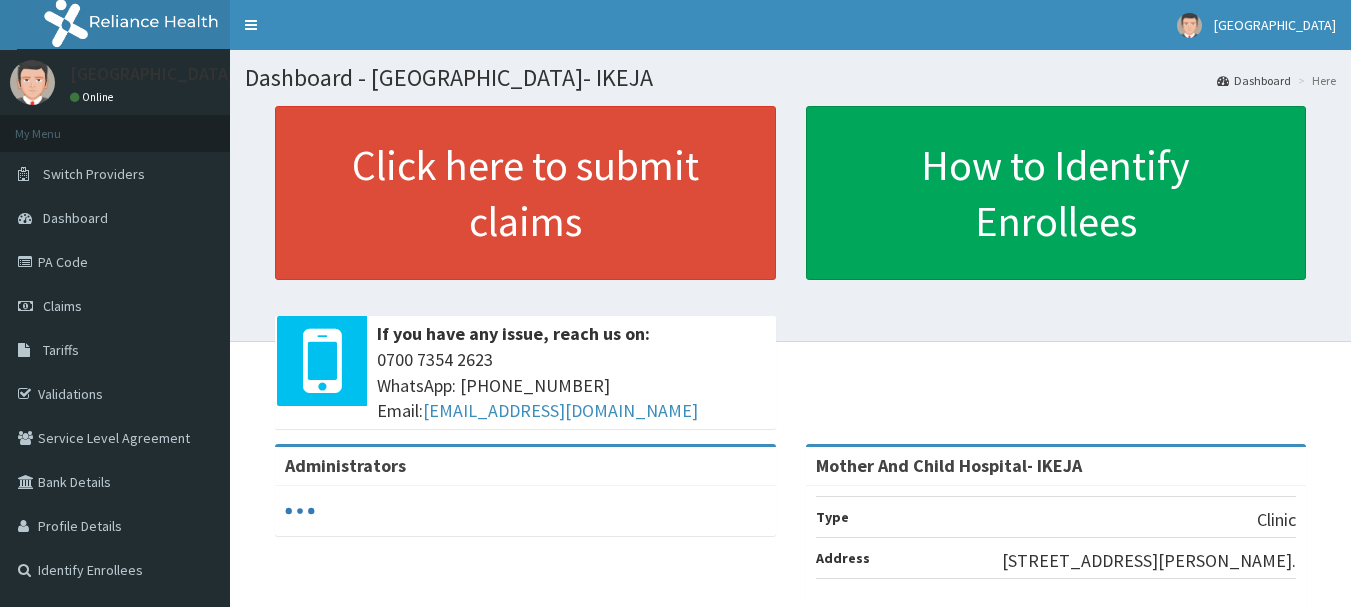 scroll, scrollTop: 0, scrollLeft: 0, axis: both 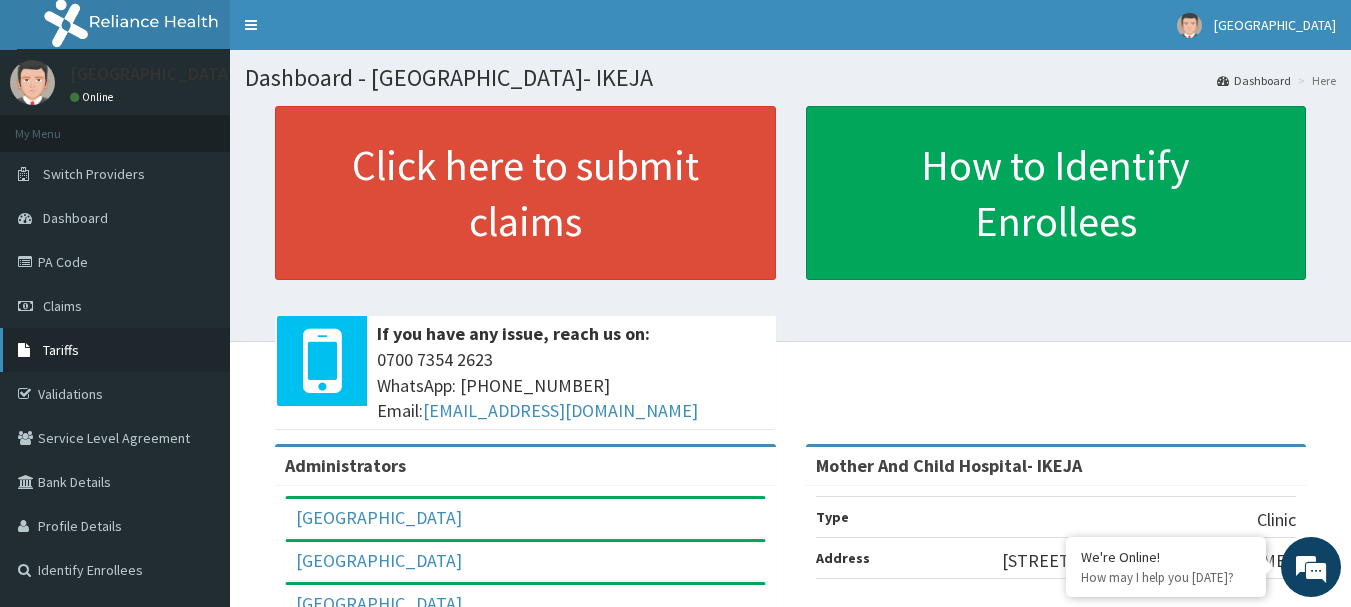 click on "Tariffs" at bounding box center [61, 350] 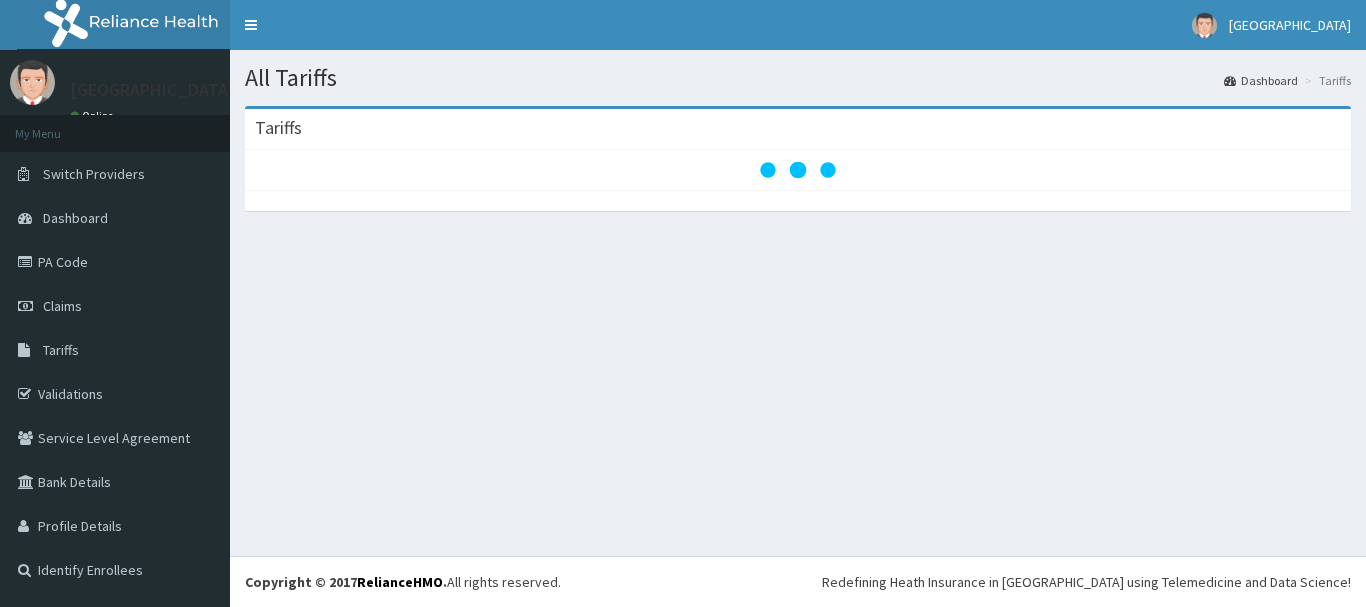 scroll, scrollTop: 0, scrollLeft: 0, axis: both 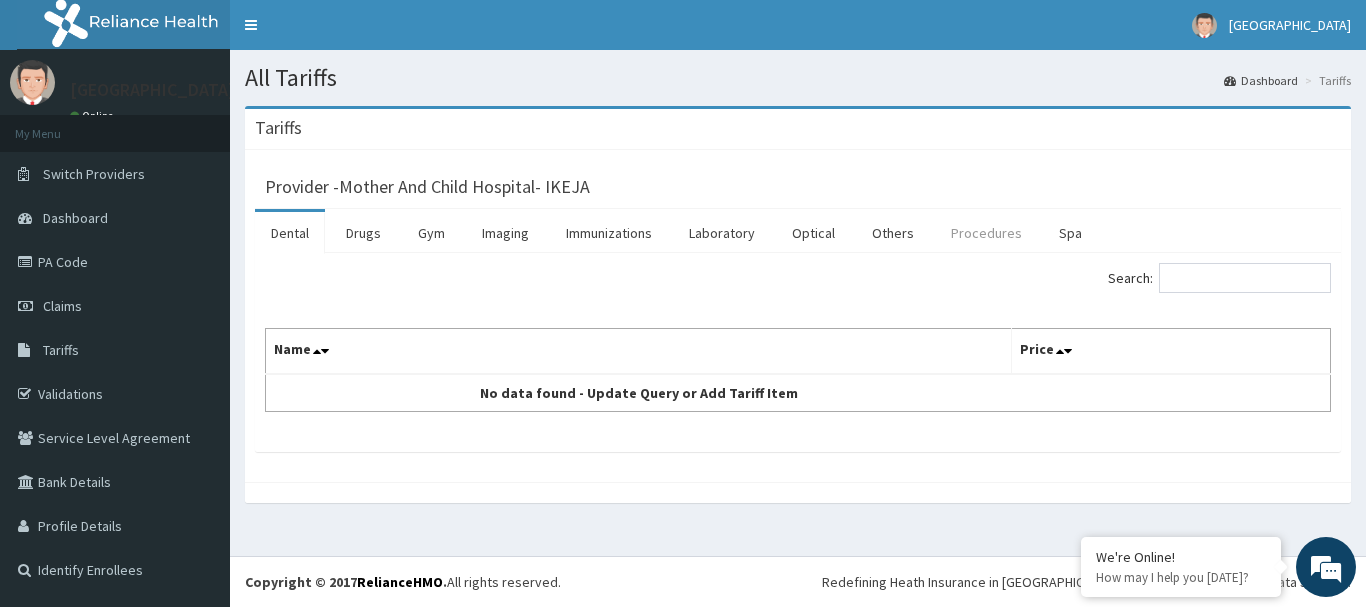 click on "Procedures" at bounding box center (986, 233) 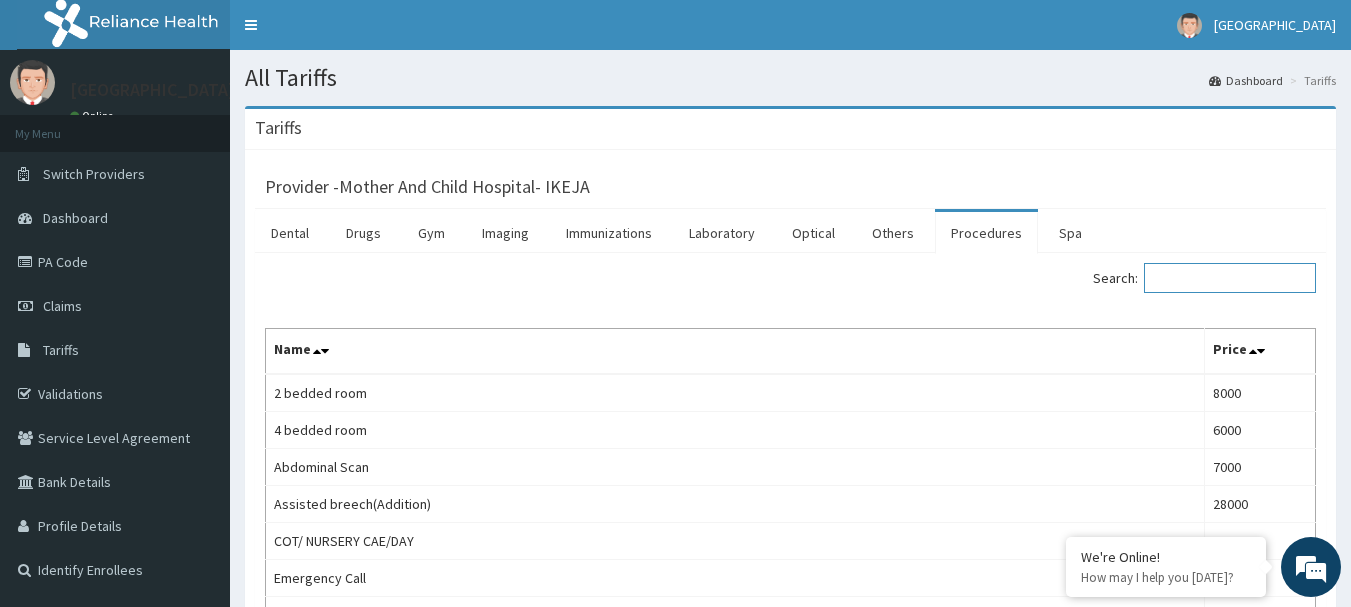 click on "Search:" at bounding box center [1230, 278] 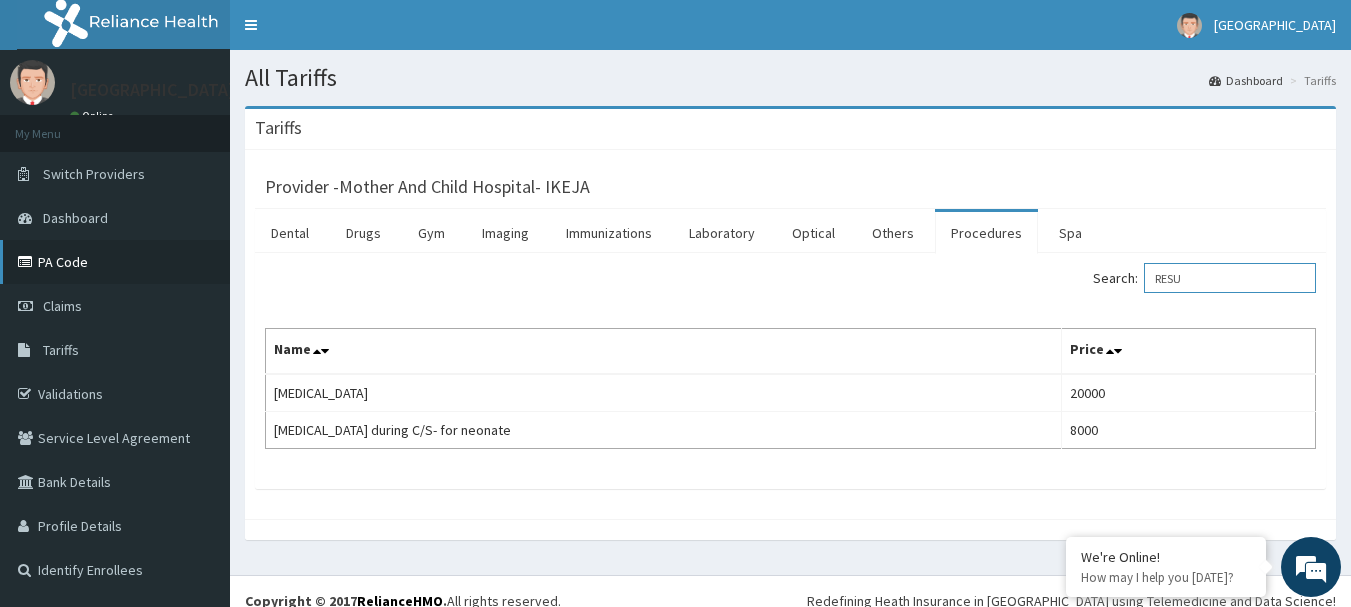 type on "RESU" 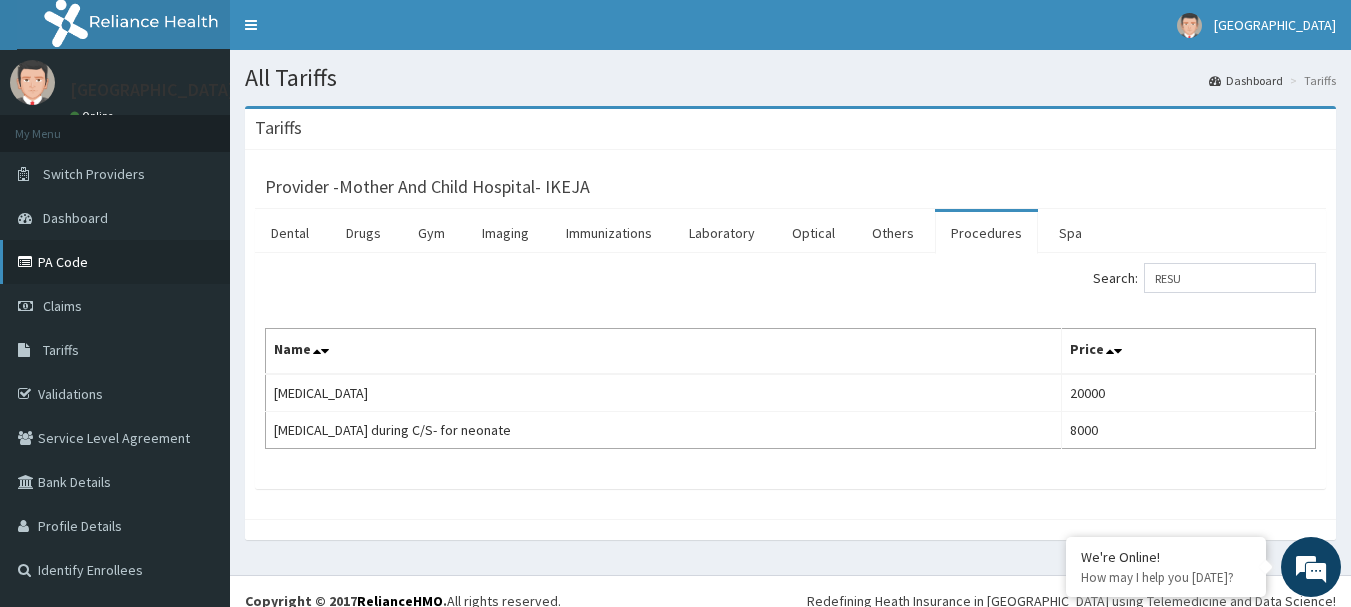 click on "PA Code" at bounding box center [115, 262] 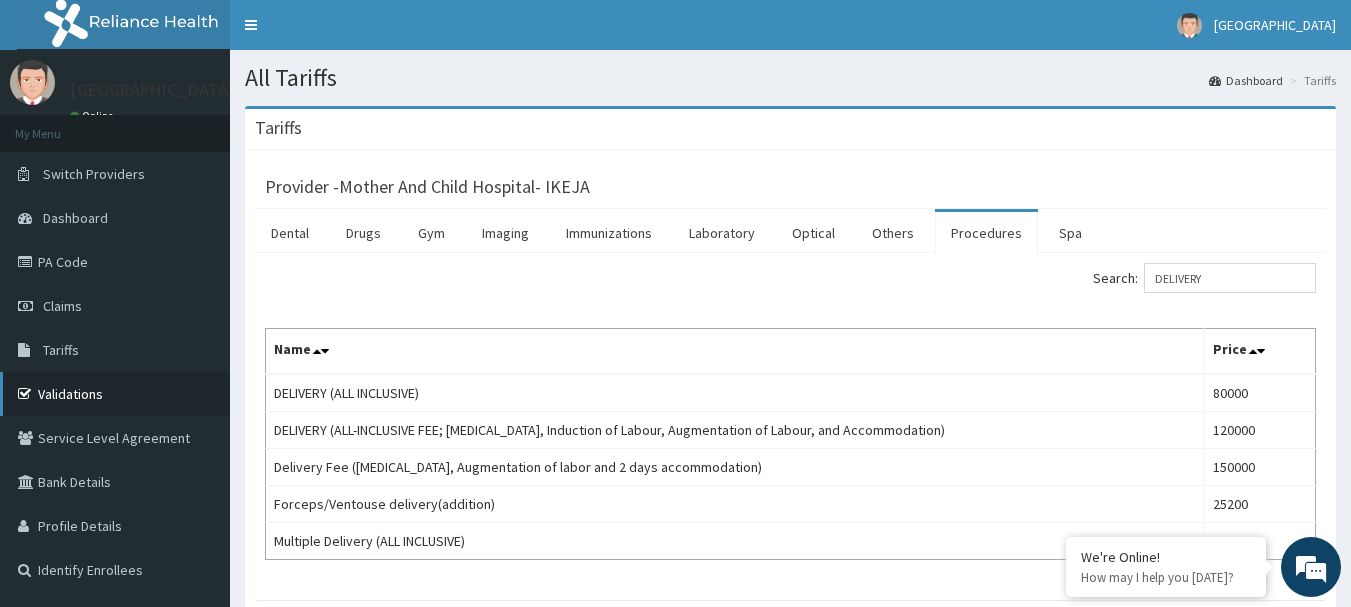 scroll, scrollTop: 130, scrollLeft: 0, axis: vertical 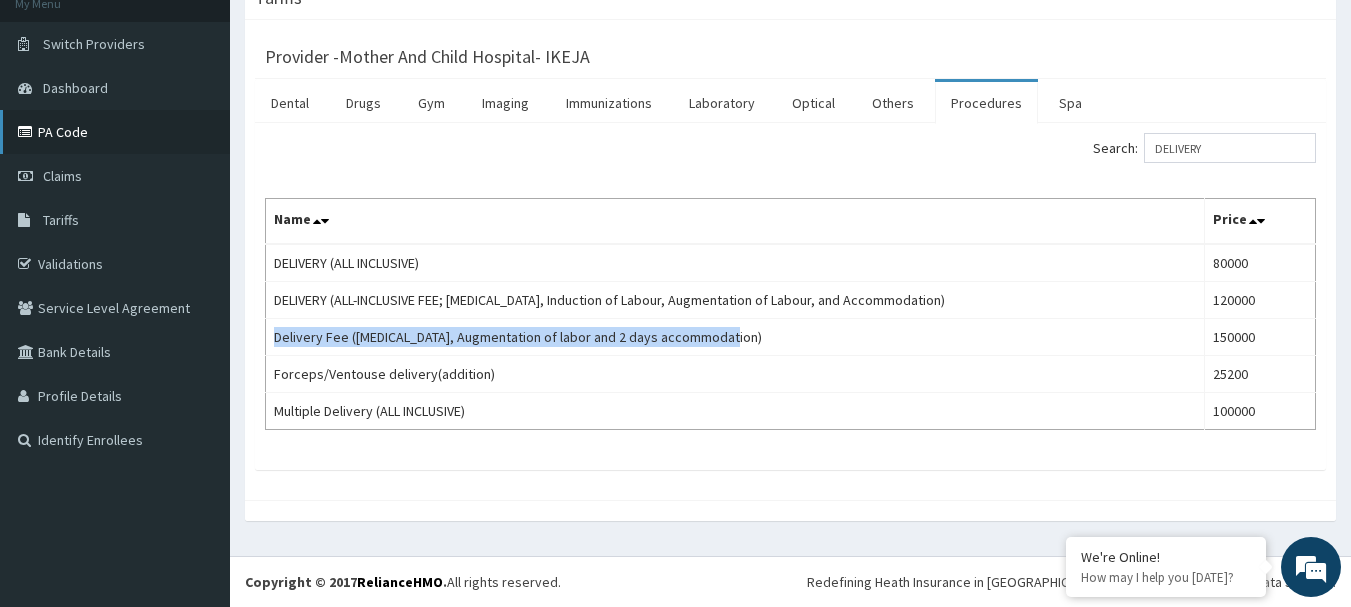 click on "PA Code" at bounding box center (115, 132) 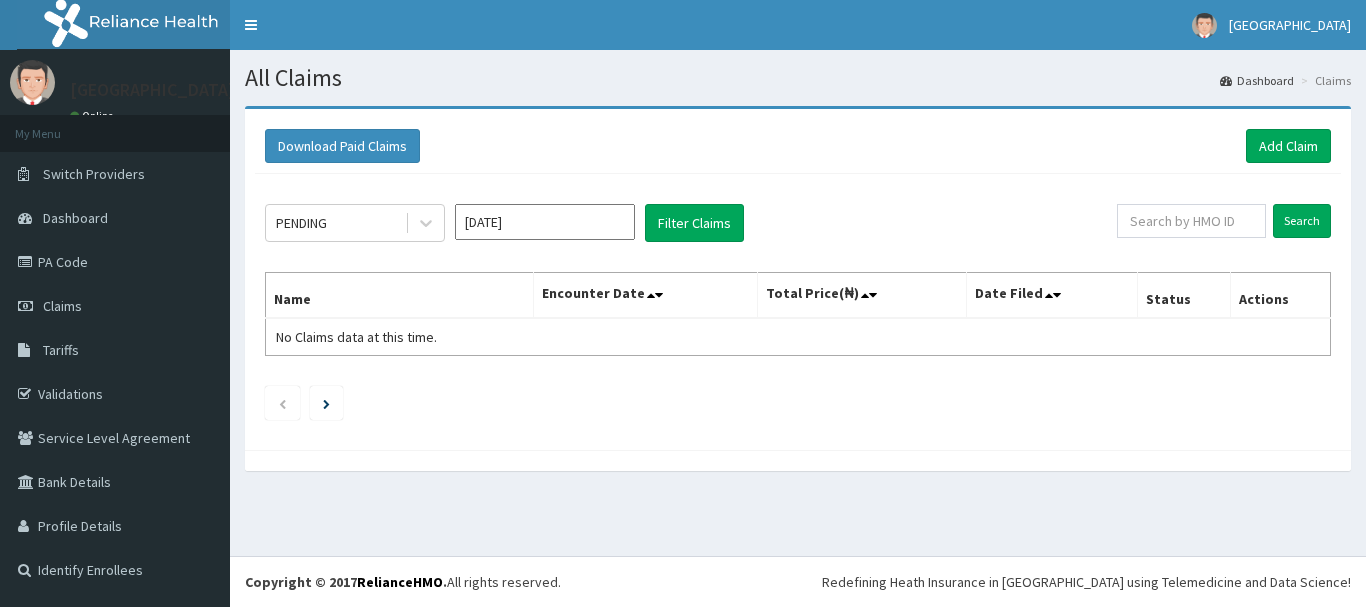 scroll, scrollTop: 0, scrollLeft: 0, axis: both 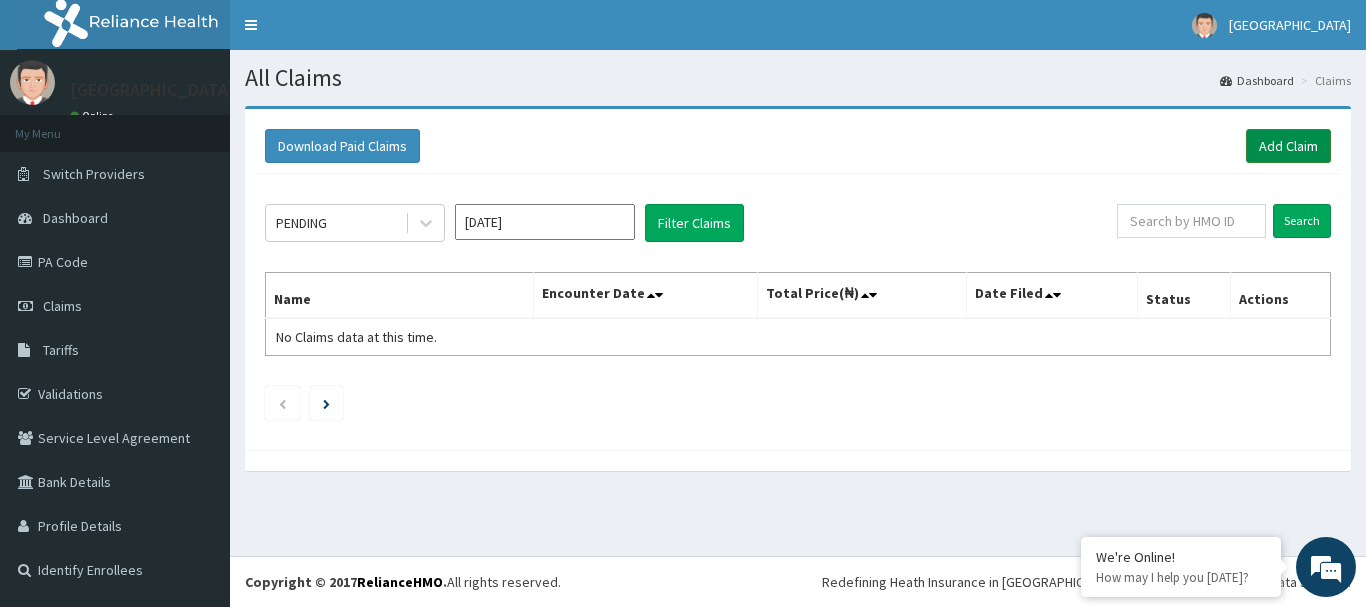 click on "Add Claim" at bounding box center [1288, 146] 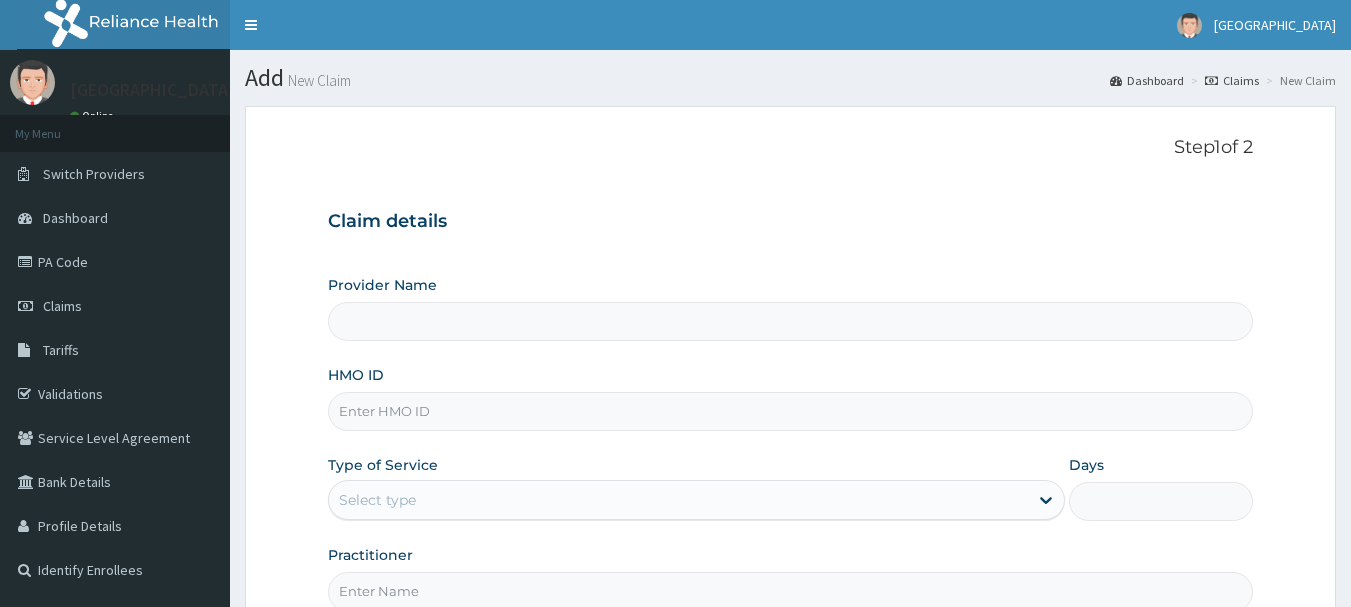 scroll, scrollTop: 0, scrollLeft: 0, axis: both 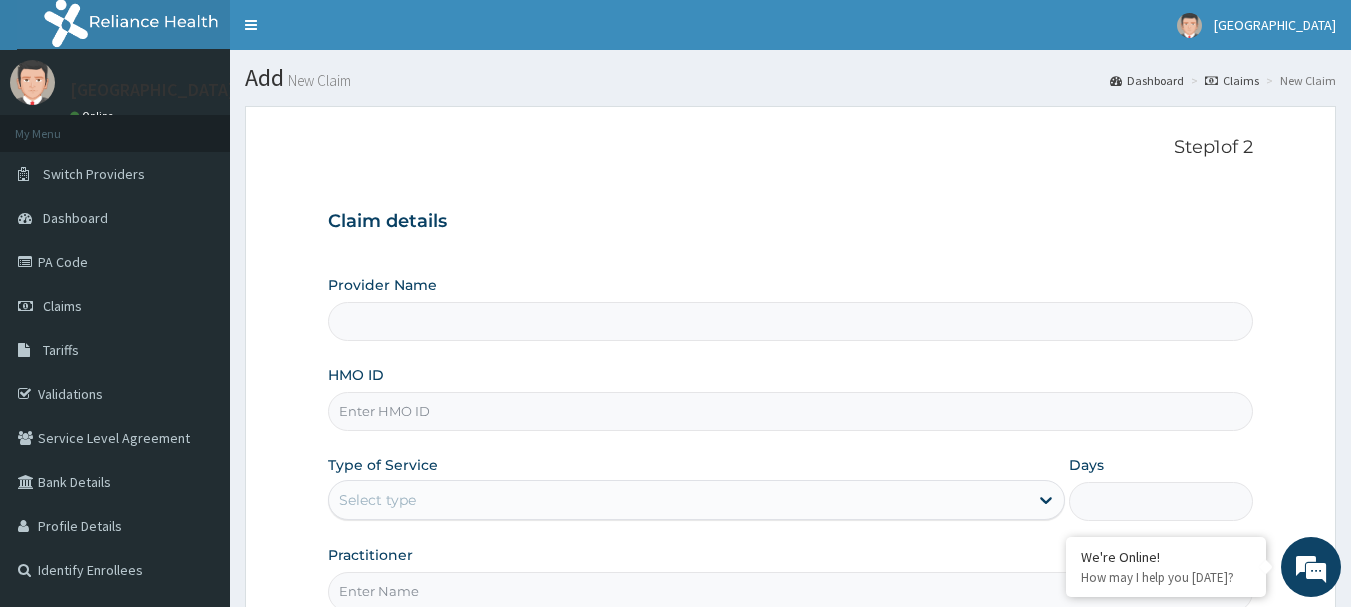 type on "Mother And Child Hospital- IKEJA" 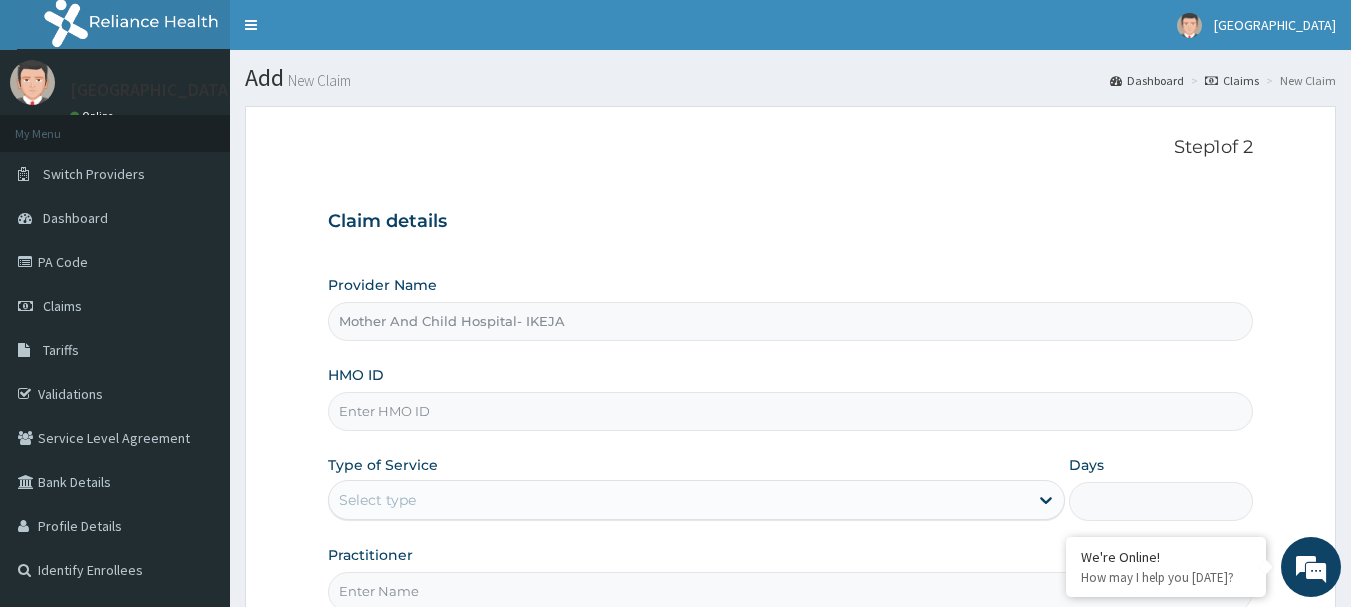 scroll, scrollTop: 0, scrollLeft: 0, axis: both 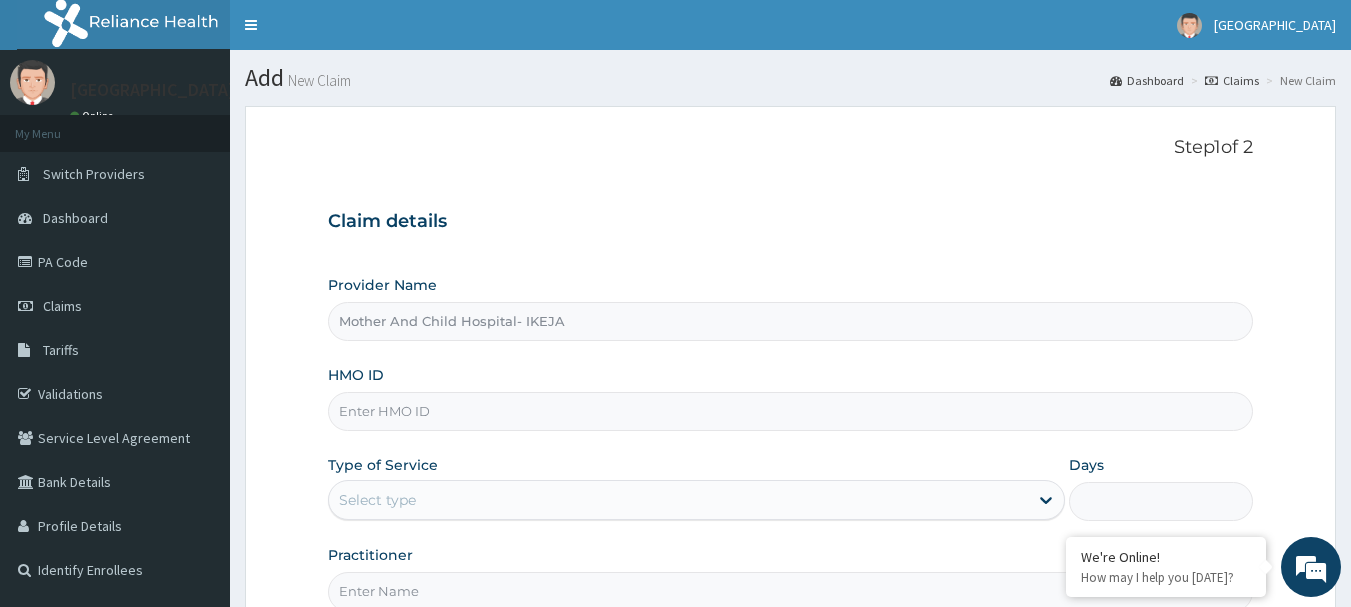 click on "HMO ID" at bounding box center (791, 411) 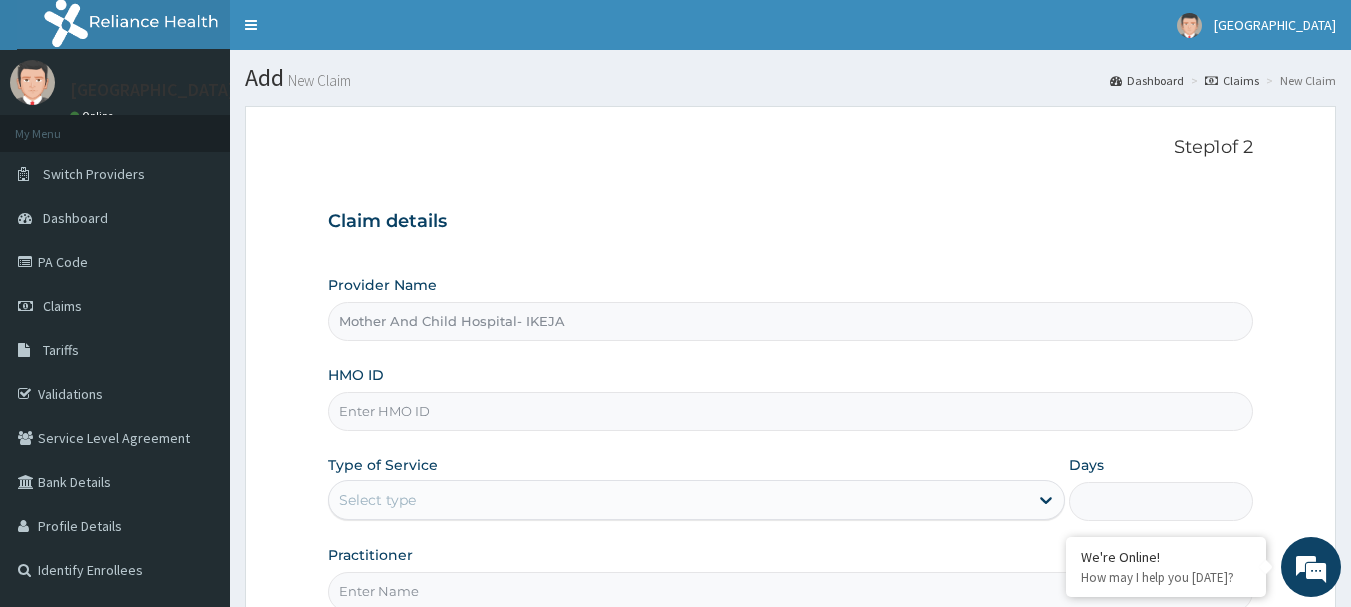paste on "DCC/10178/A" 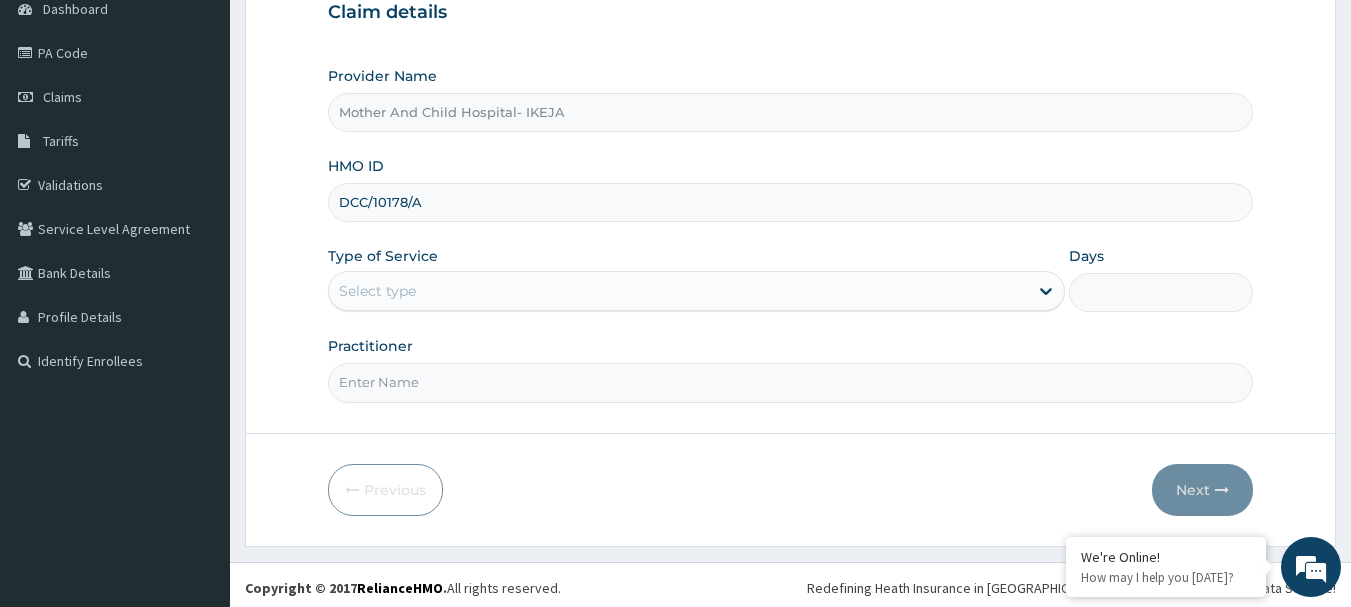scroll, scrollTop: 215, scrollLeft: 0, axis: vertical 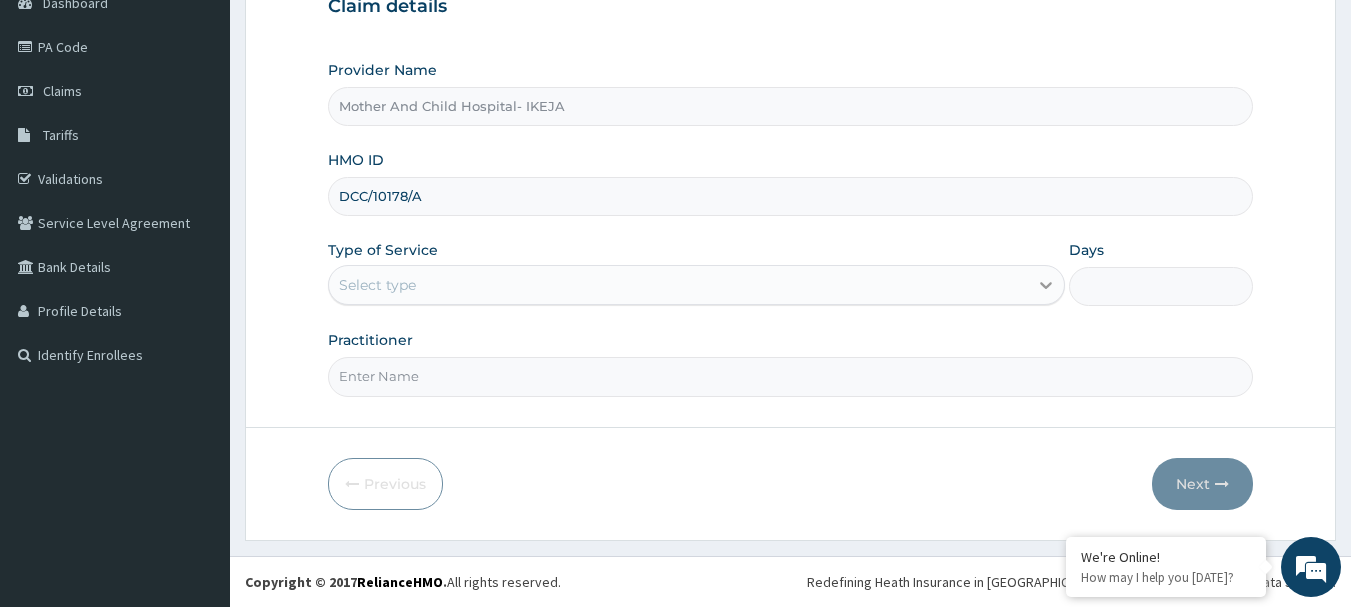 type on "DCC/10178/A" 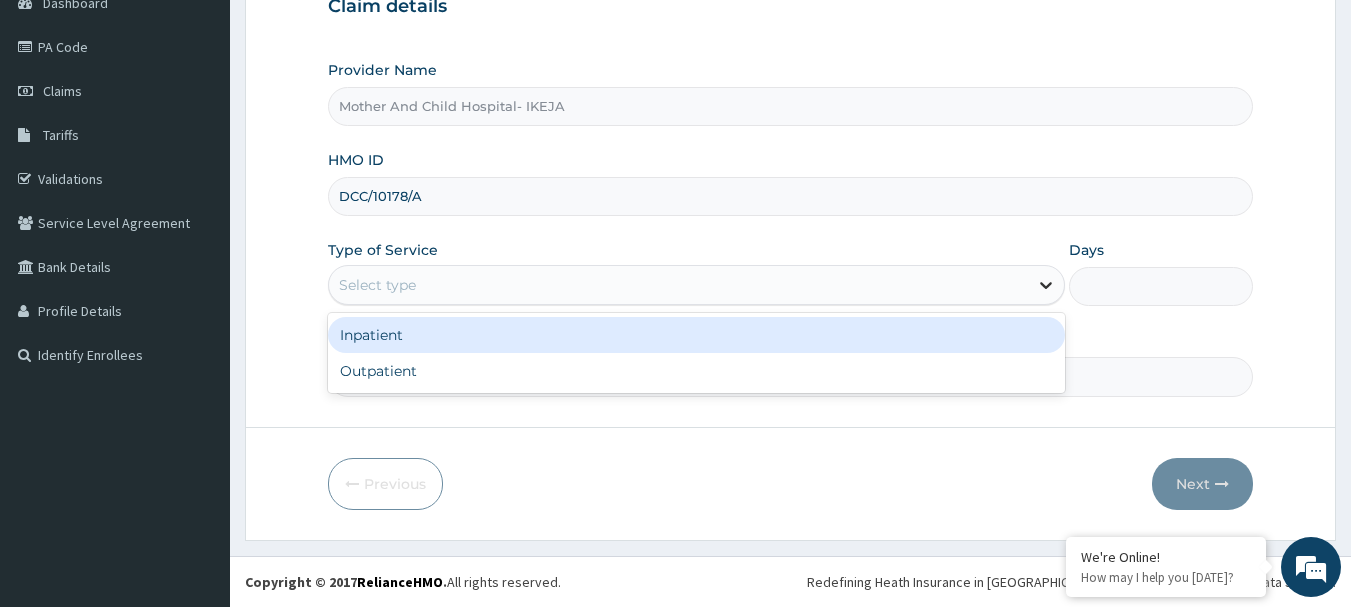 click 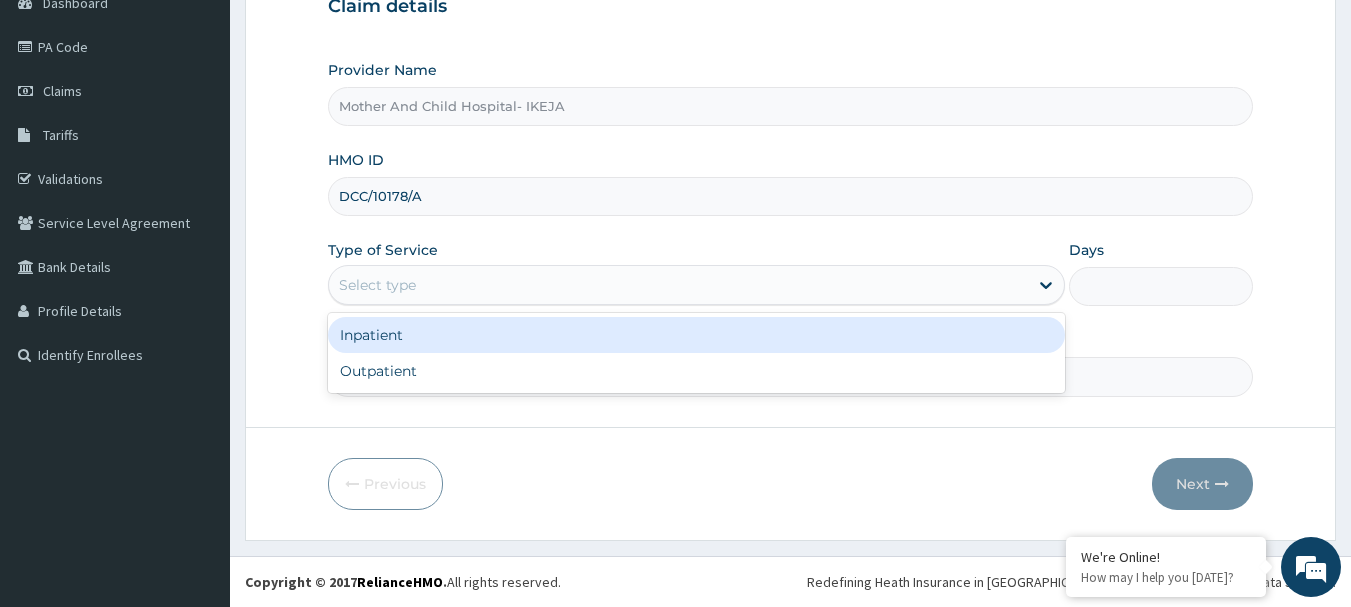 click on "Inpatient" at bounding box center [696, 335] 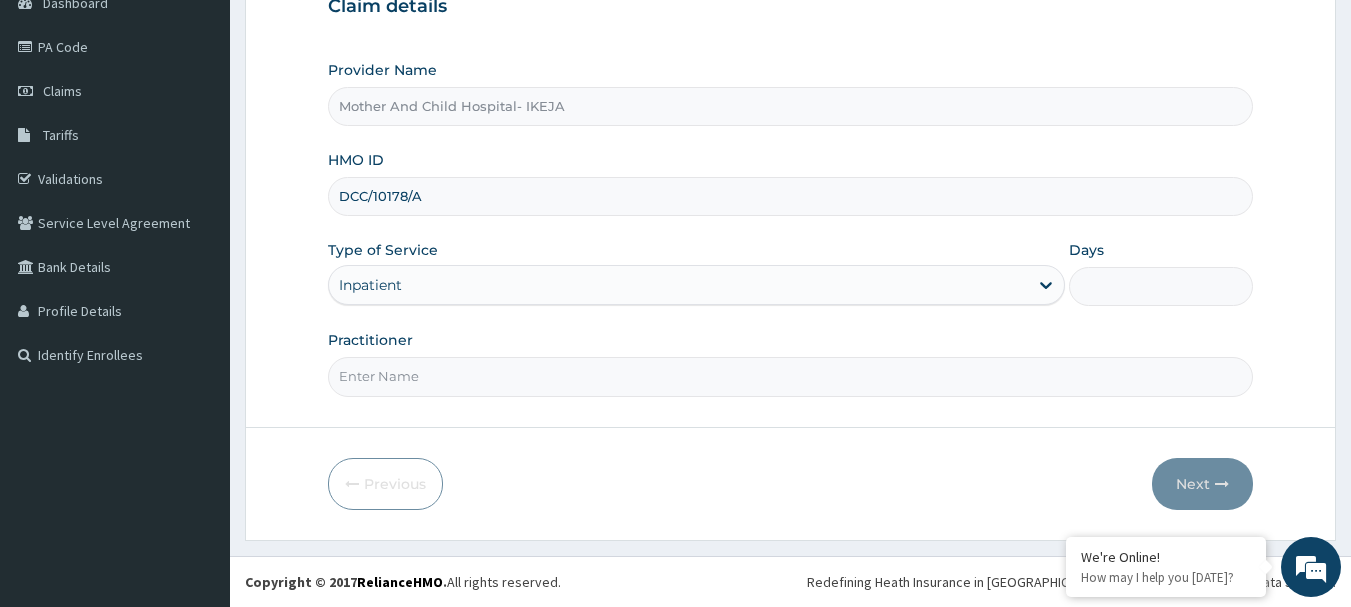 click on "Days" at bounding box center [1161, 286] 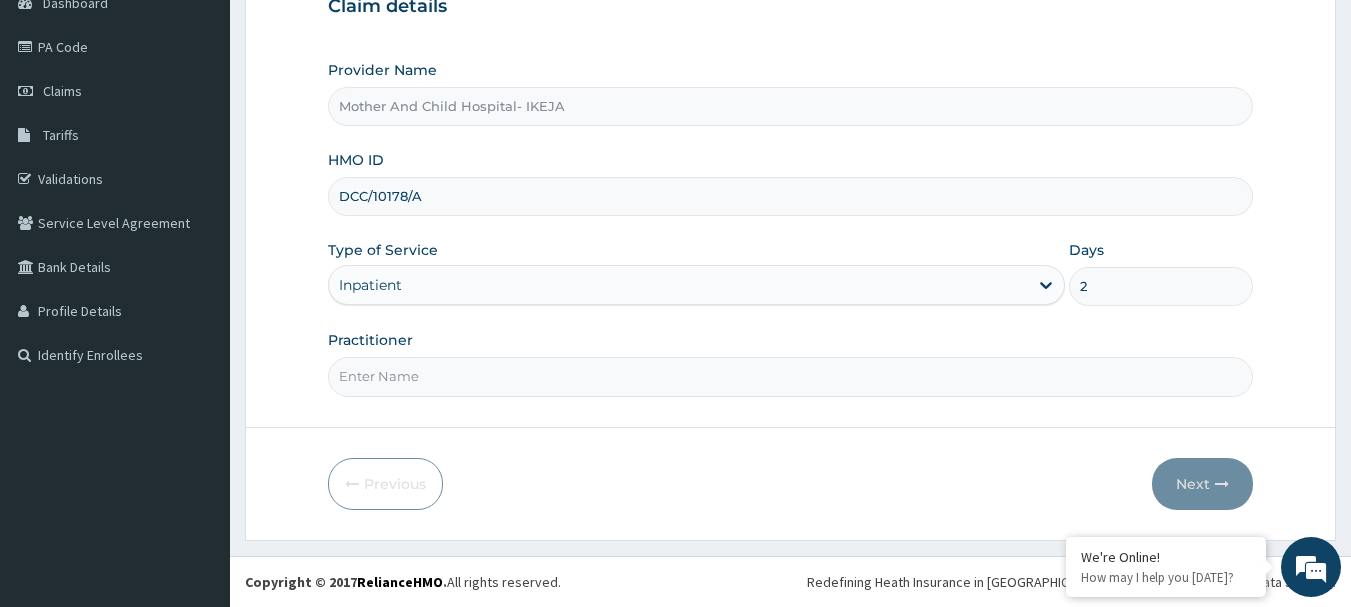 type on "2" 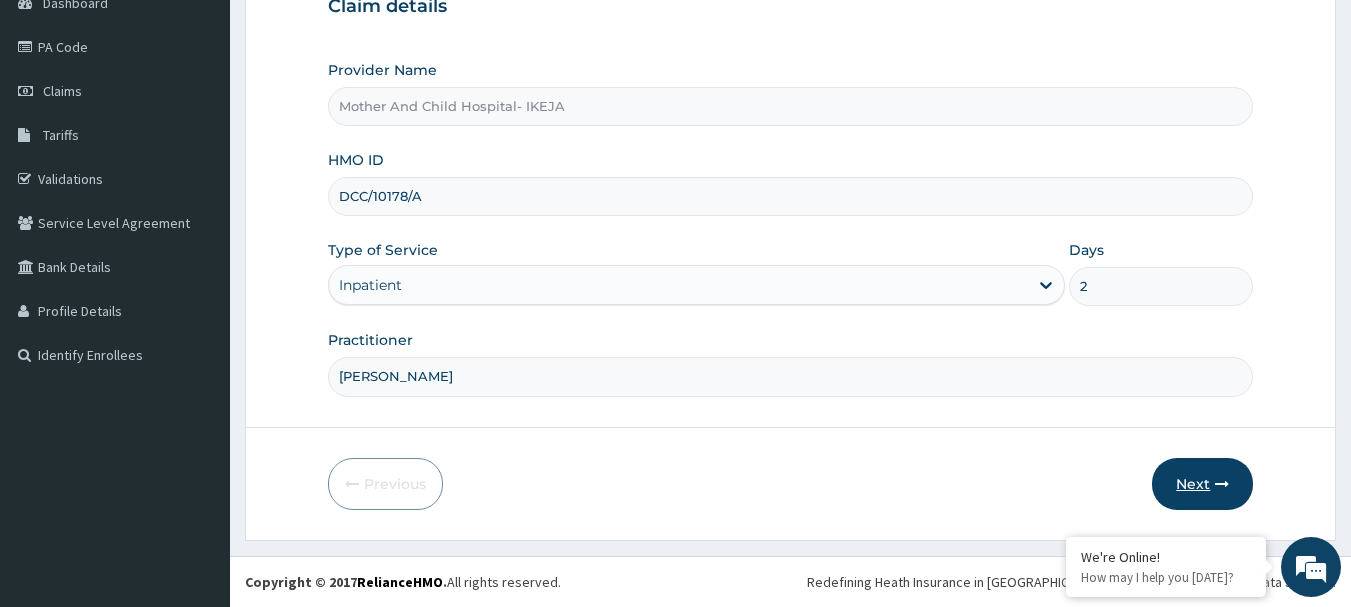 click on "Next" at bounding box center (1202, 484) 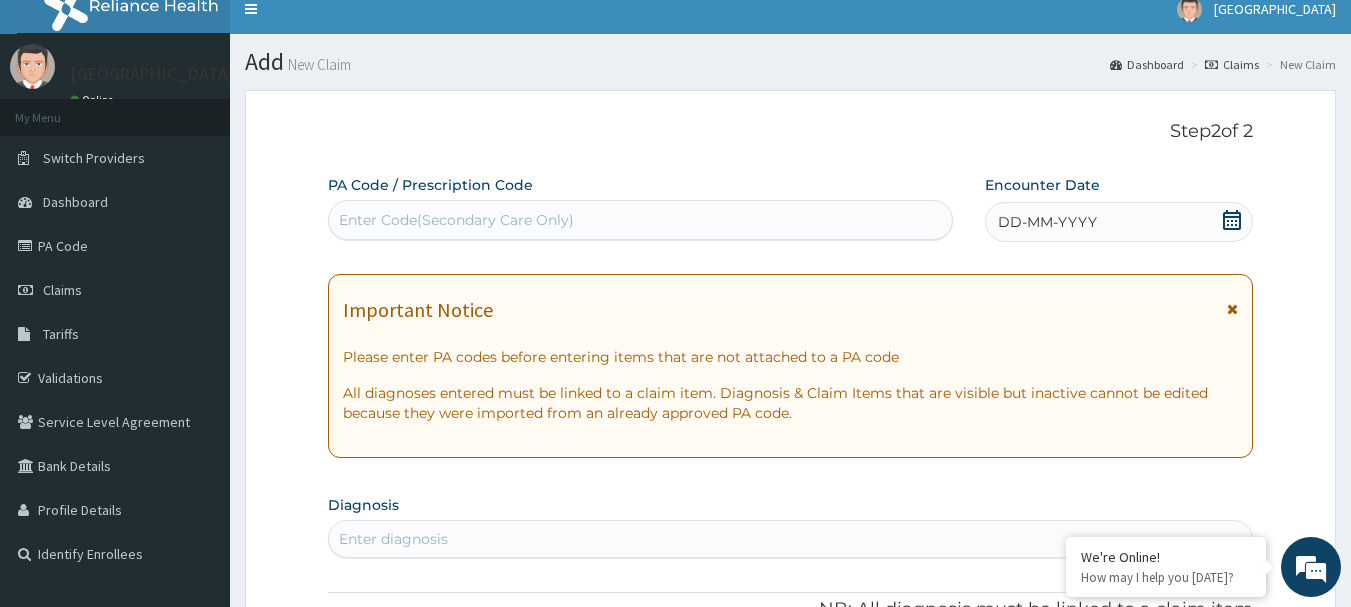 scroll, scrollTop: 15, scrollLeft: 0, axis: vertical 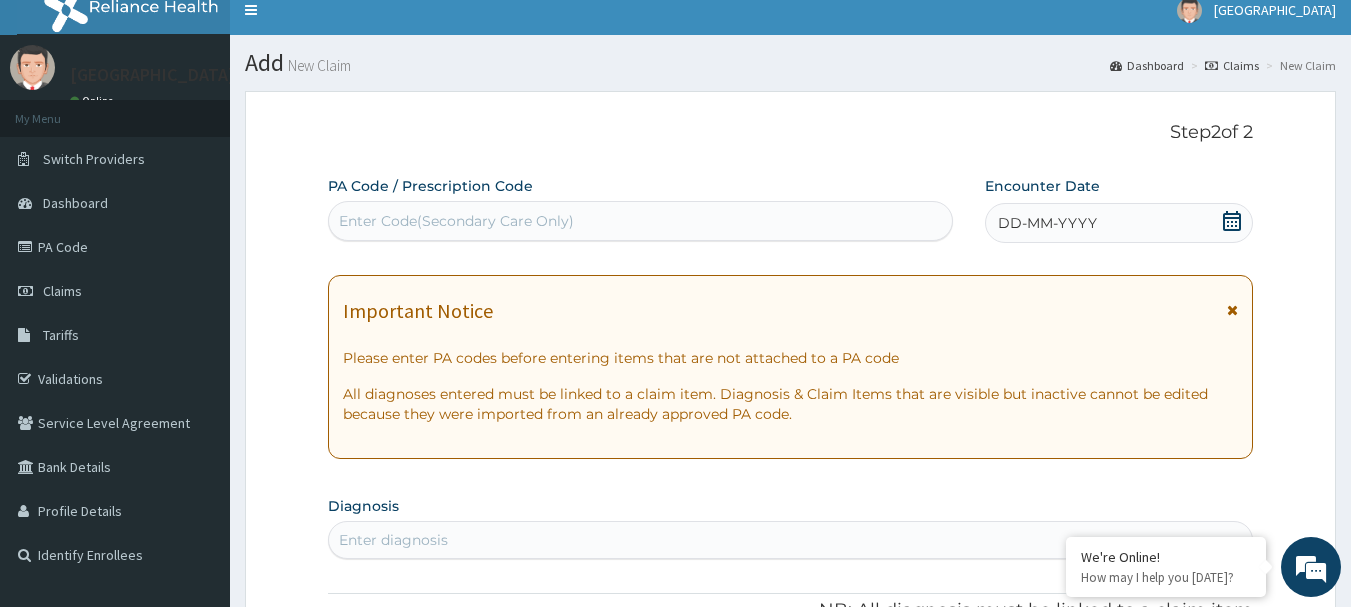 click on "Enter Code(Secondary Care Only)" at bounding box center [456, 221] 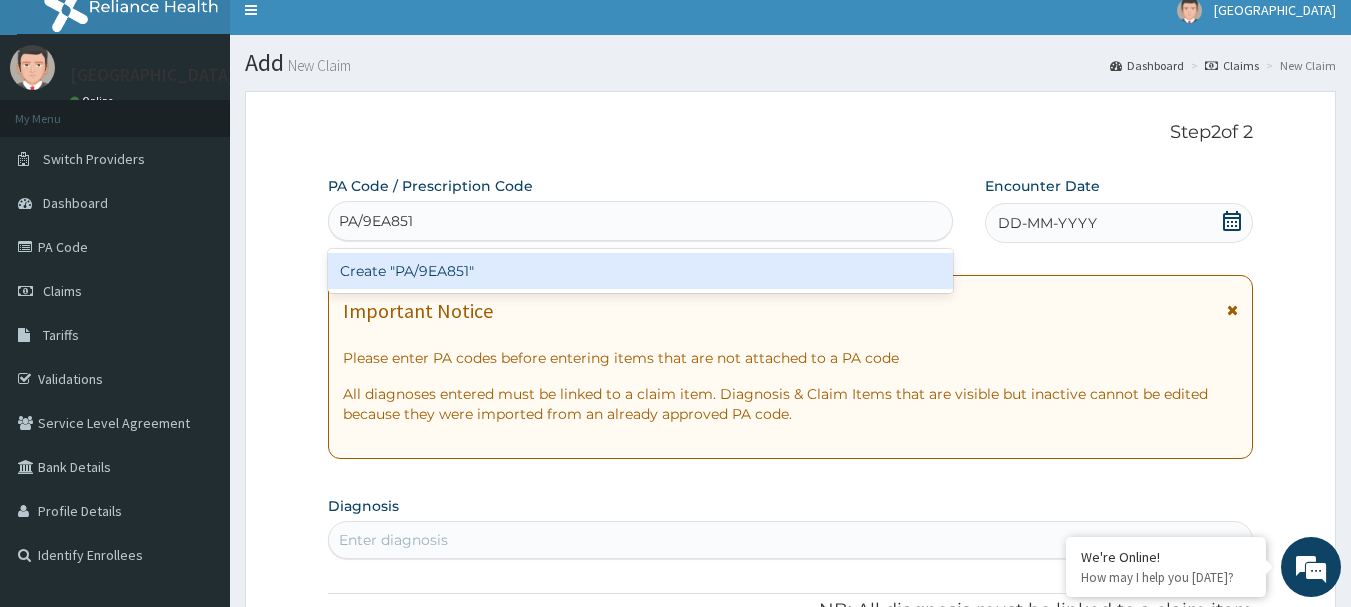 click on "Create "PA/9EA851"" at bounding box center (641, 271) 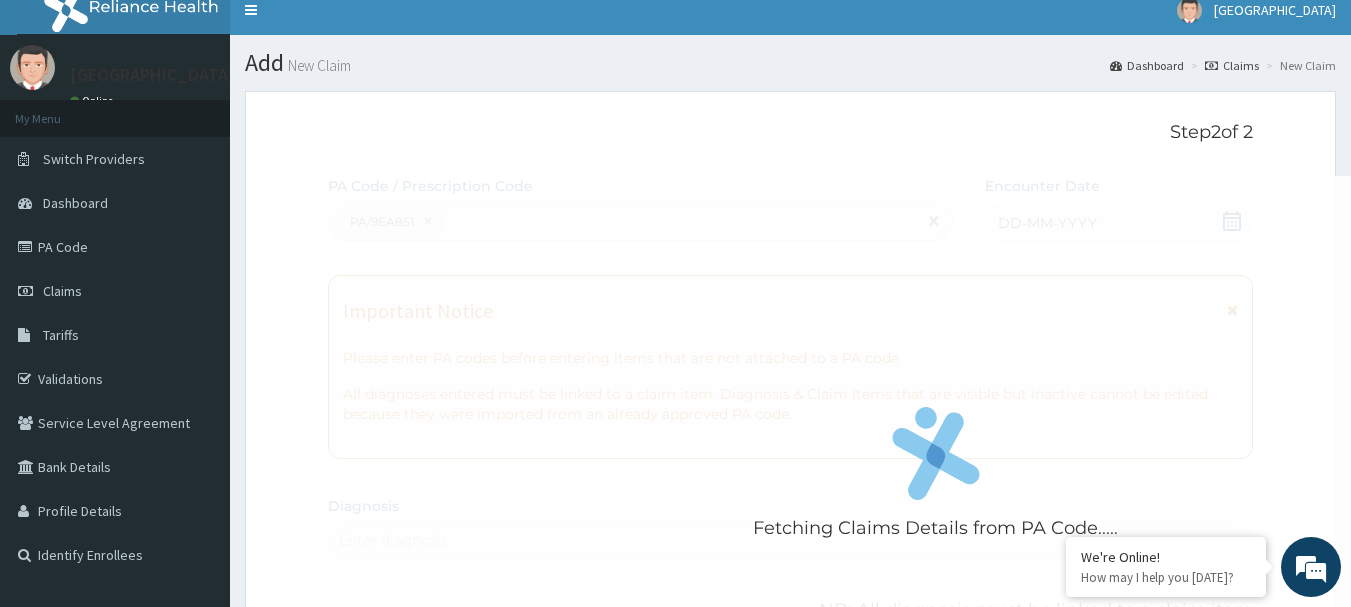scroll, scrollTop: 693, scrollLeft: 0, axis: vertical 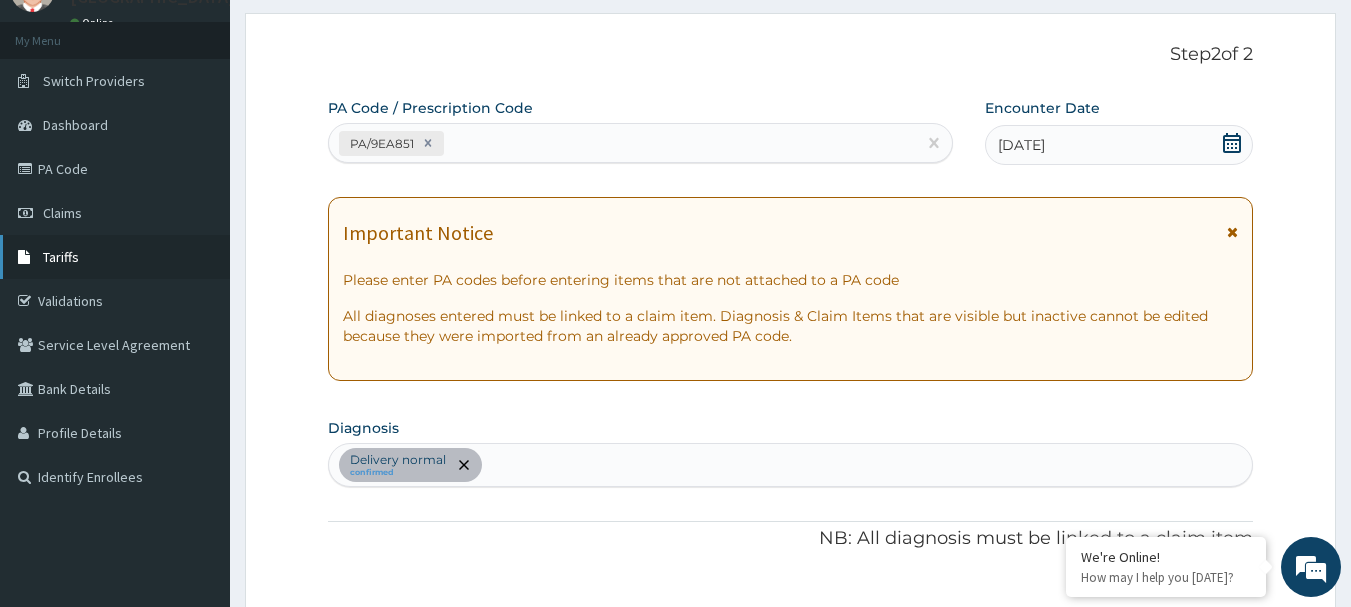 click on "Tariffs" at bounding box center (61, 257) 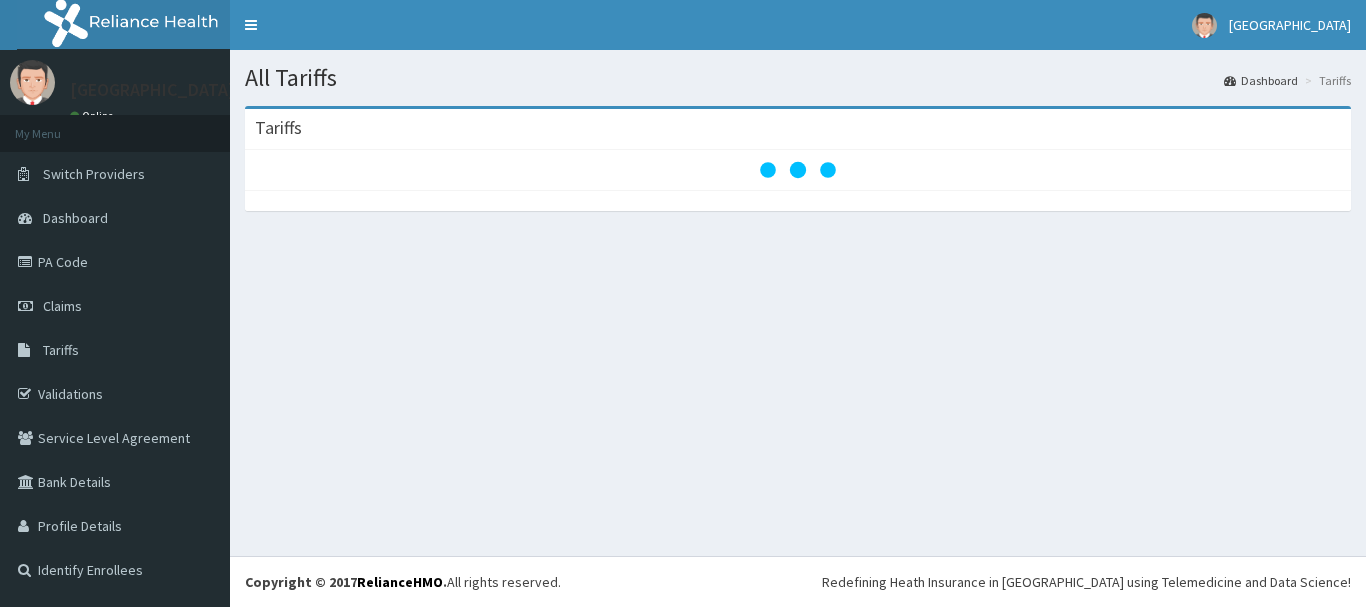 scroll, scrollTop: 0, scrollLeft: 0, axis: both 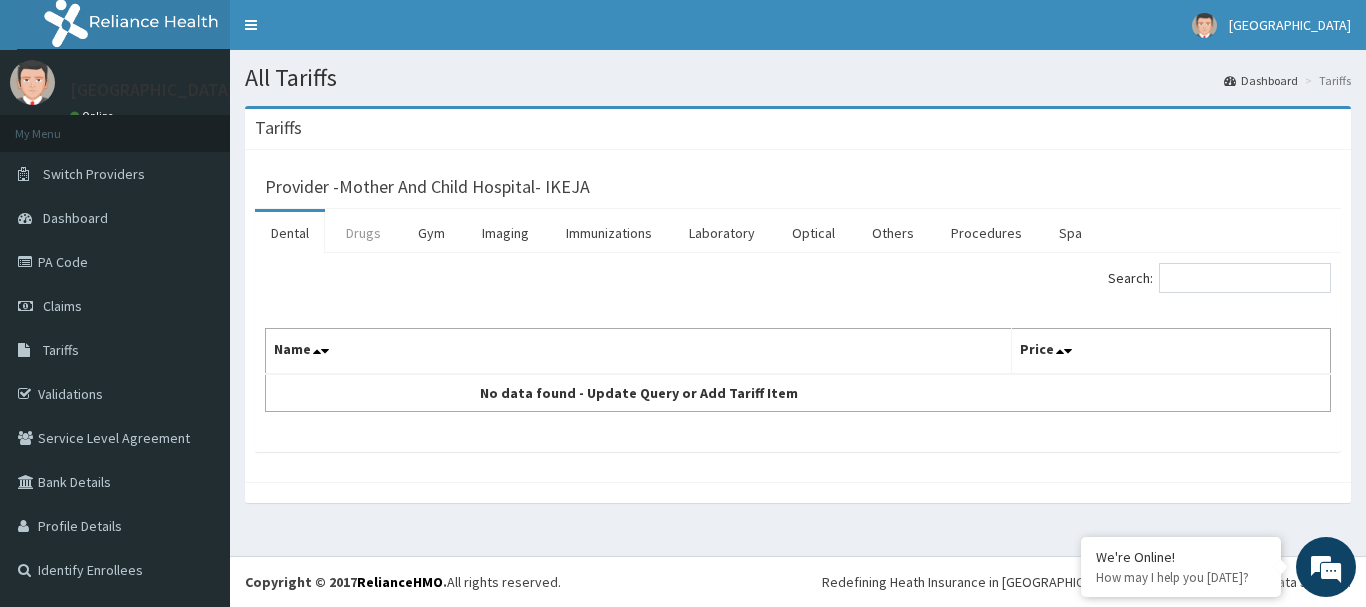 click on "Drugs" at bounding box center (363, 233) 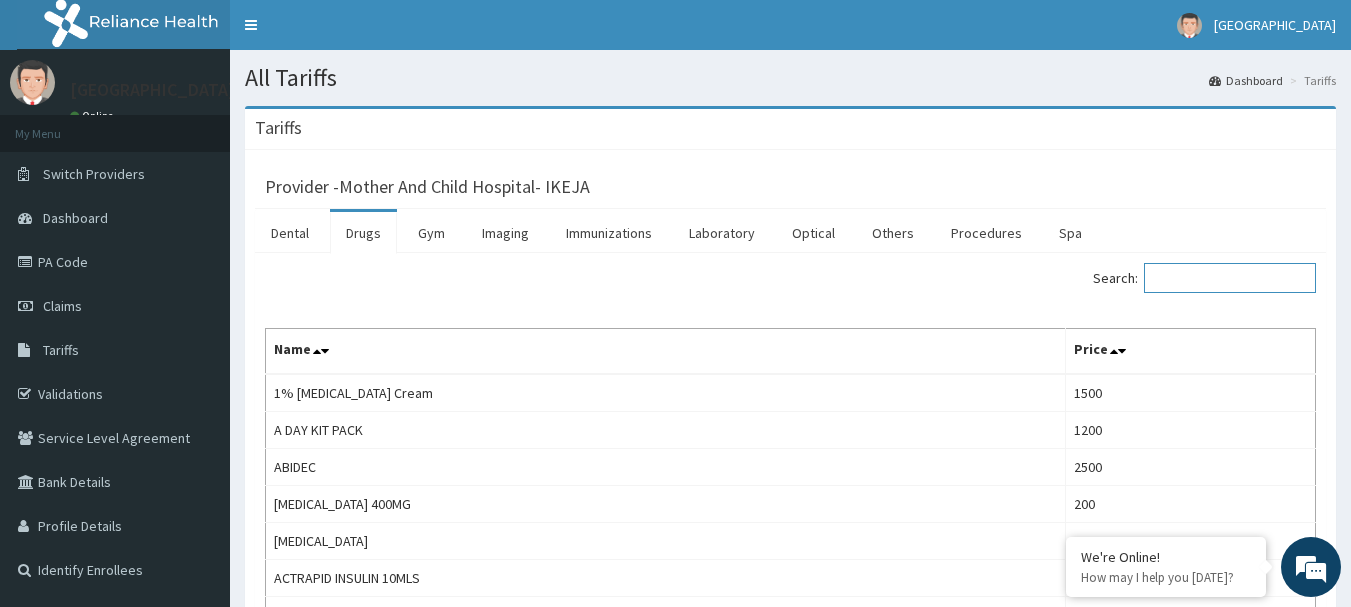 click on "Search:" at bounding box center (1230, 278) 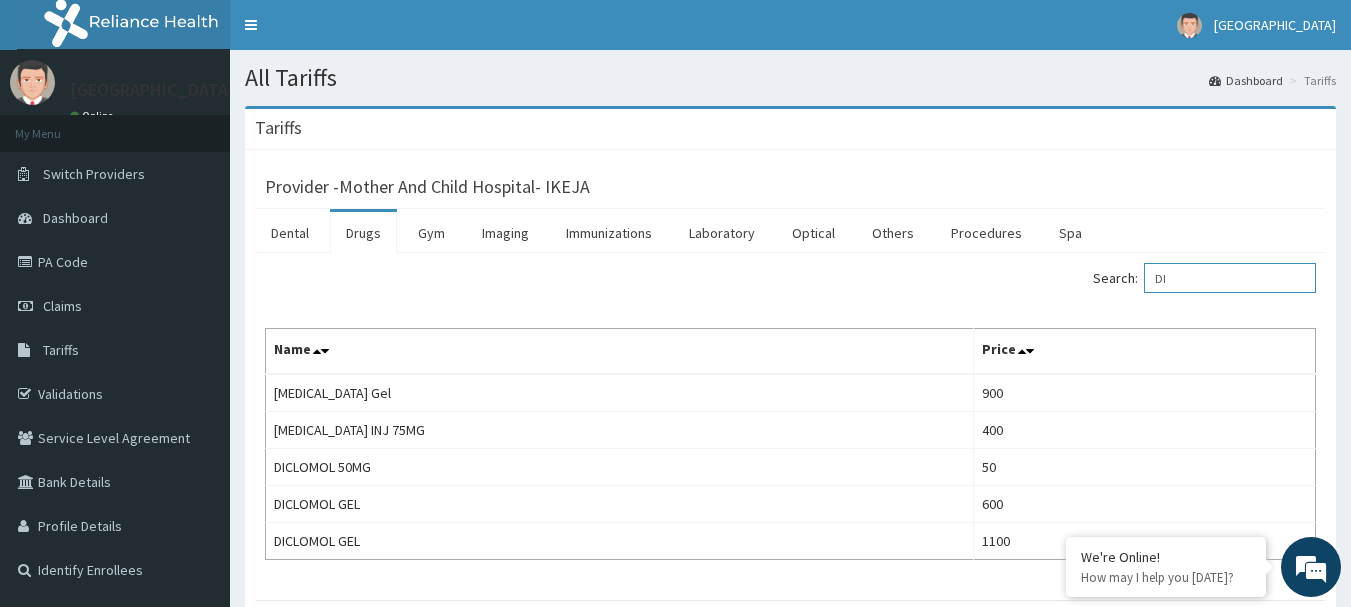 type on "D" 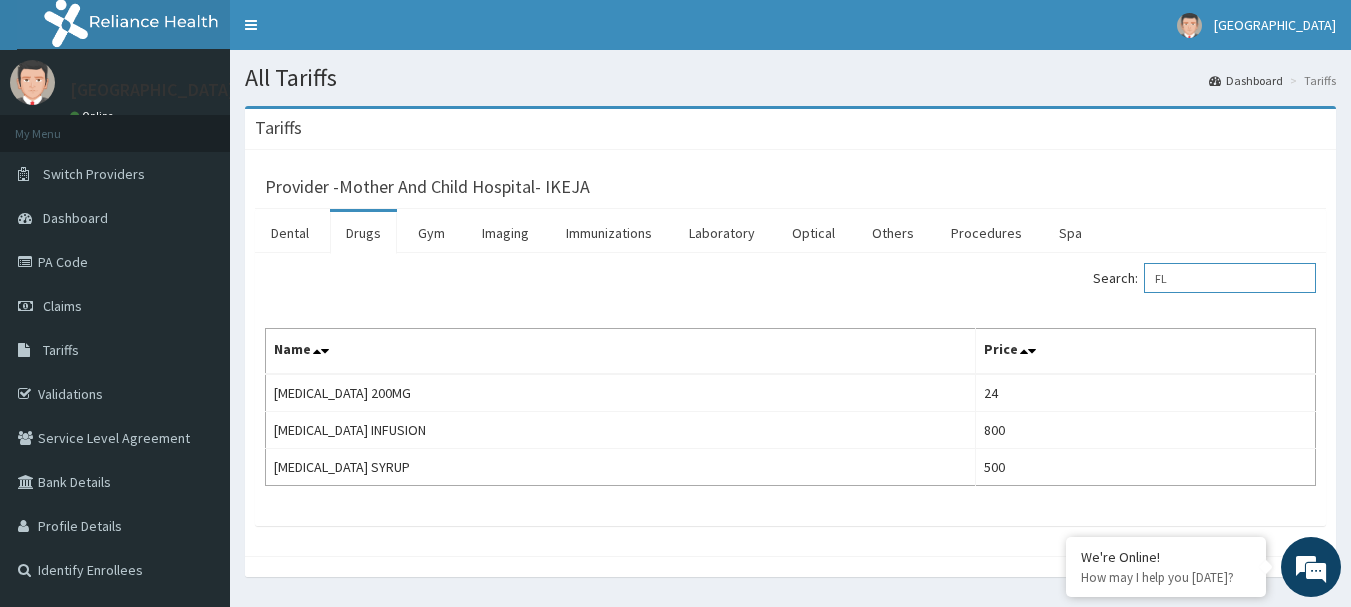 type on "F" 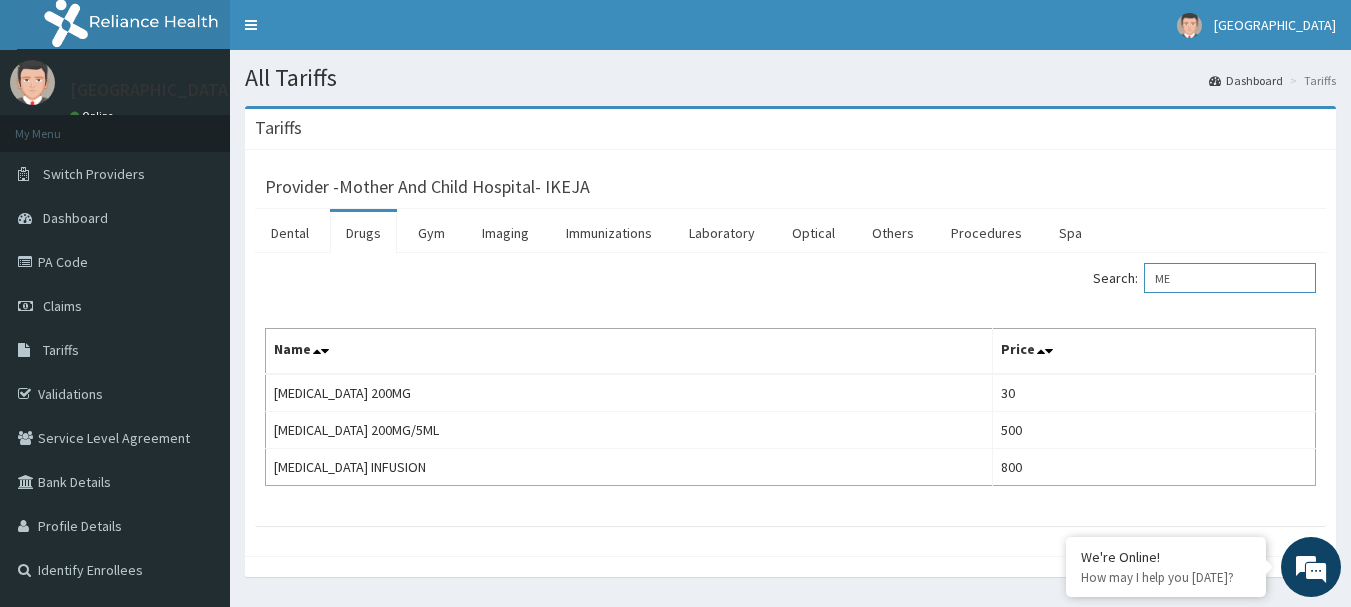 type on "M" 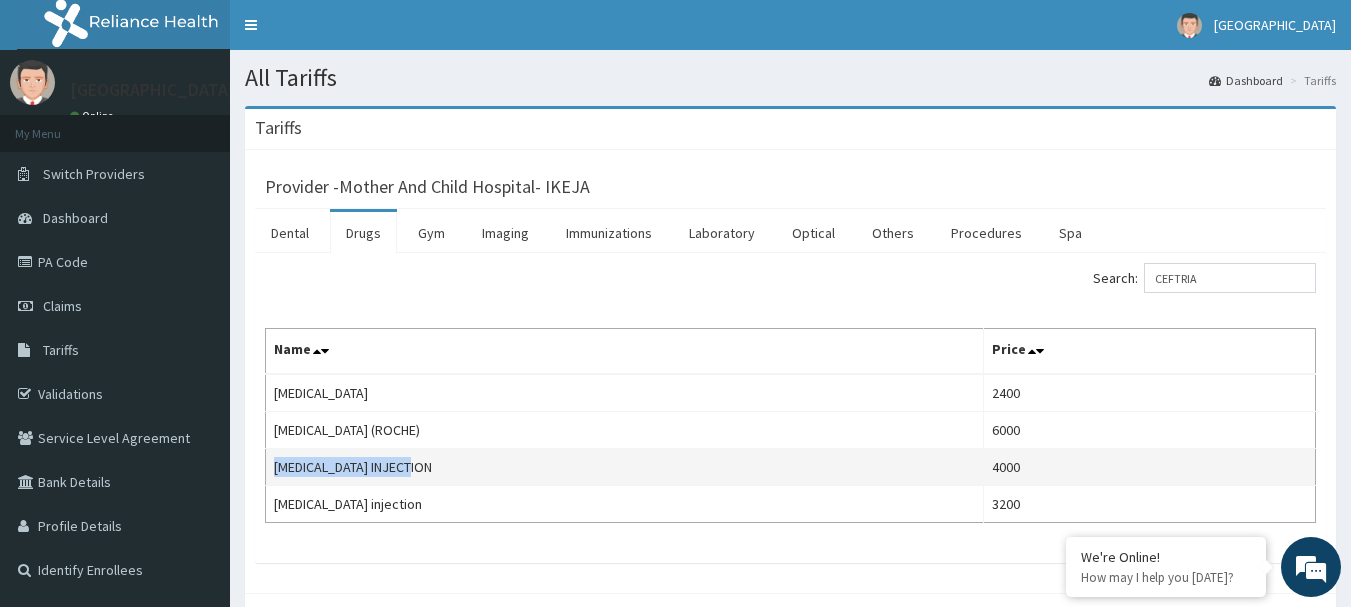 drag, startPoint x: 272, startPoint y: 466, endPoint x: 421, endPoint y: 471, distance: 149.08386 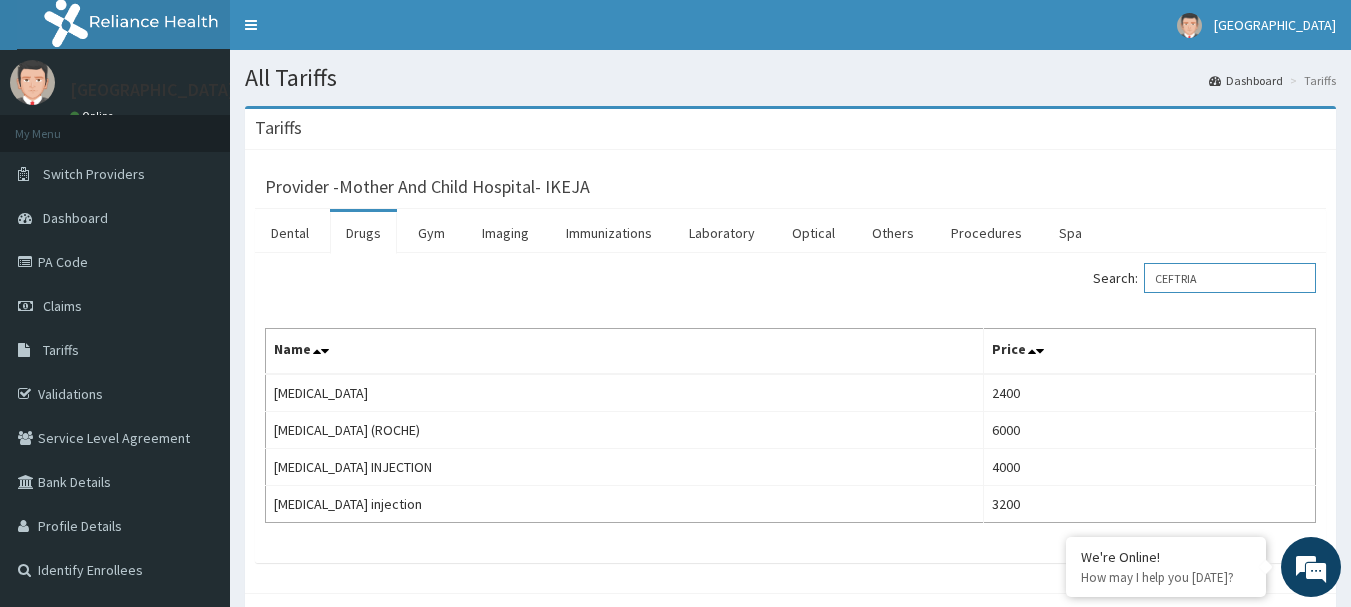 click on "CEFTRIA" at bounding box center [1230, 278] 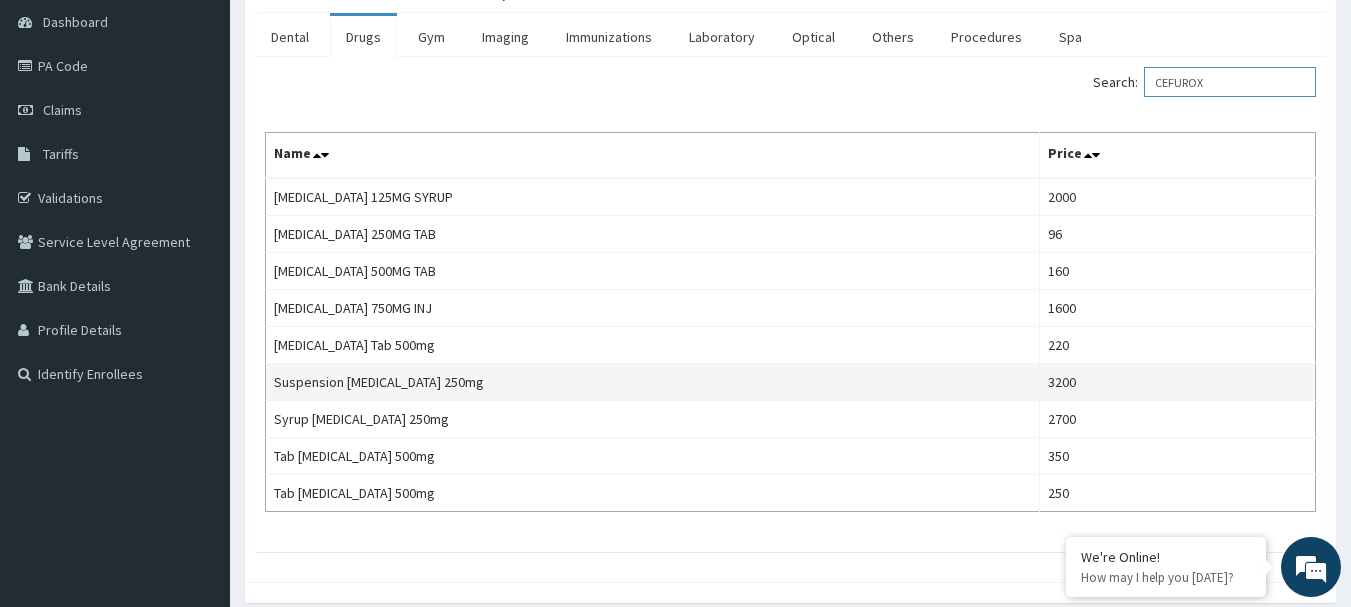 scroll, scrollTop: 200, scrollLeft: 0, axis: vertical 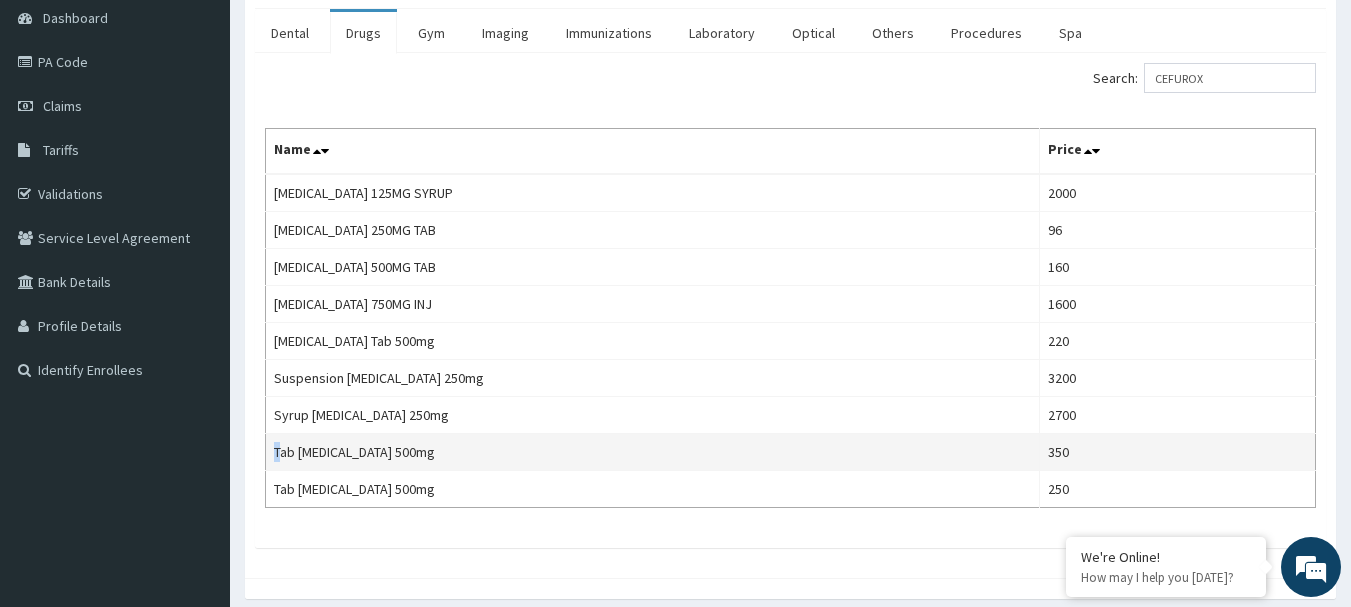 click on "Tab Cefuroxime 500mg" at bounding box center (653, 452) 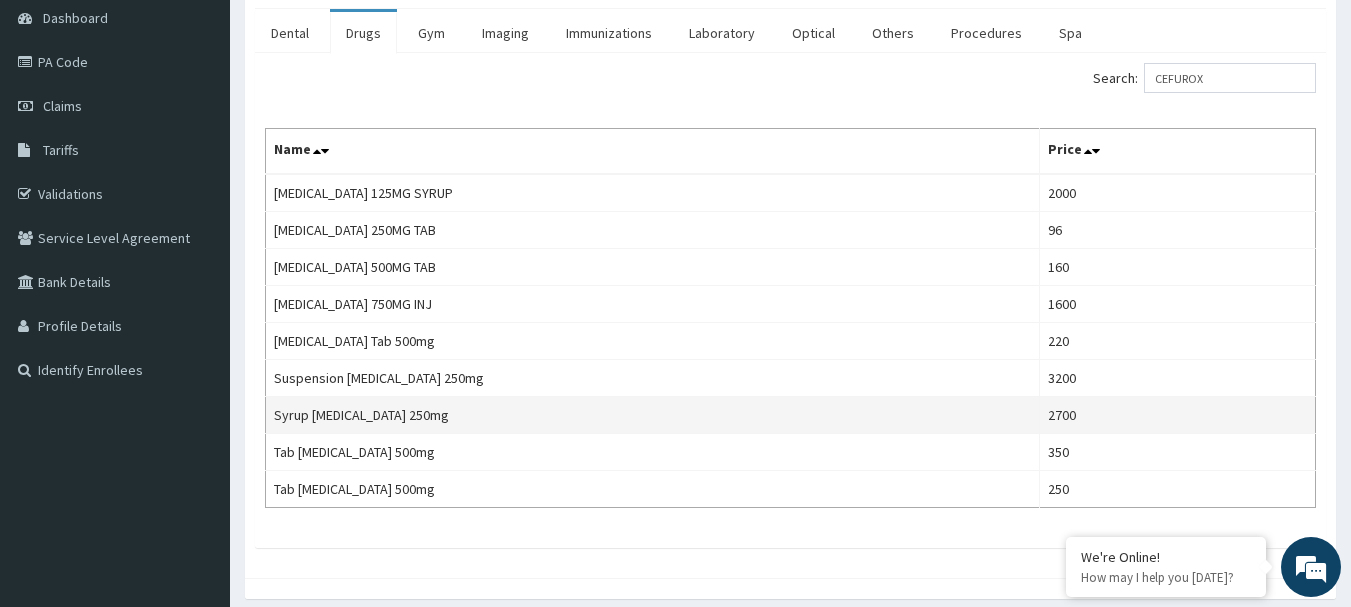 click on "Syrup Cefuroxime 250mg" at bounding box center (653, 415) 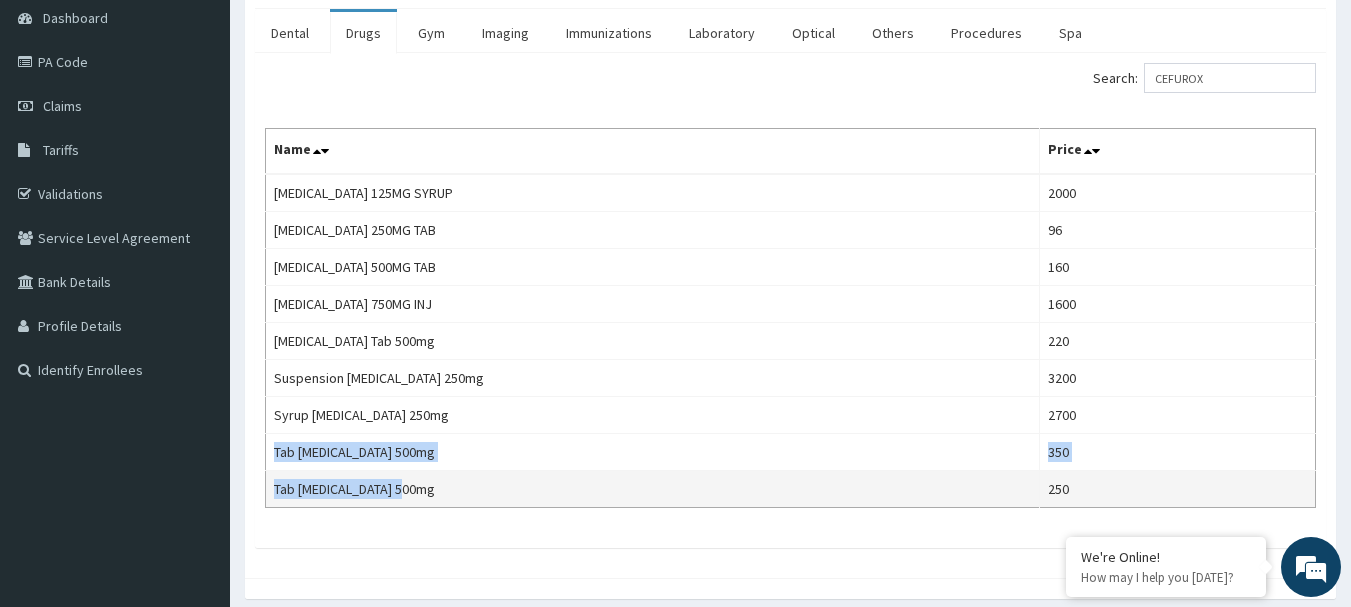 drag, startPoint x: 277, startPoint y: 449, endPoint x: 426, endPoint y: 474, distance: 151.08276 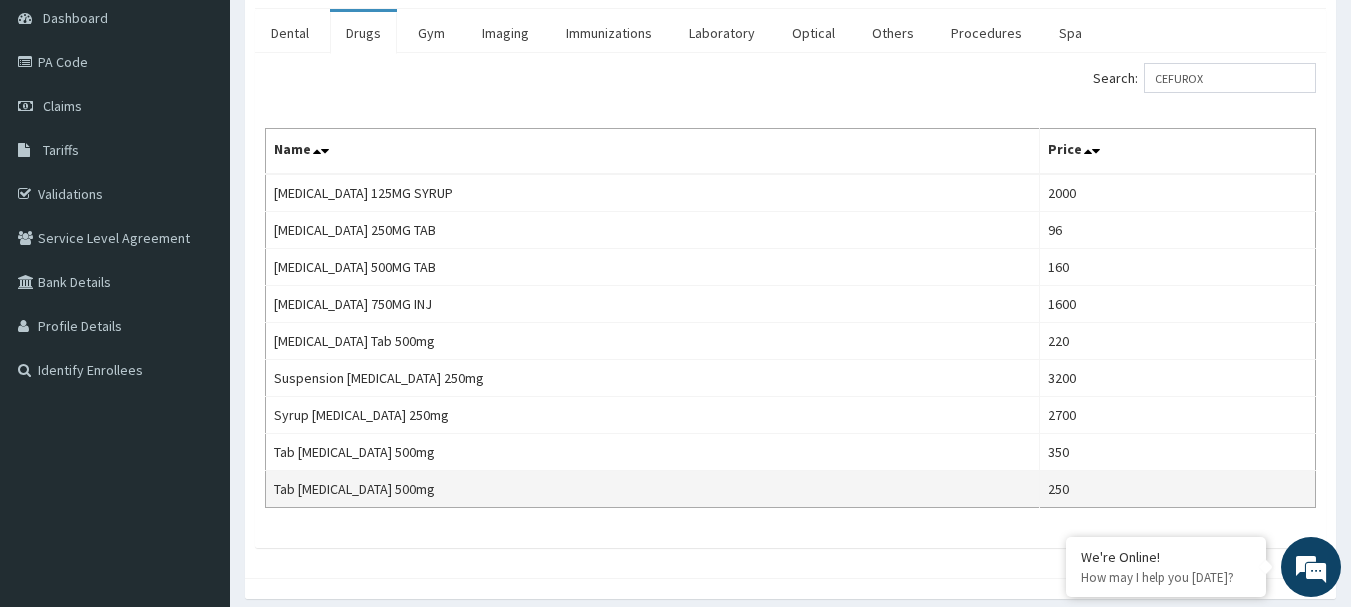 drag, startPoint x: 515, startPoint y: 502, endPoint x: 508, endPoint y: 483, distance: 20.248457 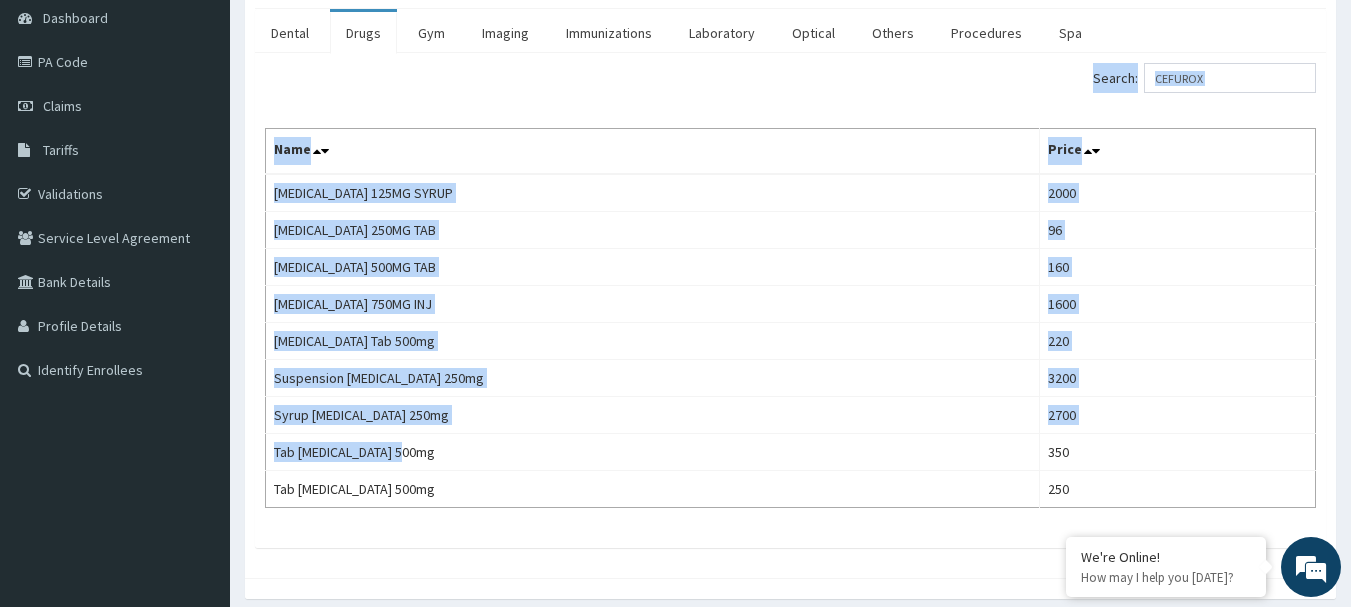 drag, startPoint x: 412, startPoint y: 450, endPoint x: 260, endPoint y: 437, distance: 152.5549 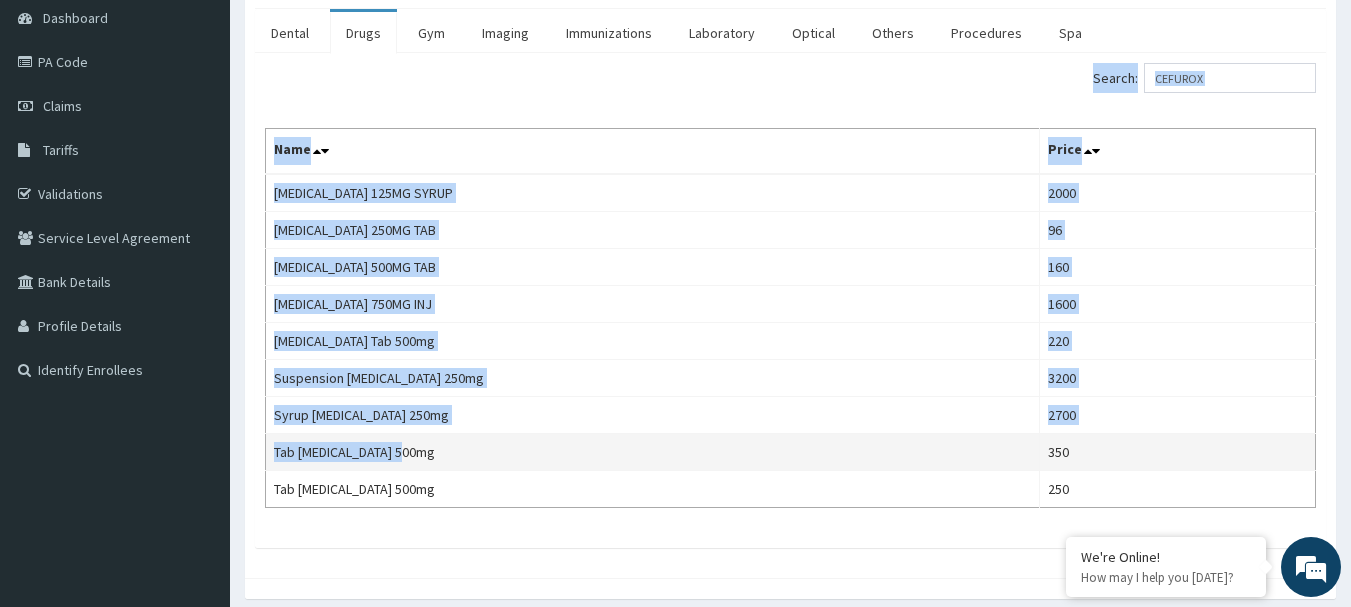 click on "Tab Cefuroxime 500mg" at bounding box center [653, 452] 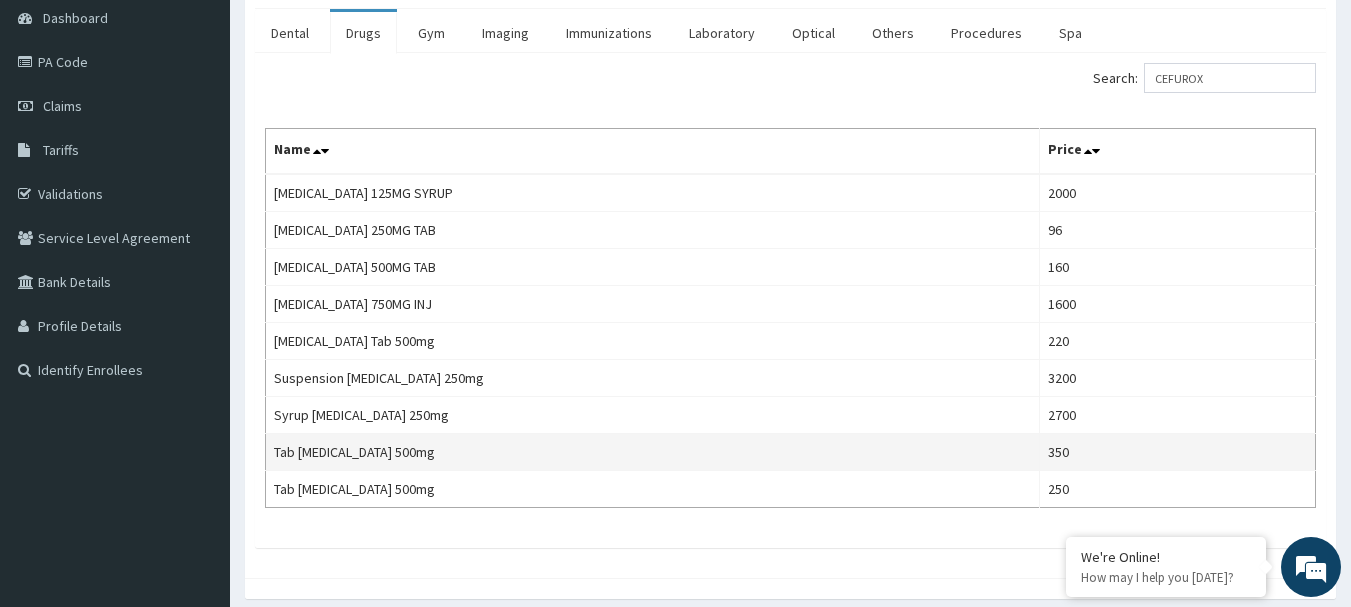 click on "Tab [MEDICAL_DATA] 500mg" at bounding box center (653, 452) 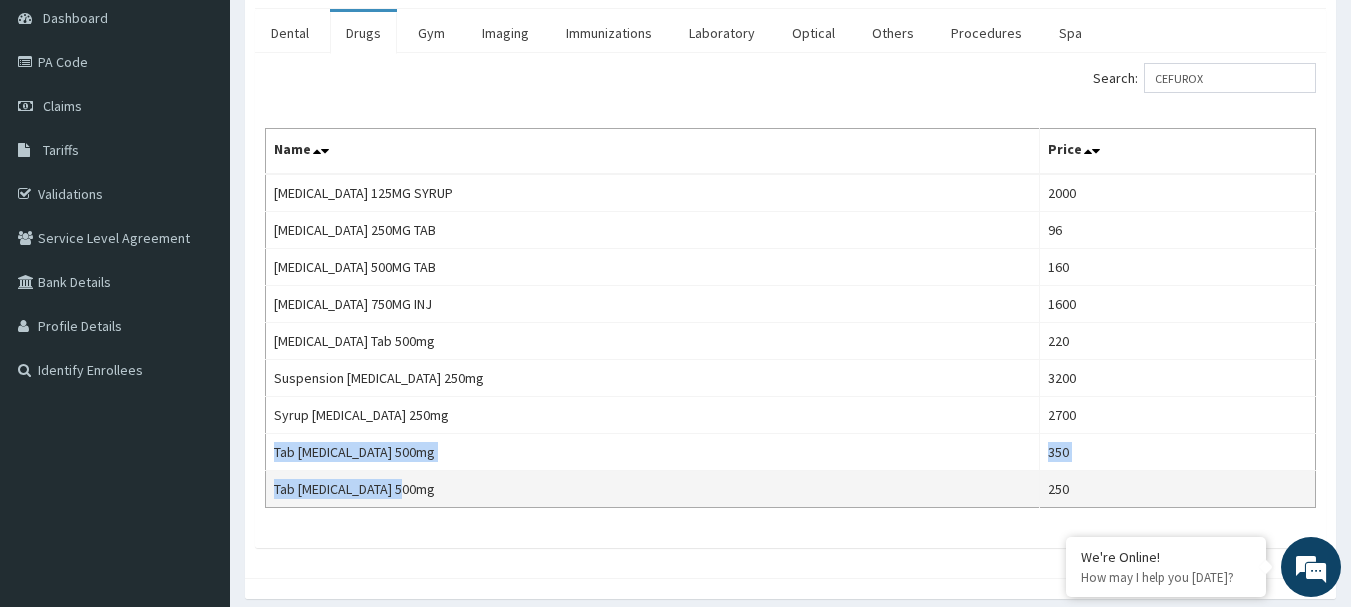 drag, startPoint x: 273, startPoint y: 448, endPoint x: 418, endPoint y: 473, distance: 147.13939 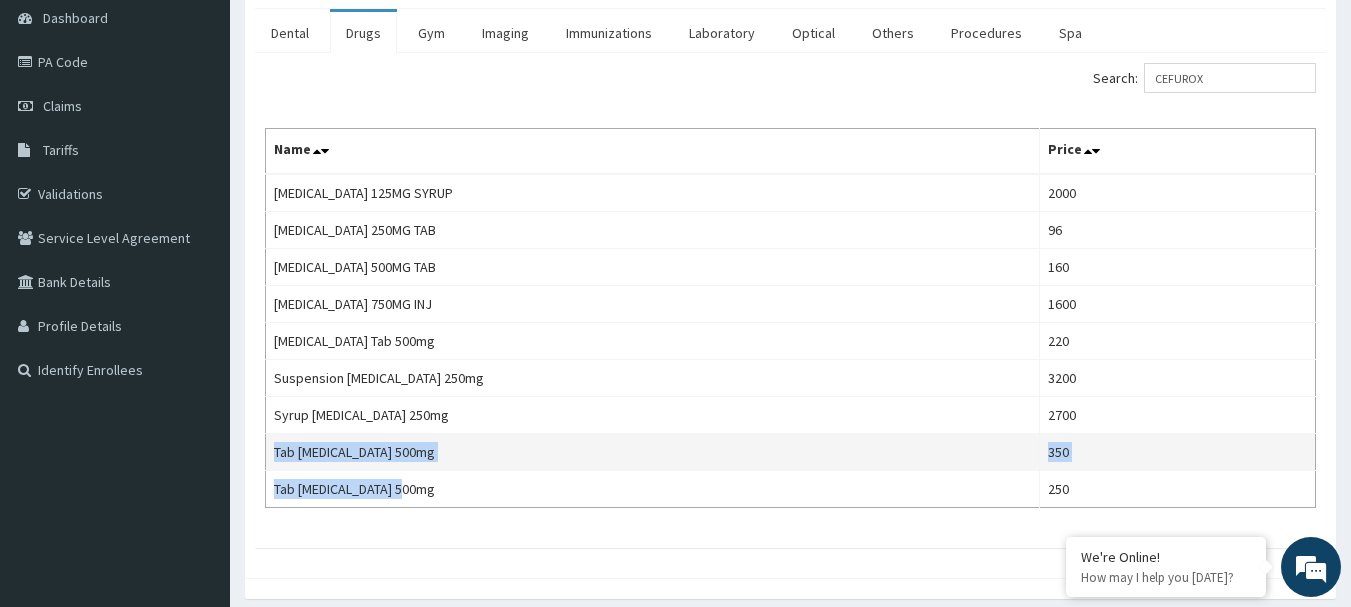 click on "Tab [MEDICAL_DATA] 500mg" at bounding box center (653, 452) 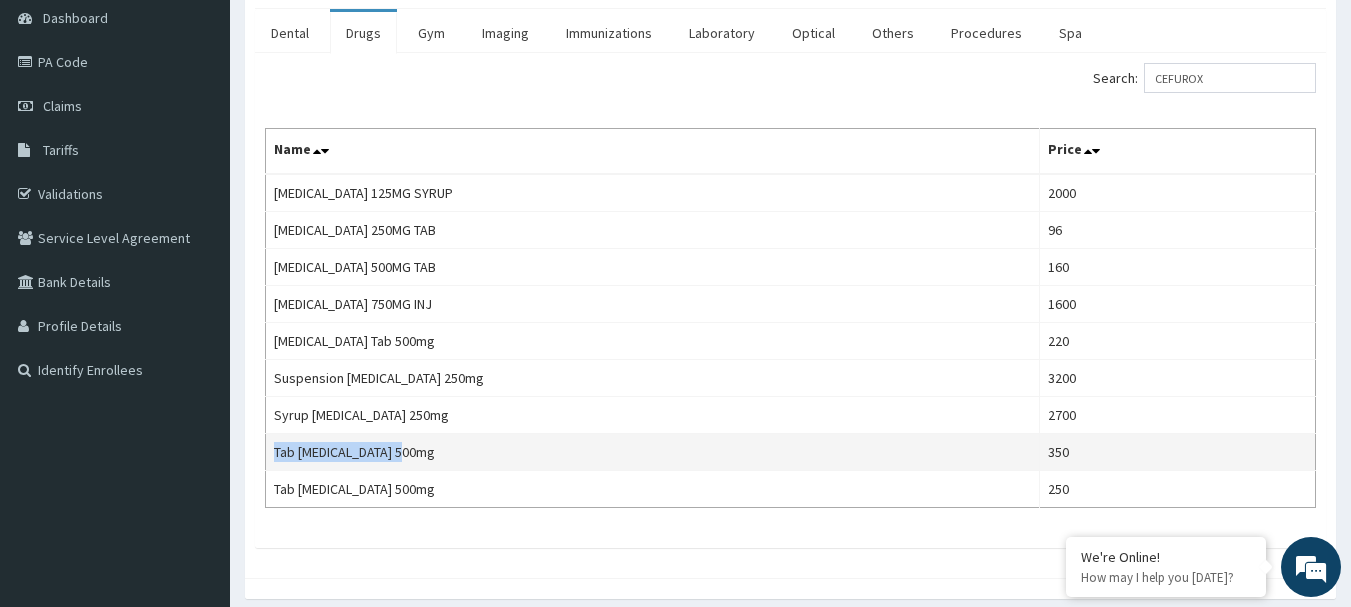 drag, startPoint x: 276, startPoint y: 451, endPoint x: 418, endPoint y: 462, distance: 142.42542 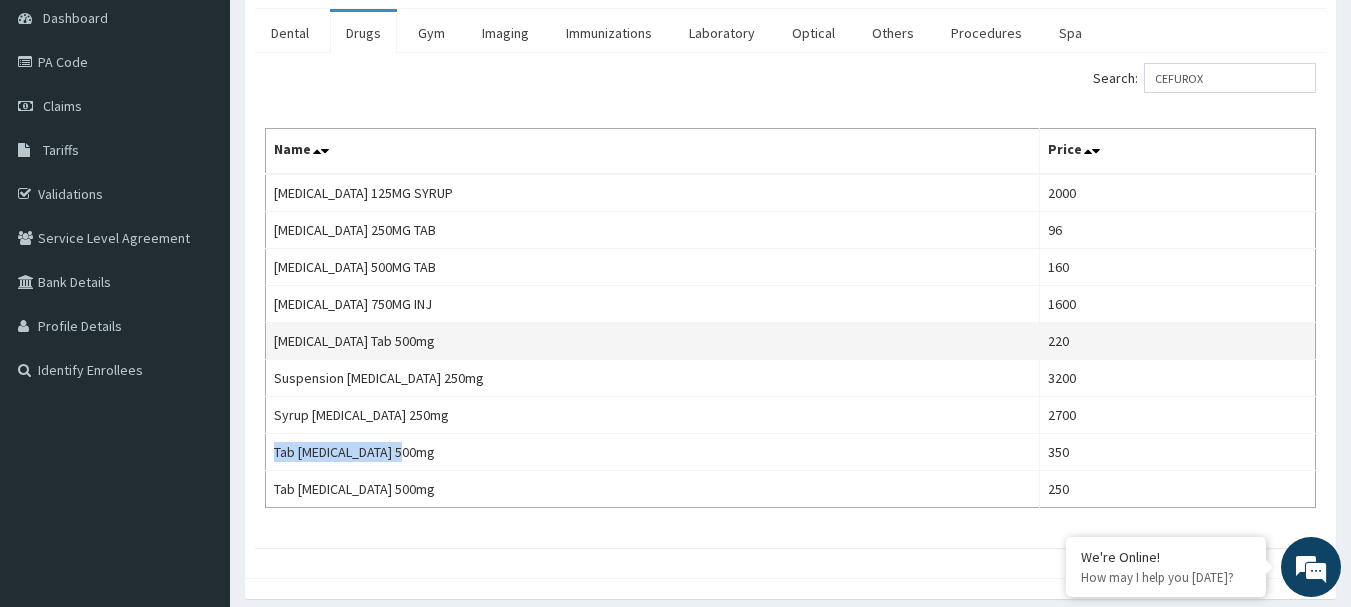 copy on "Tab Cefuroxime 500mg" 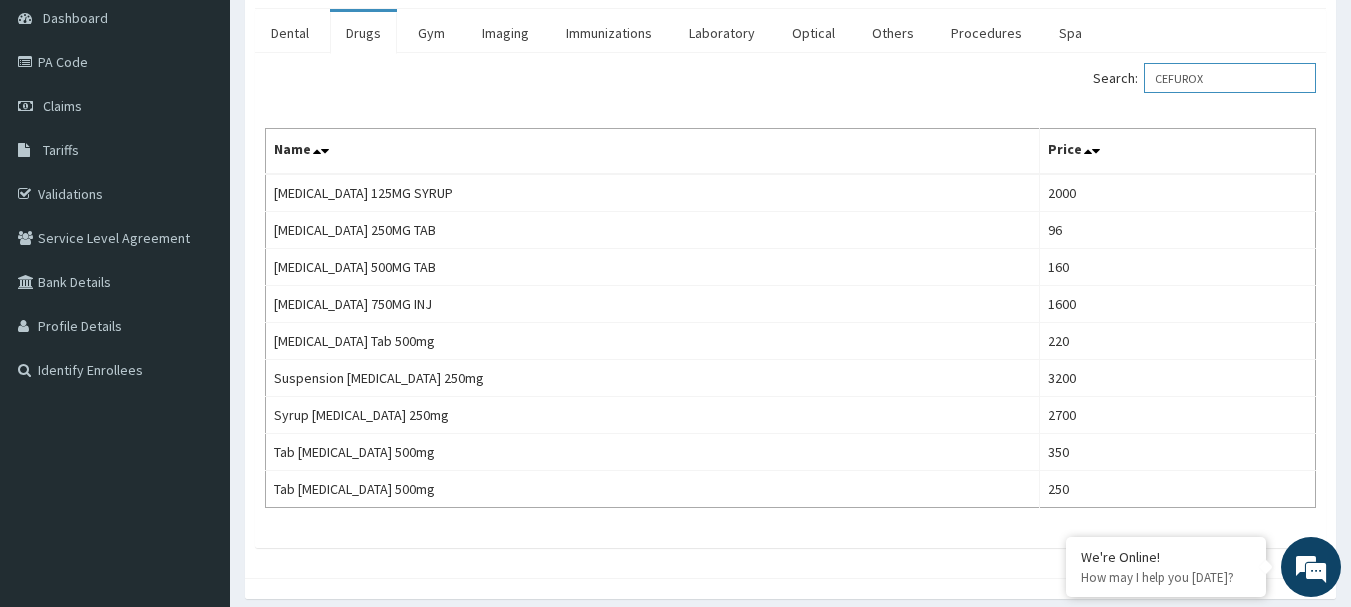 click on "CEFUROX" at bounding box center [1230, 78] 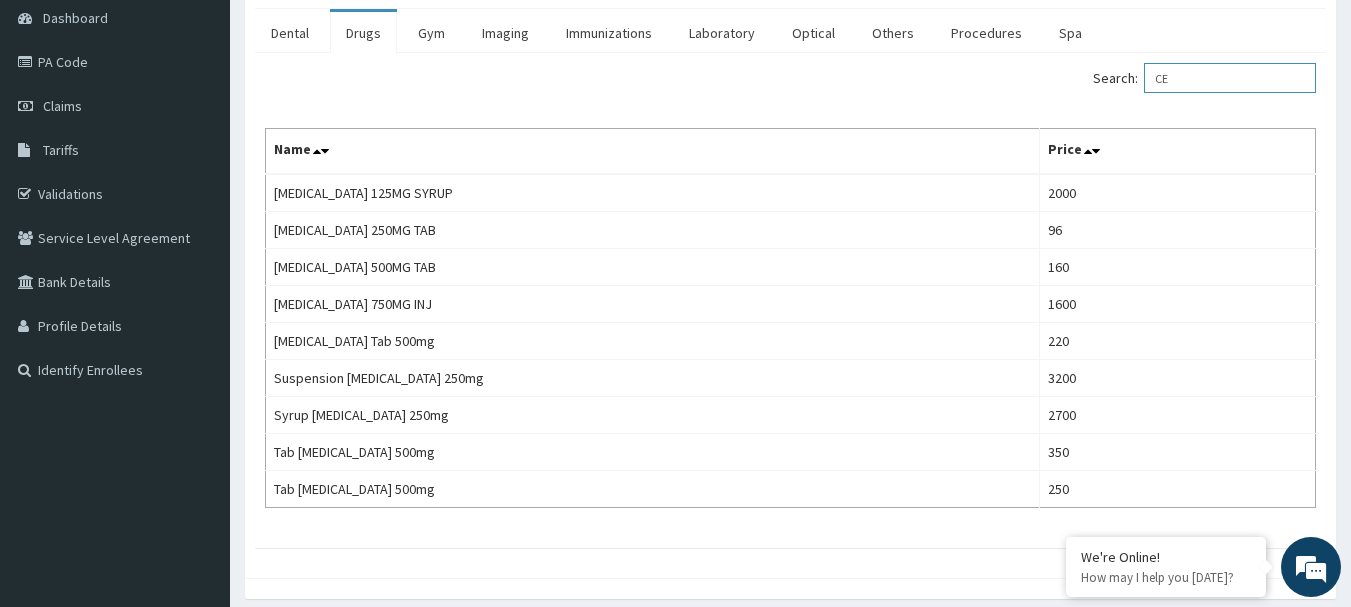 type on "C" 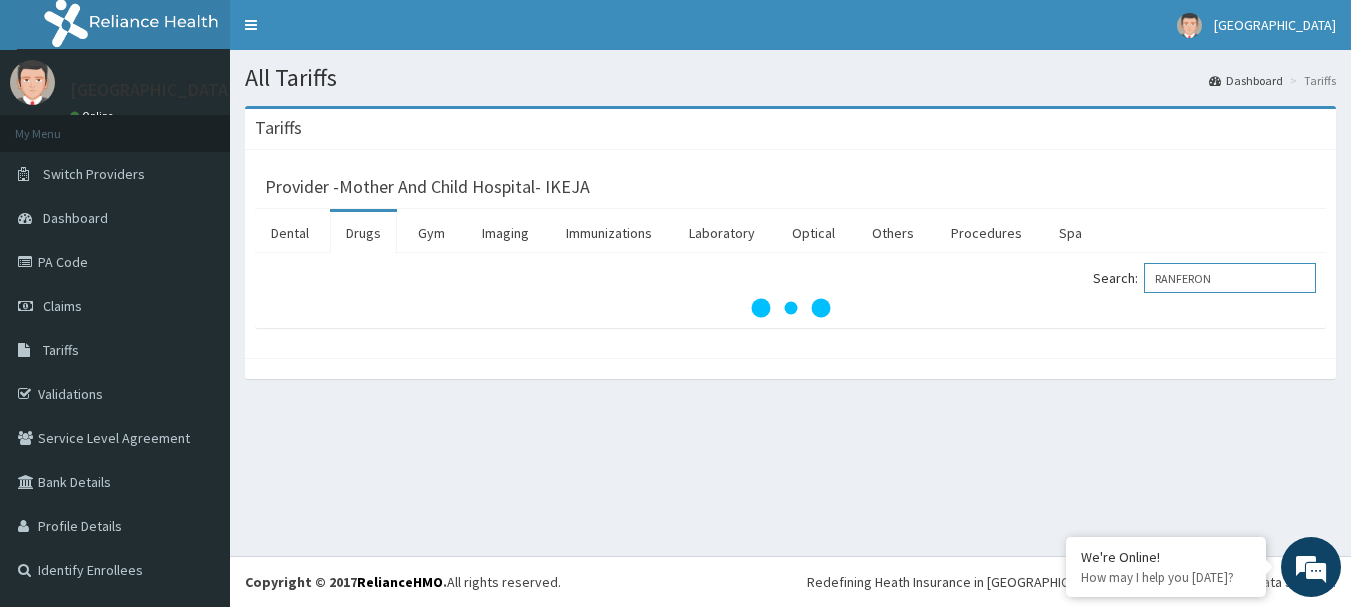 scroll, scrollTop: 0, scrollLeft: 0, axis: both 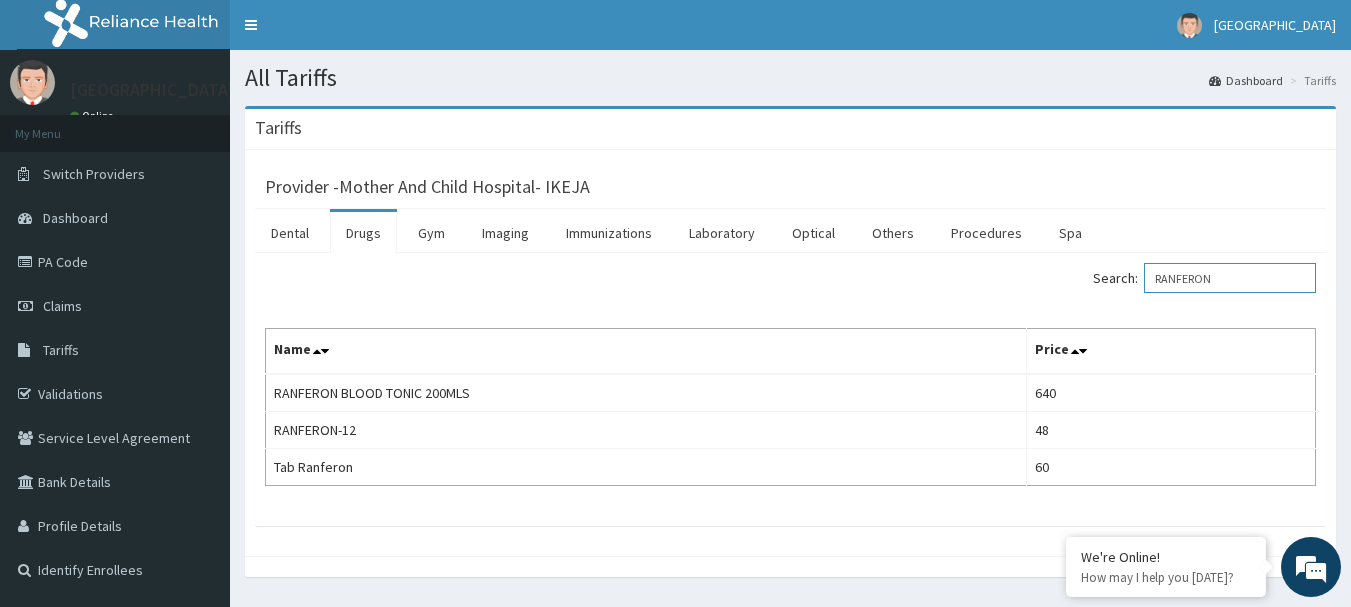 drag, startPoint x: 1236, startPoint y: 285, endPoint x: 1229, endPoint y: 254, distance: 31.780497 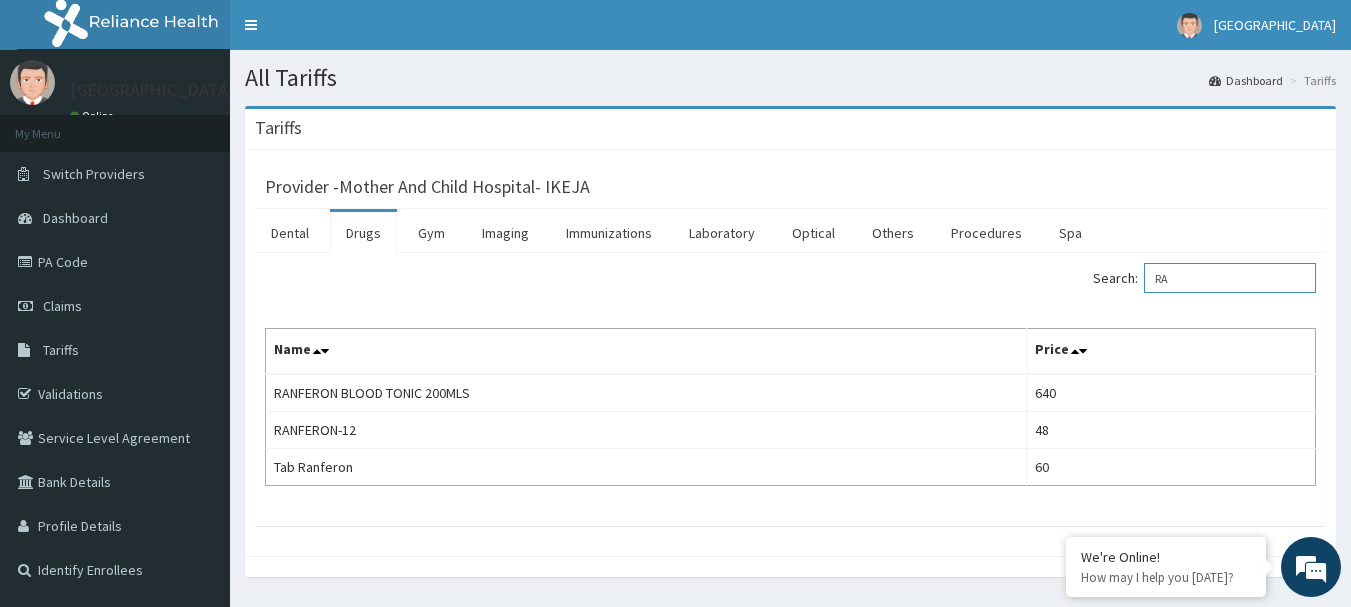 type on "R" 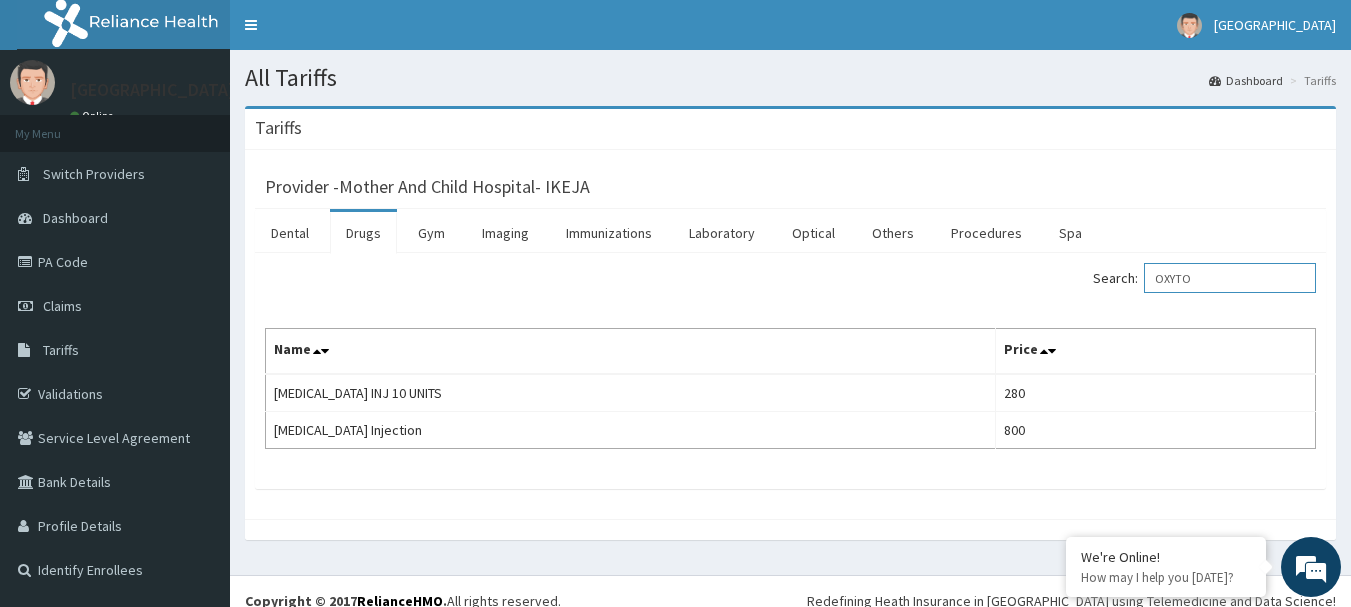 click on "OXYTO" at bounding box center (1230, 278) 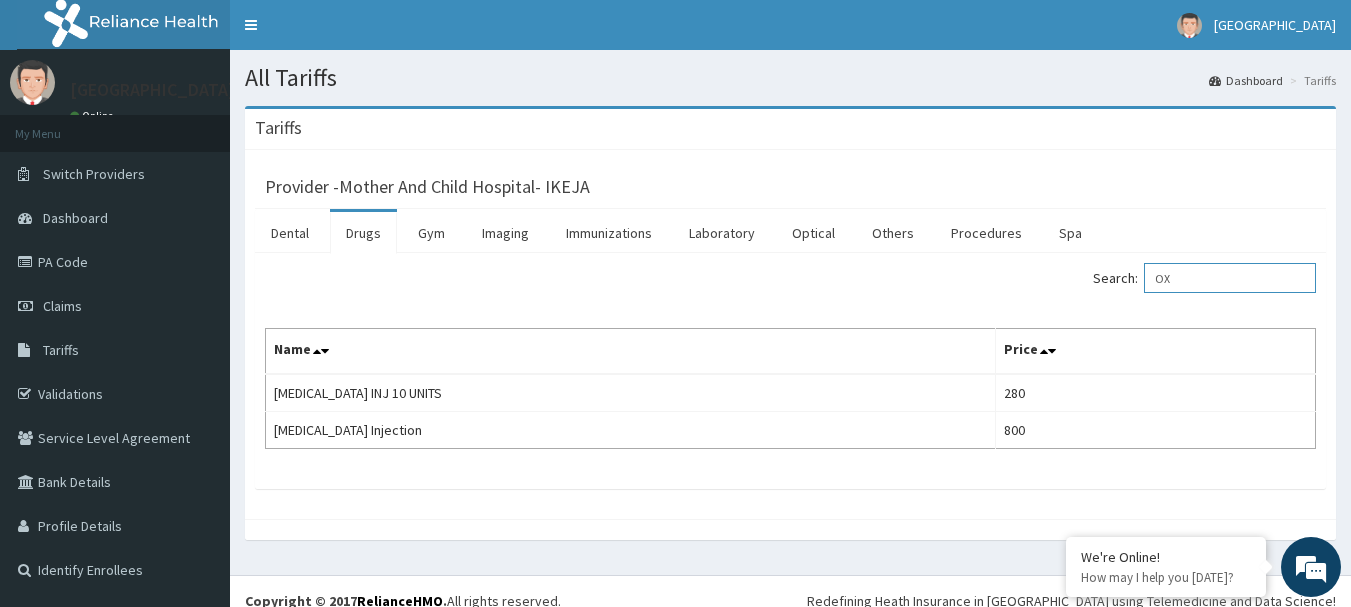type on "O" 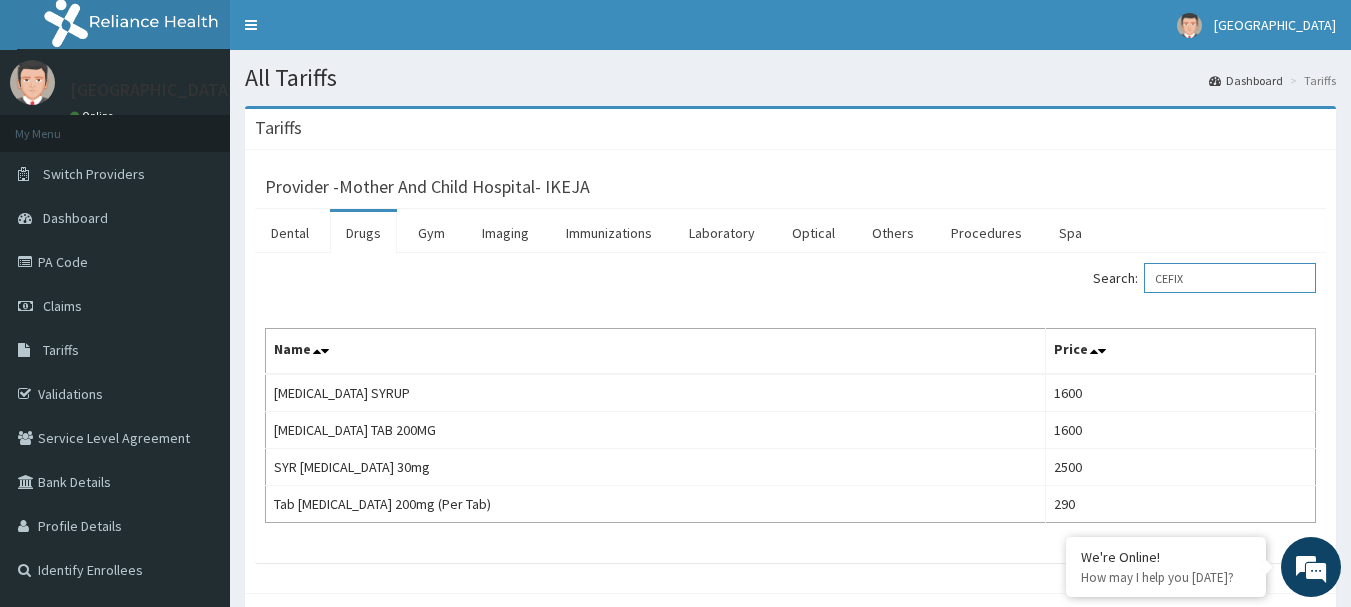 type on "CEFIX" 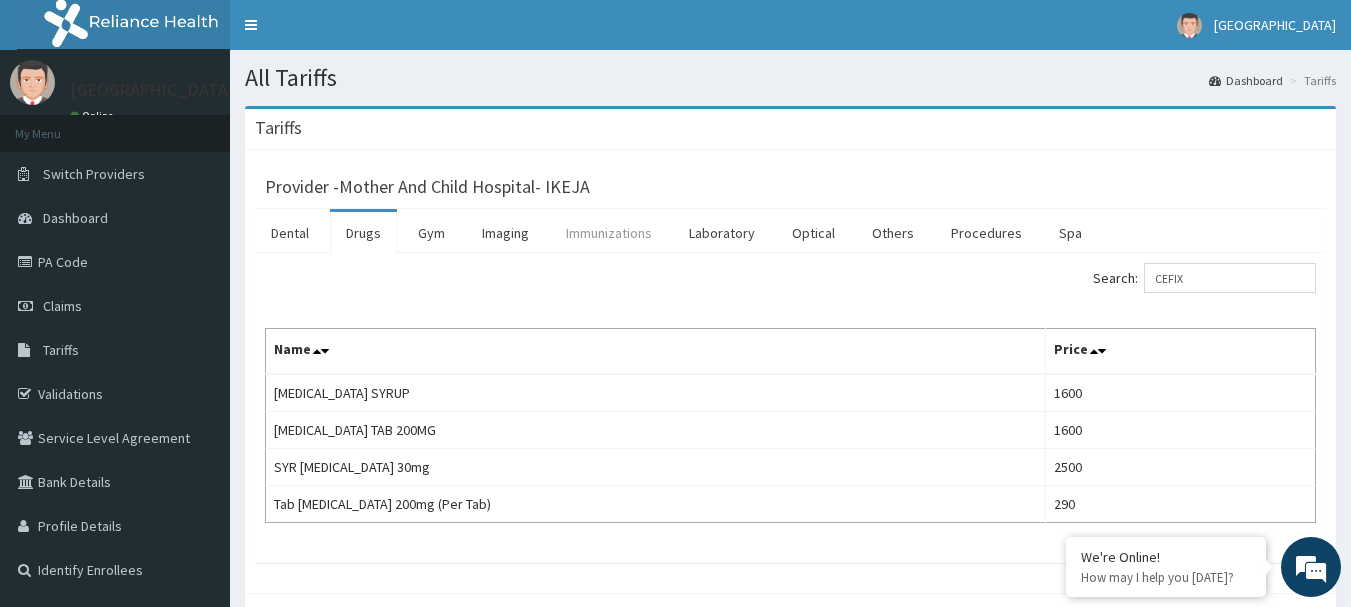 click on "Immunizations" at bounding box center [609, 233] 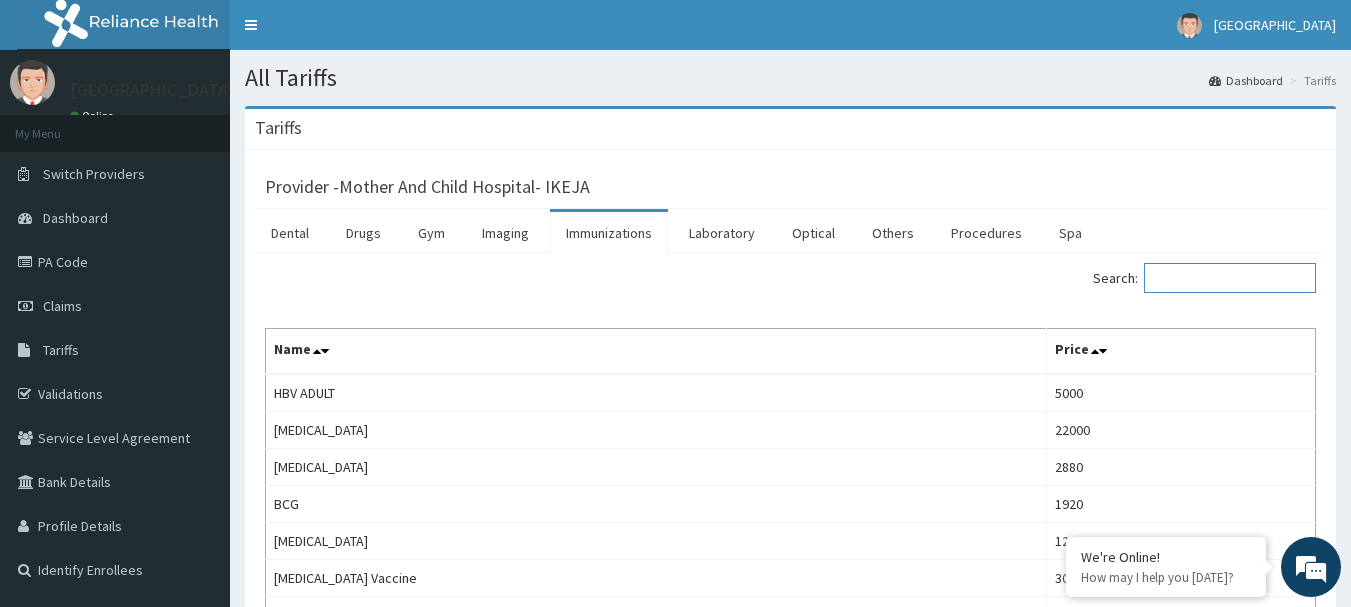 click on "Search:" at bounding box center [1230, 278] 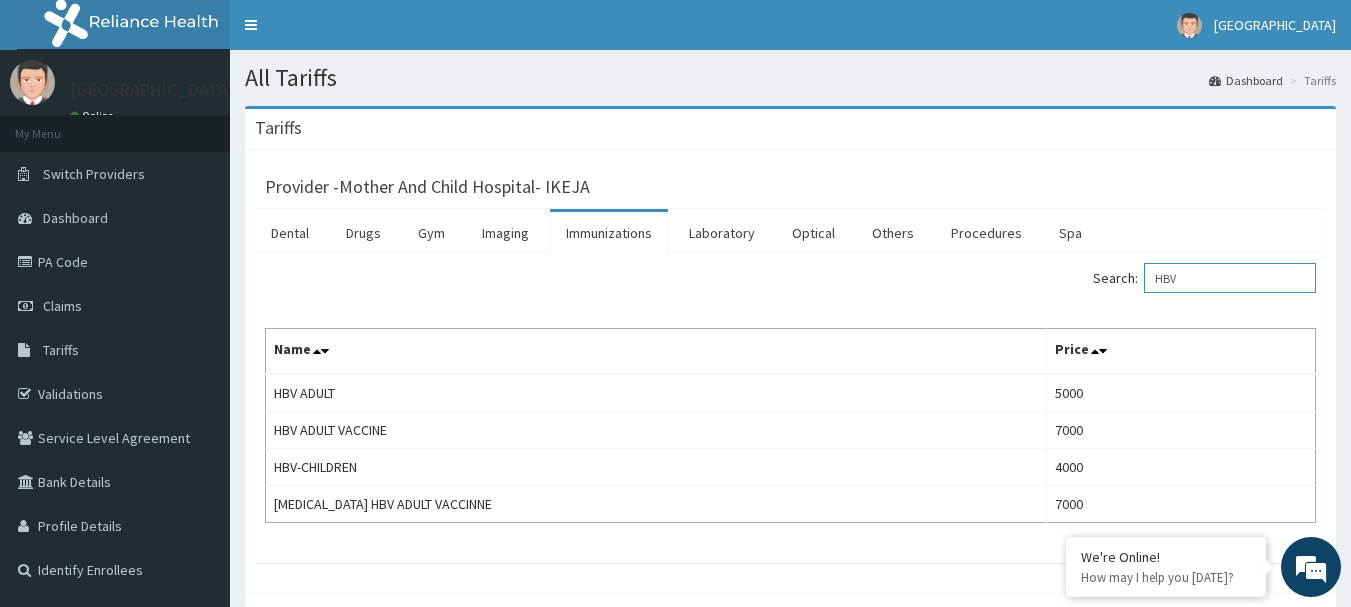 type on "HBV" 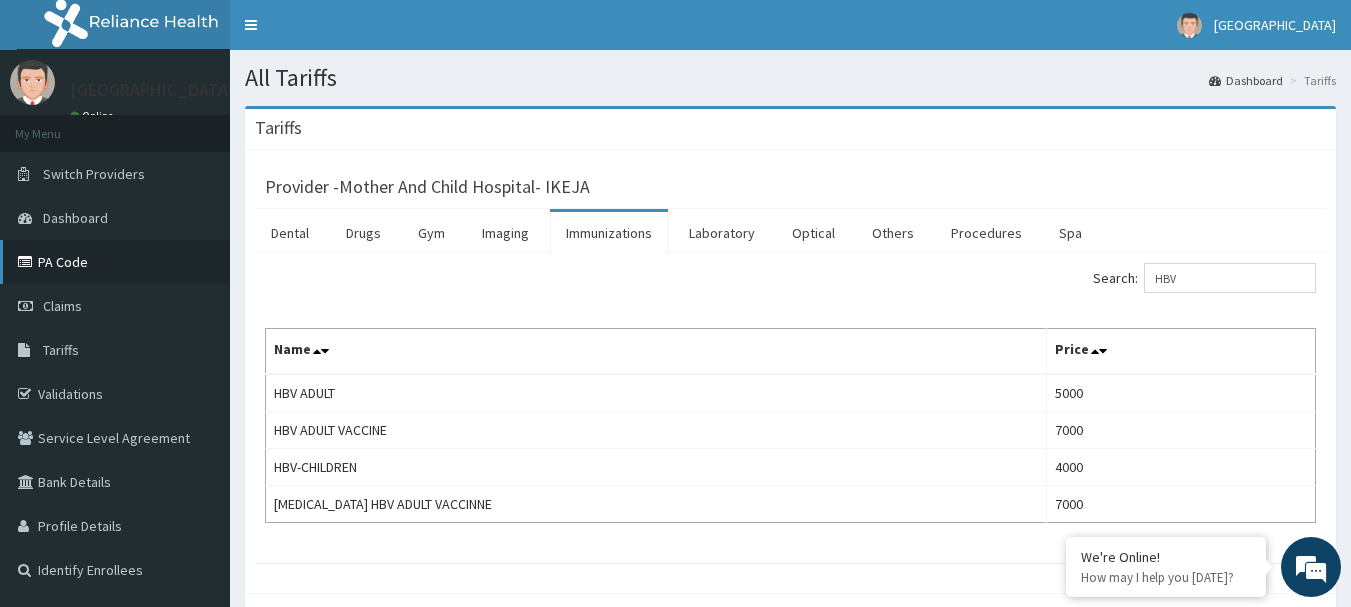 click on "PA Code" at bounding box center (115, 262) 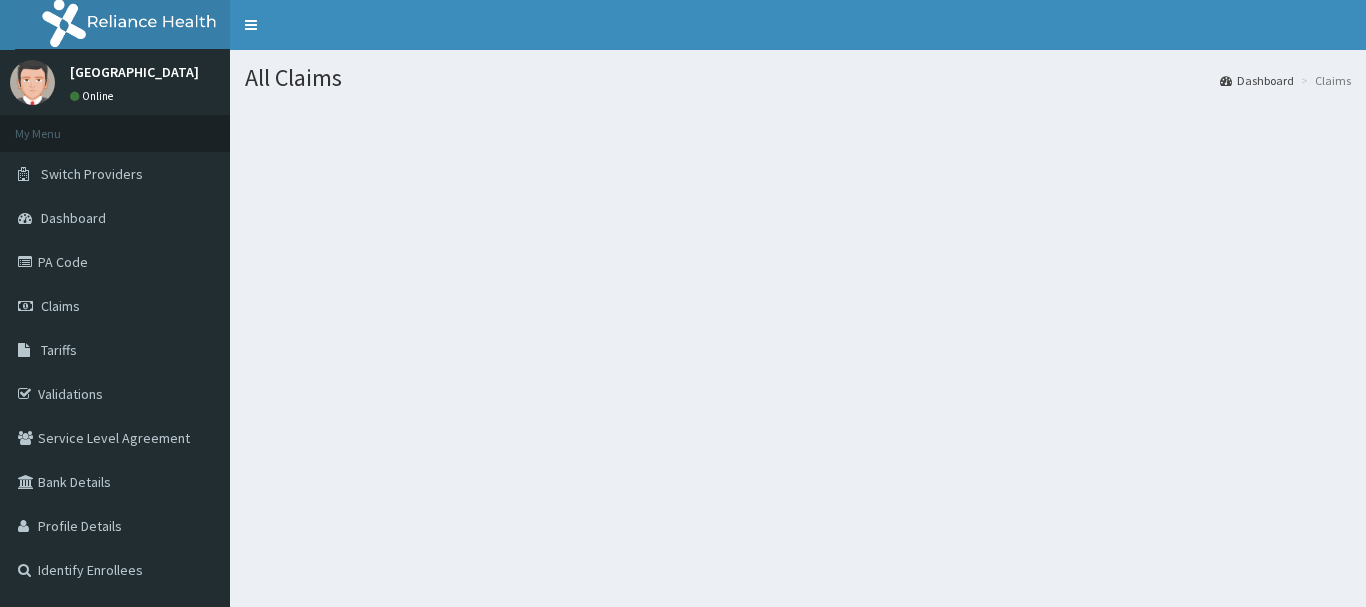 scroll, scrollTop: 0, scrollLeft: 0, axis: both 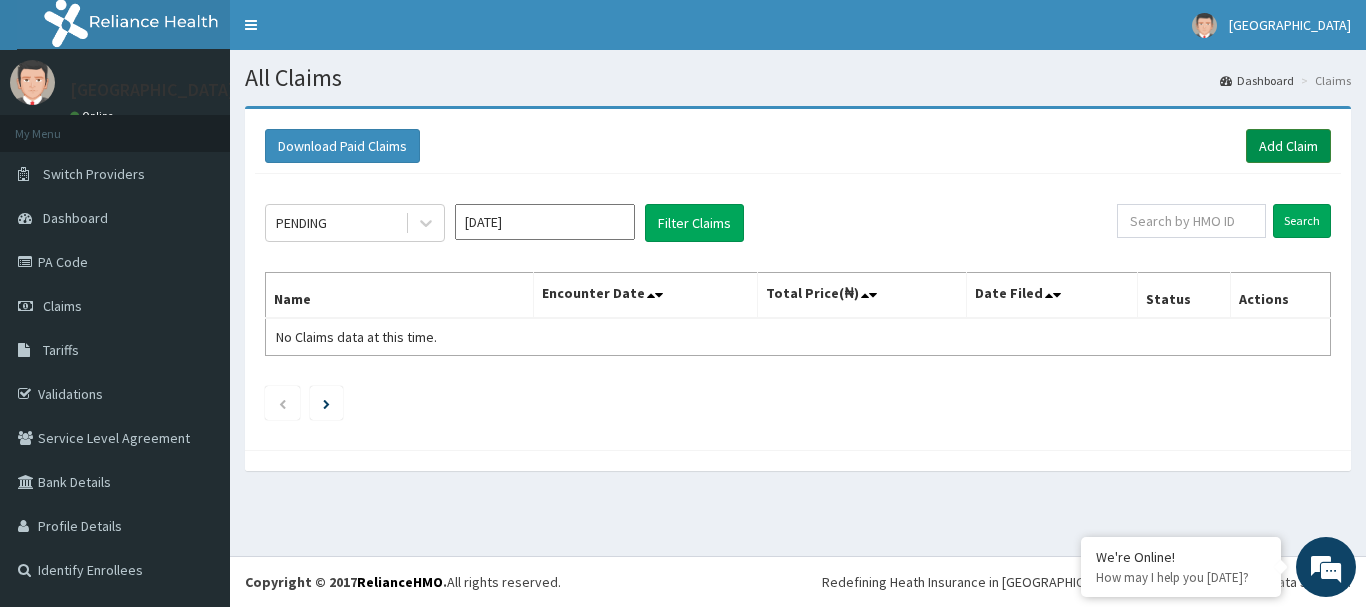 click on "Add Claim" at bounding box center [1288, 146] 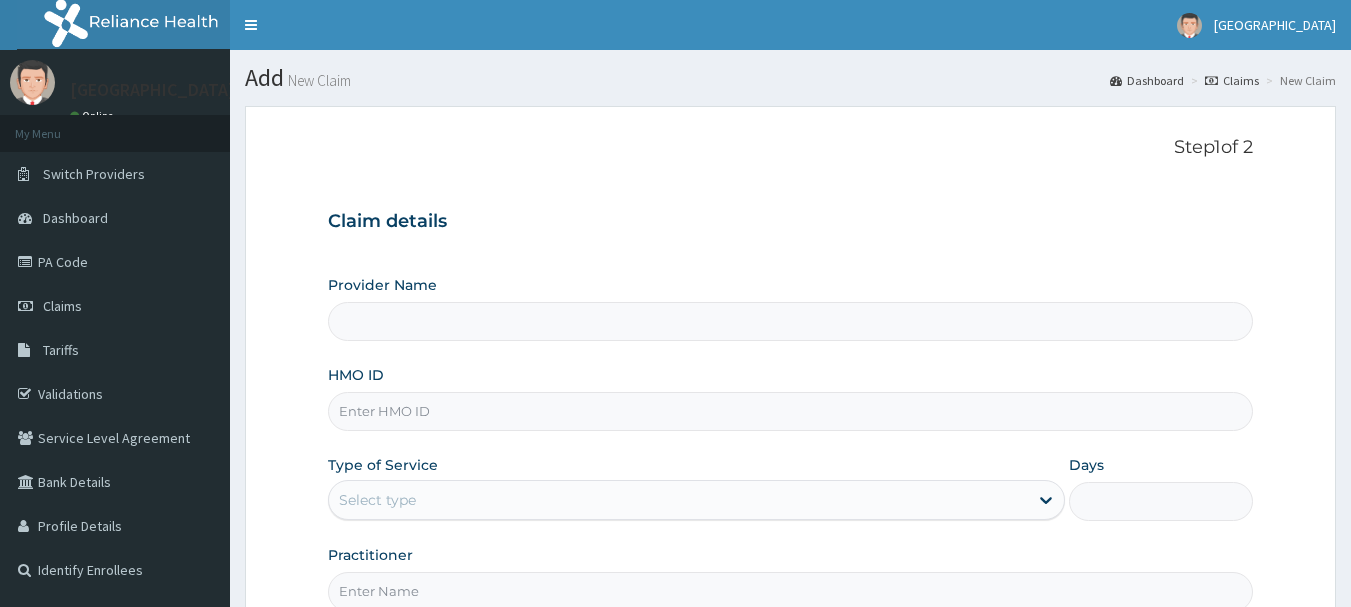 scroll, scrollTop: 0, scrollLeft: 0, axis: both 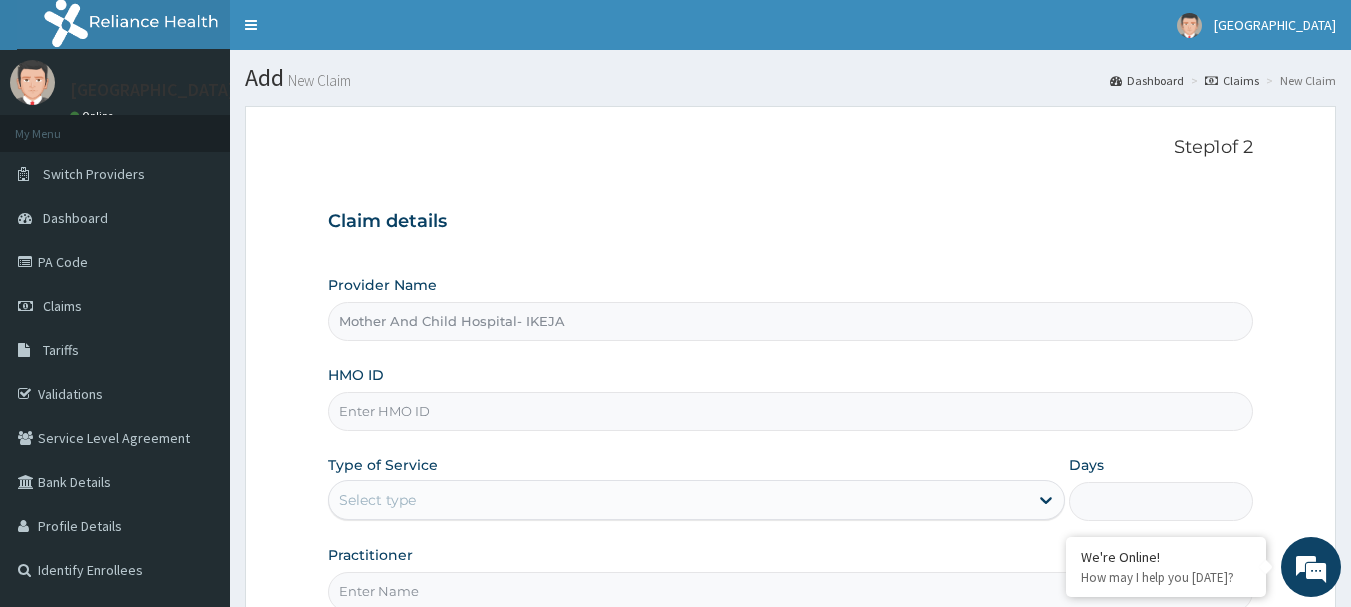 click on "HMO ID" at bounding box center [791, 411] 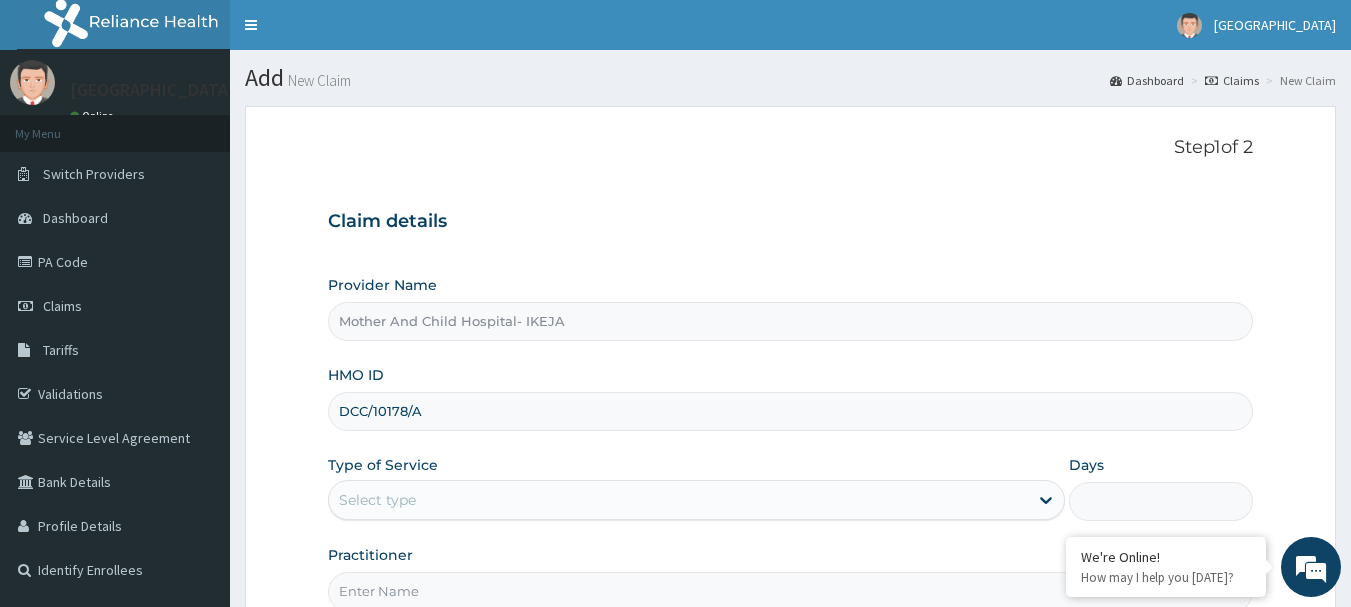 type on "DCC/10178/A" 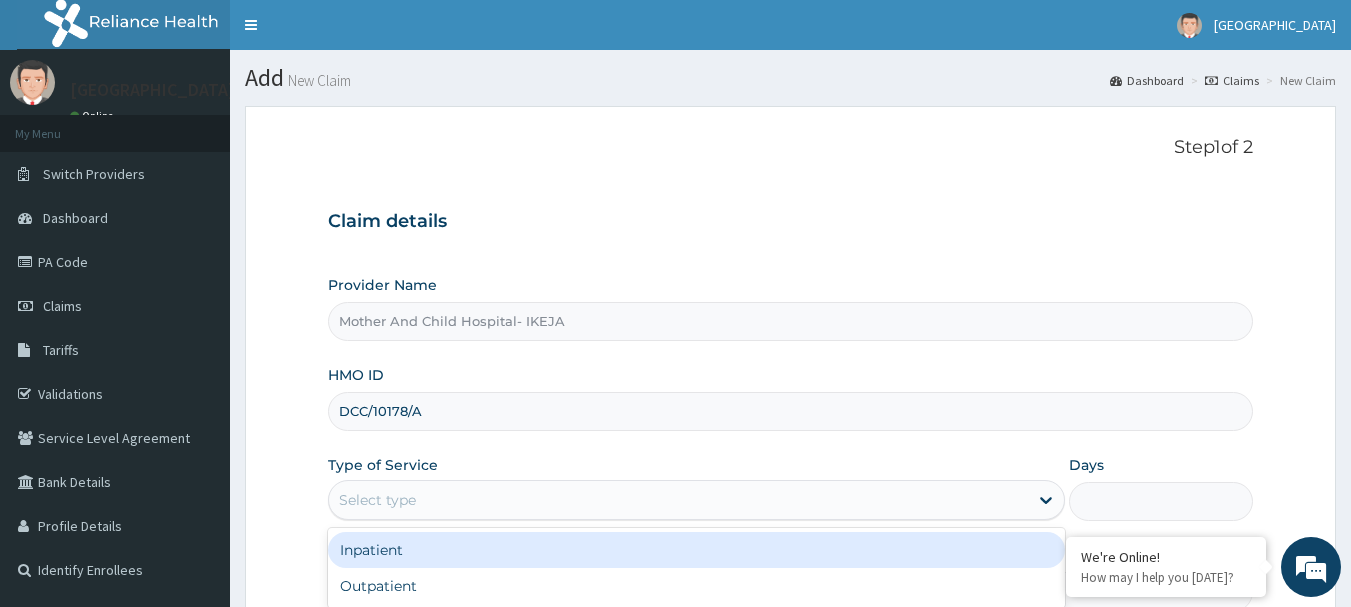 click on "Select type" at bounding box center [678, 500] 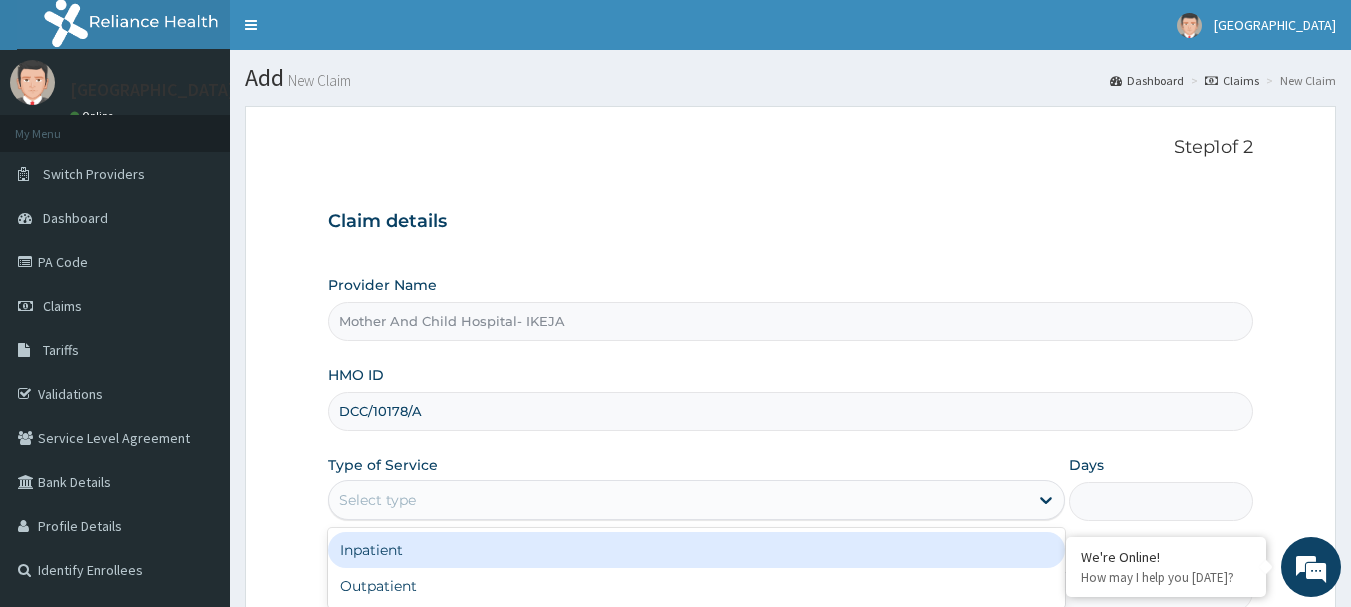 drag, startPoint x: 415, startPoint y: 556, endPoint x: 442, endPoint y: 537, distance: 33.01515 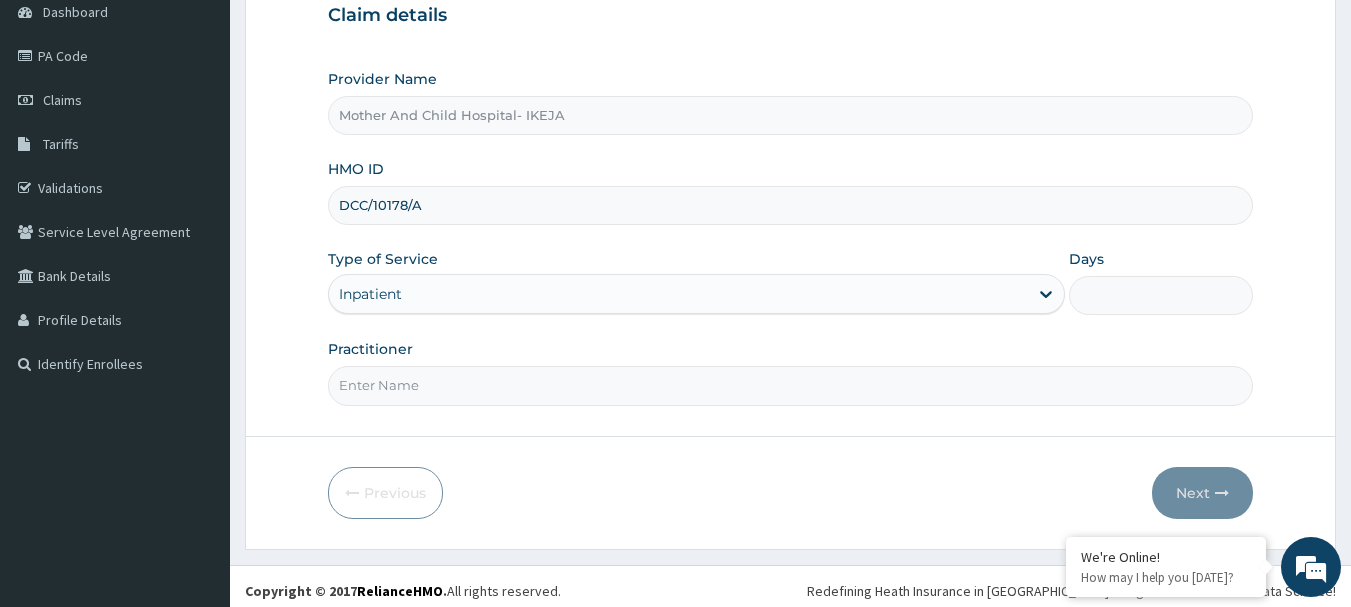 scroll, scrollTop: 215, scrollLeft: 0, axis: vertical 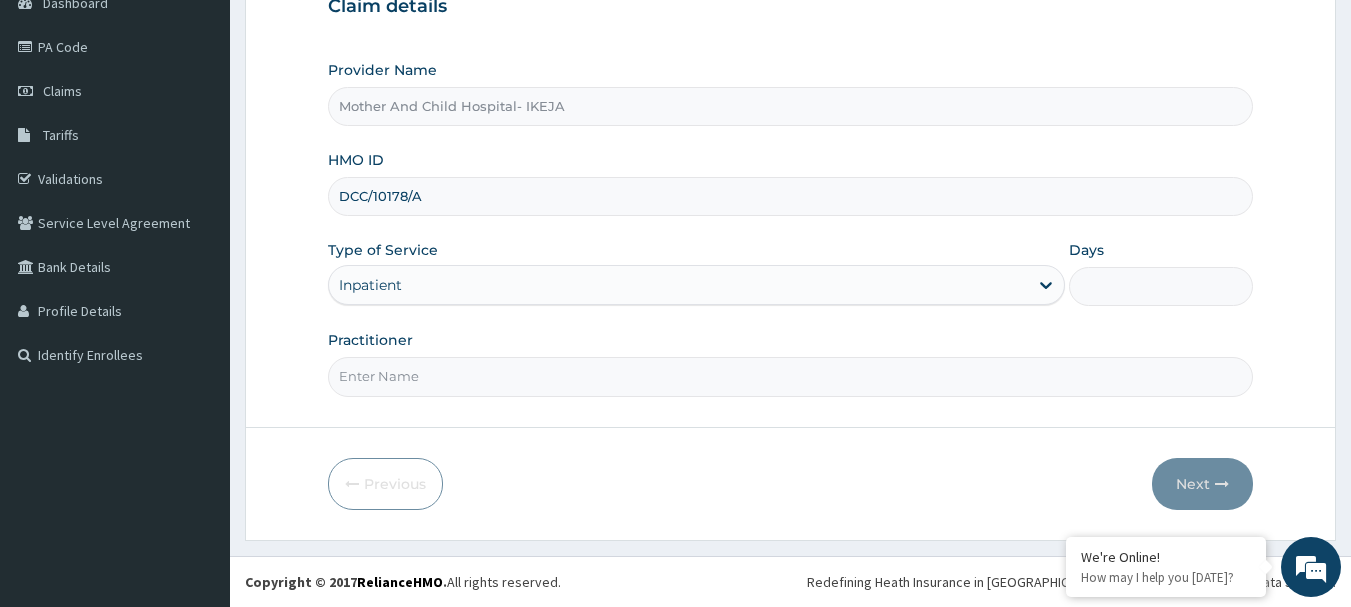 click on "Days" at bounding box center [1161, 286] 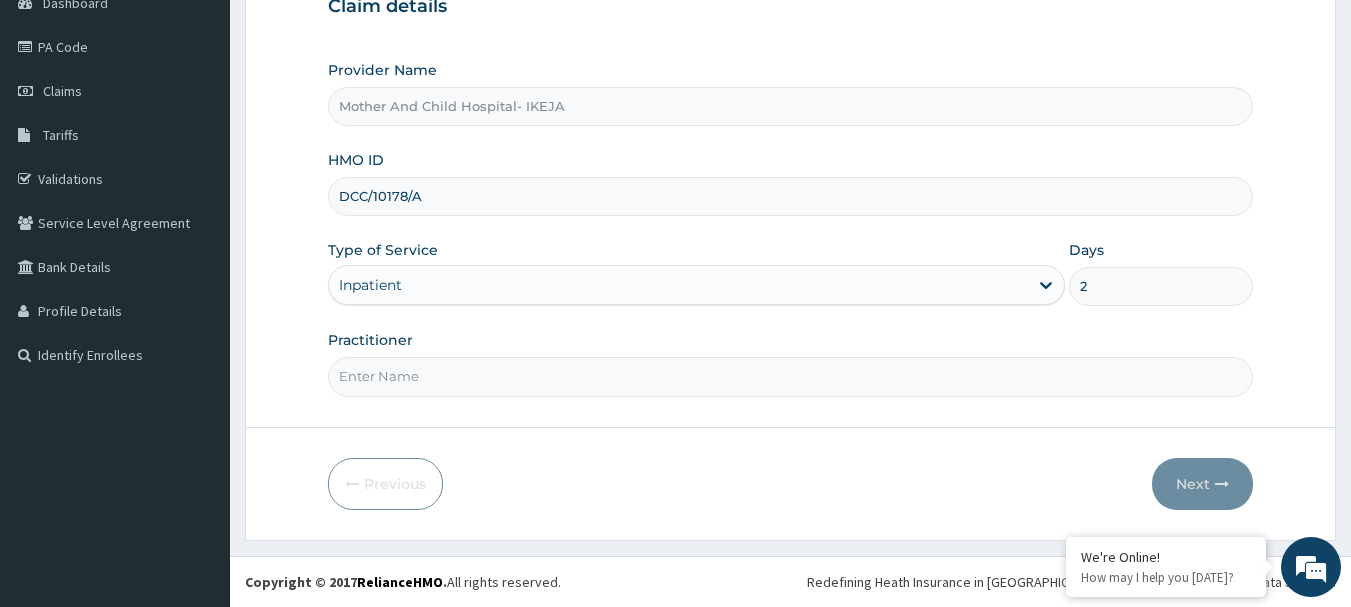 type on "2" 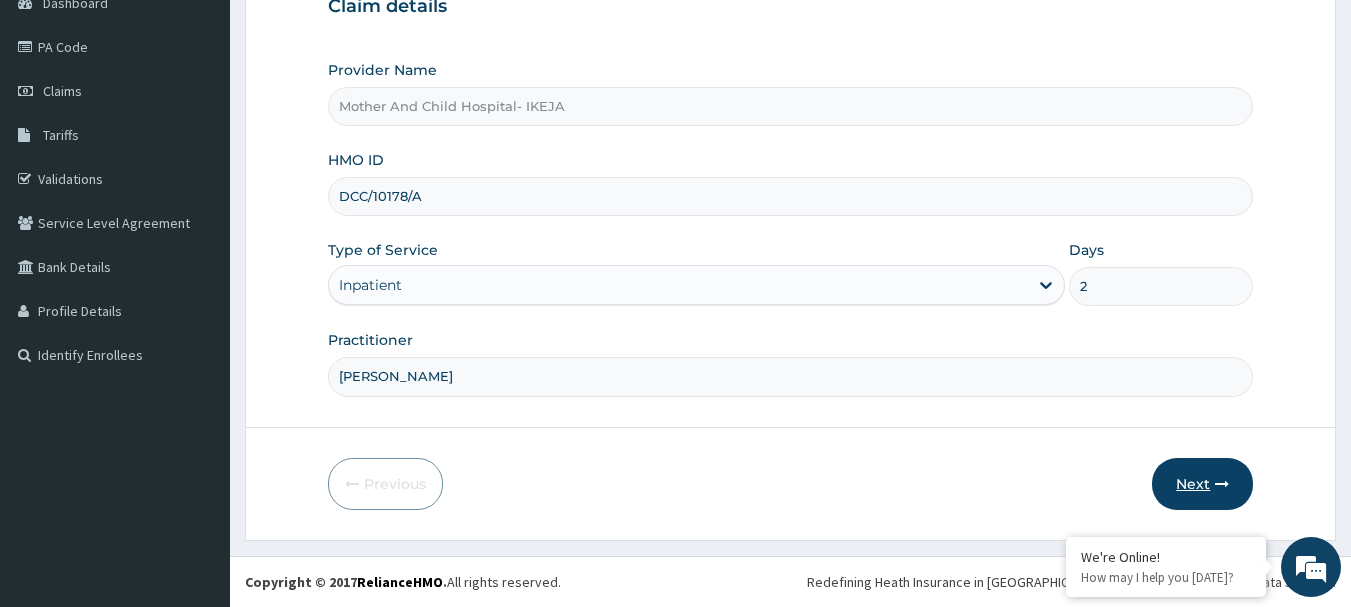click on "Next" at bounding box center [1202, 484] 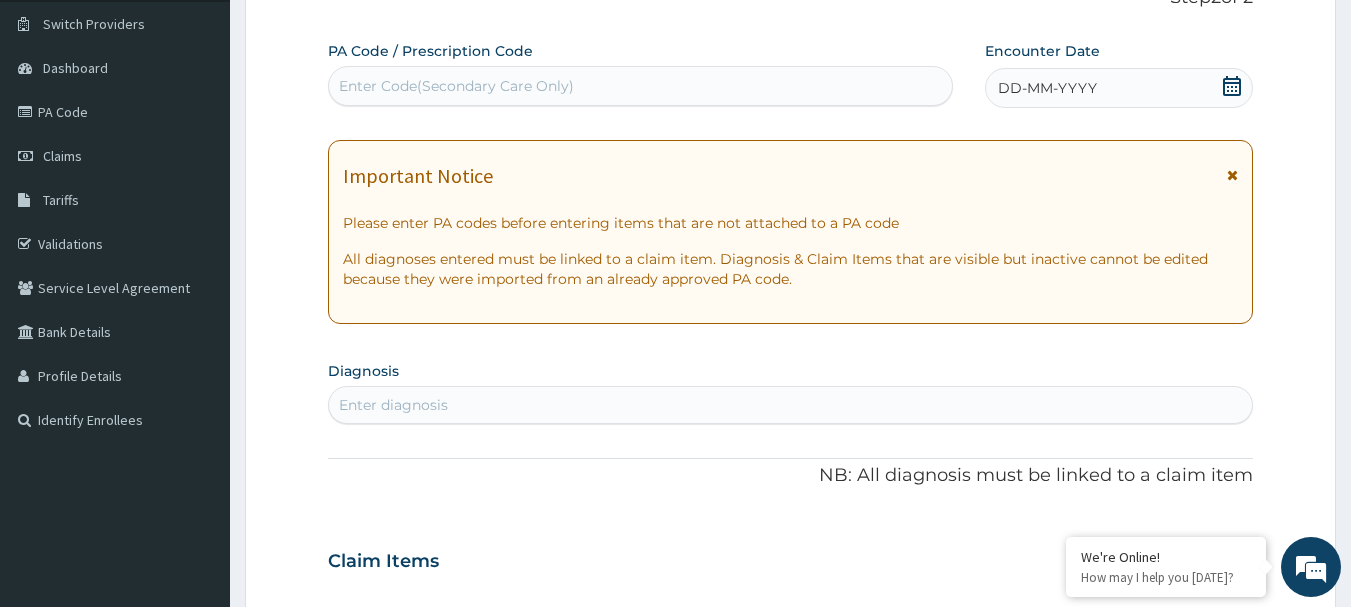scroll, scrollTop: 115, scrollLeft: 0, axis: vertical 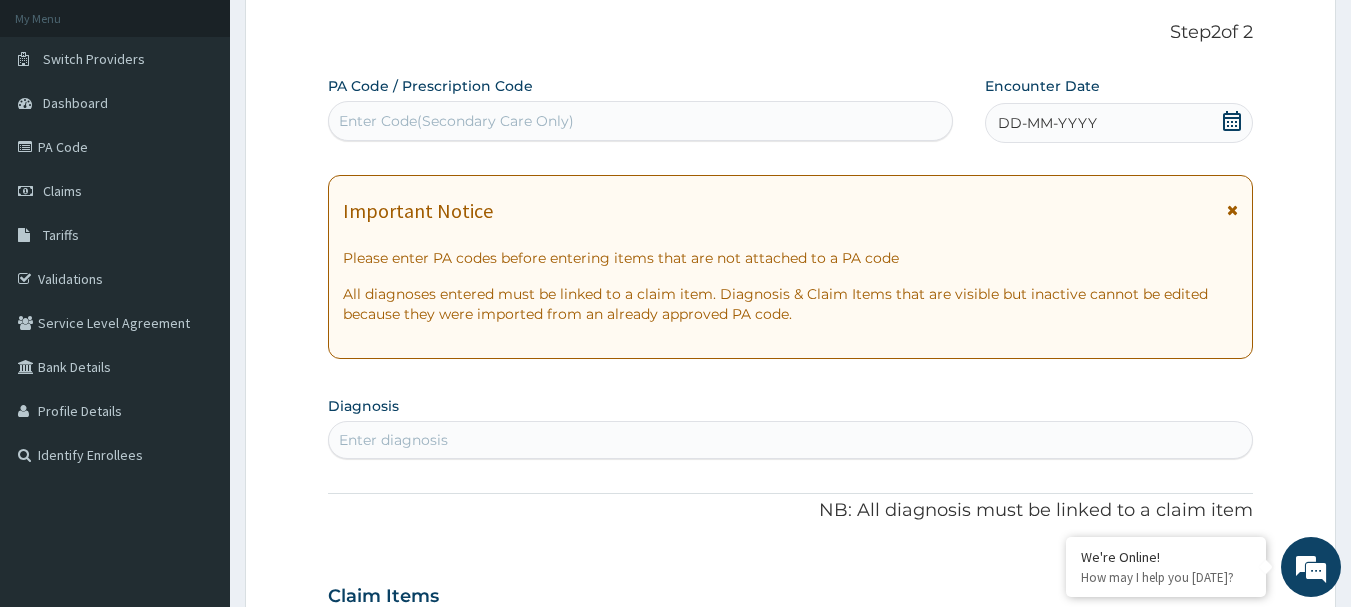 click on "Enter Code(Secondary Care Only)" at bounding box center [456, 121] 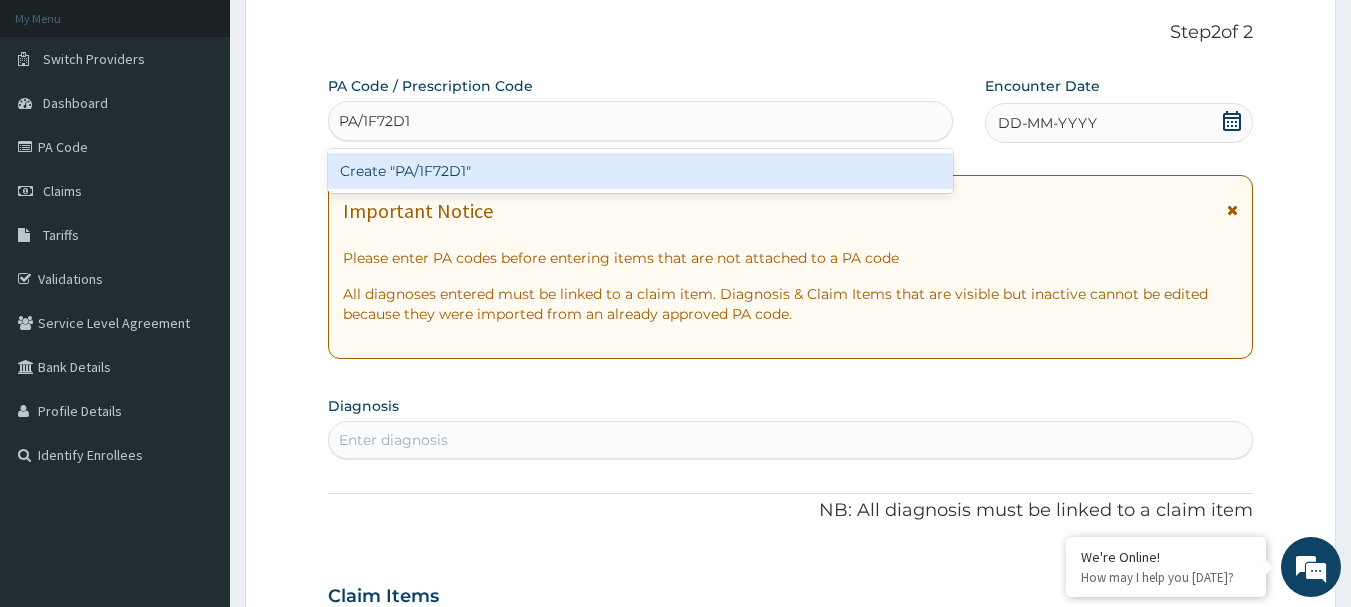 click on "Create "PA/1F72D1"" at bounding box center [641, 171] 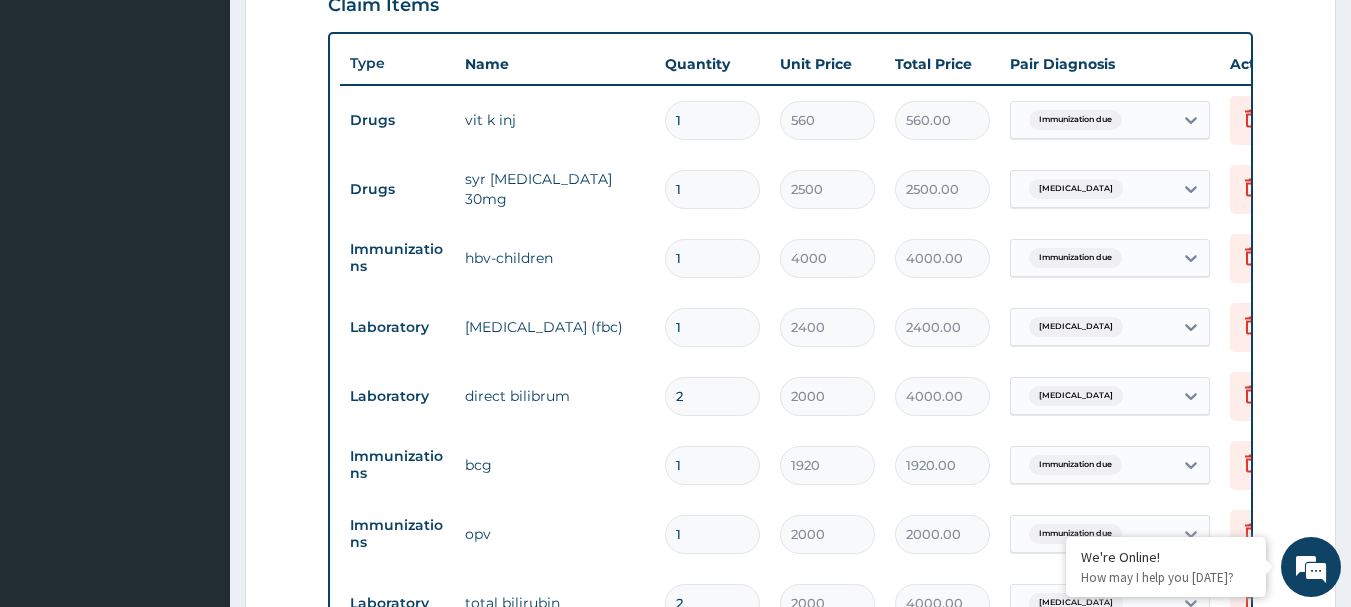 scroll, scrollTop: 612, scrollLeft: 0, axis: vertical 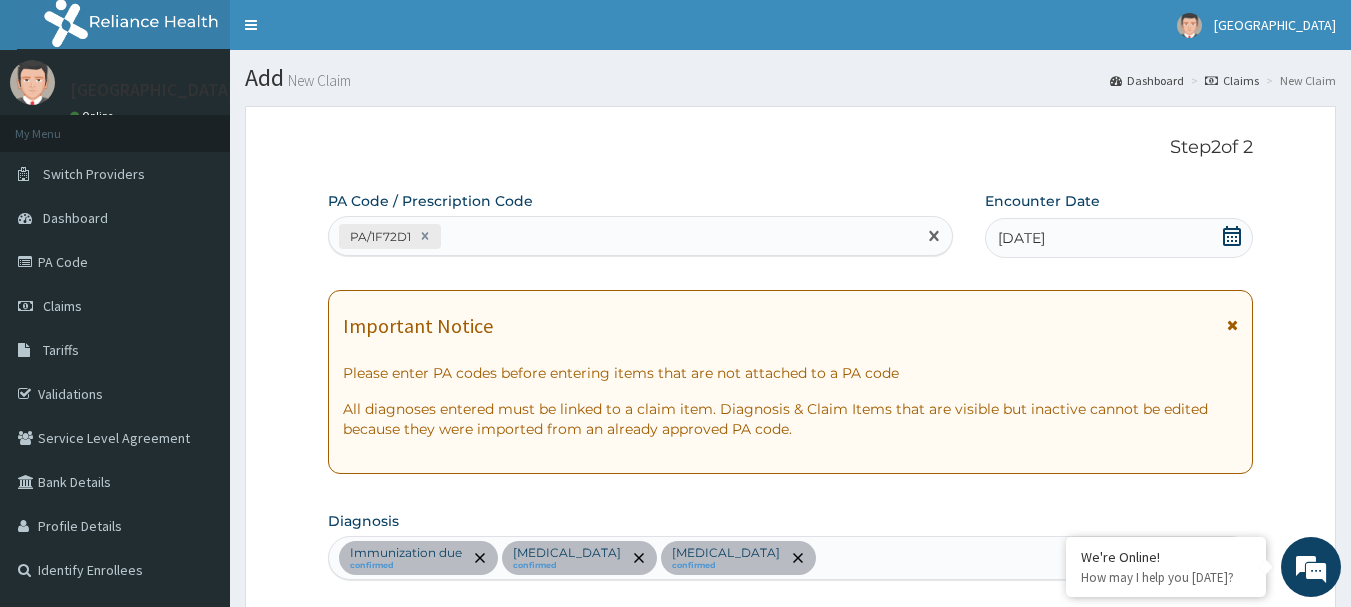 click on "PA/1F72D1" at bounding box center [623, 236] 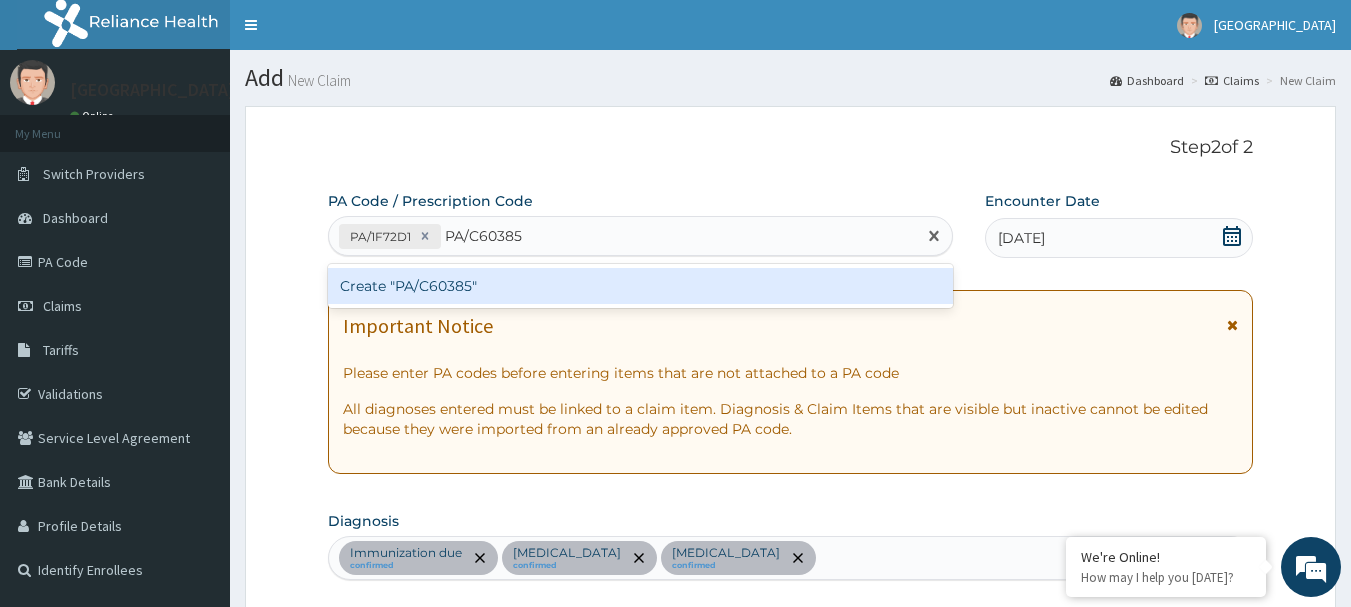 click on "Create "PA/C60385"" at bounding box center [641, 286] 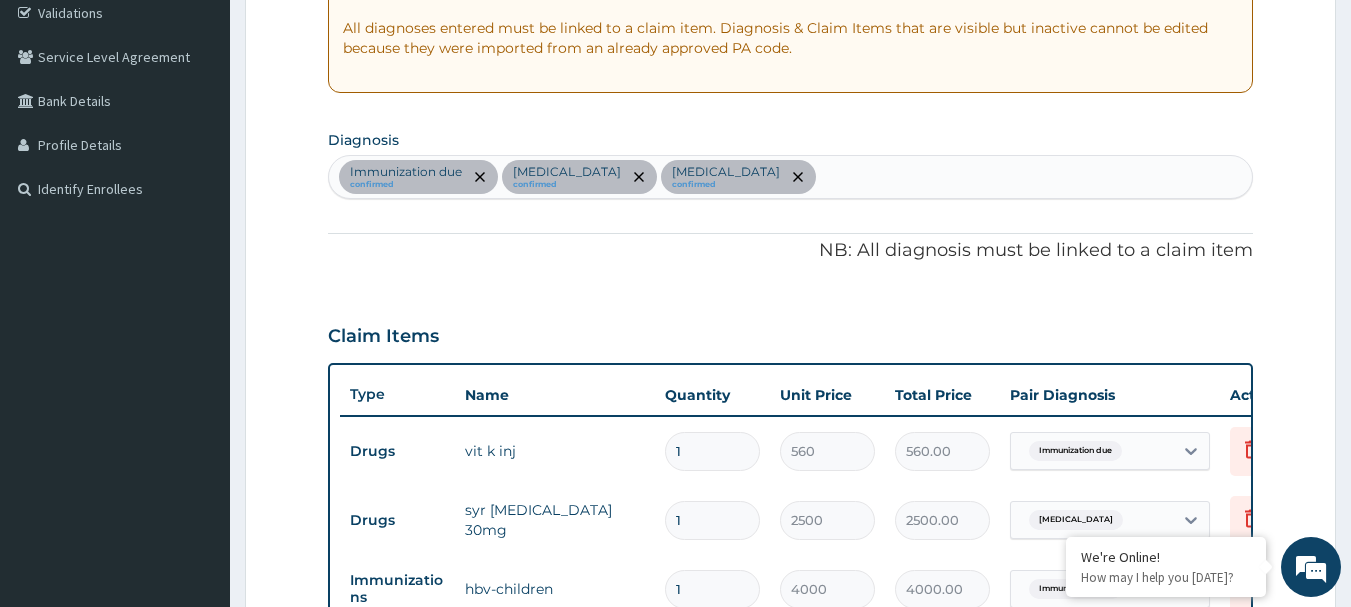 scroll, scrollTop: 81, scrollLeft: 0, axis: vertical 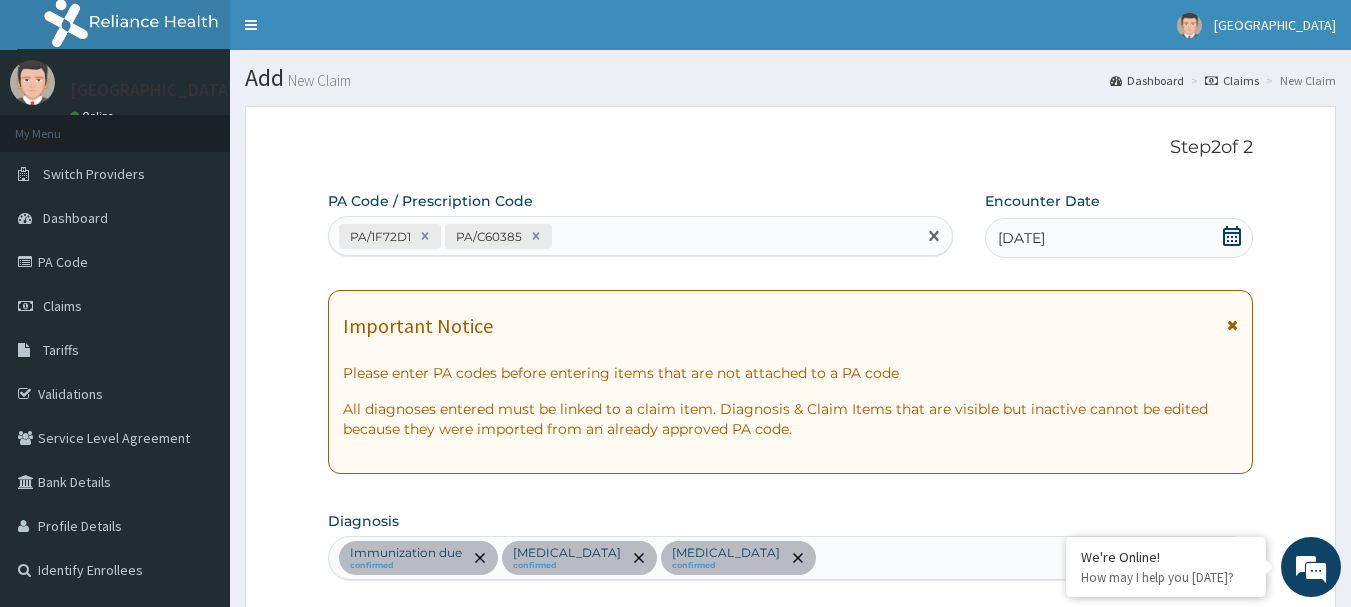 click on "PA/1F72D1 PA/C60385" at bounding box center [623, 236] 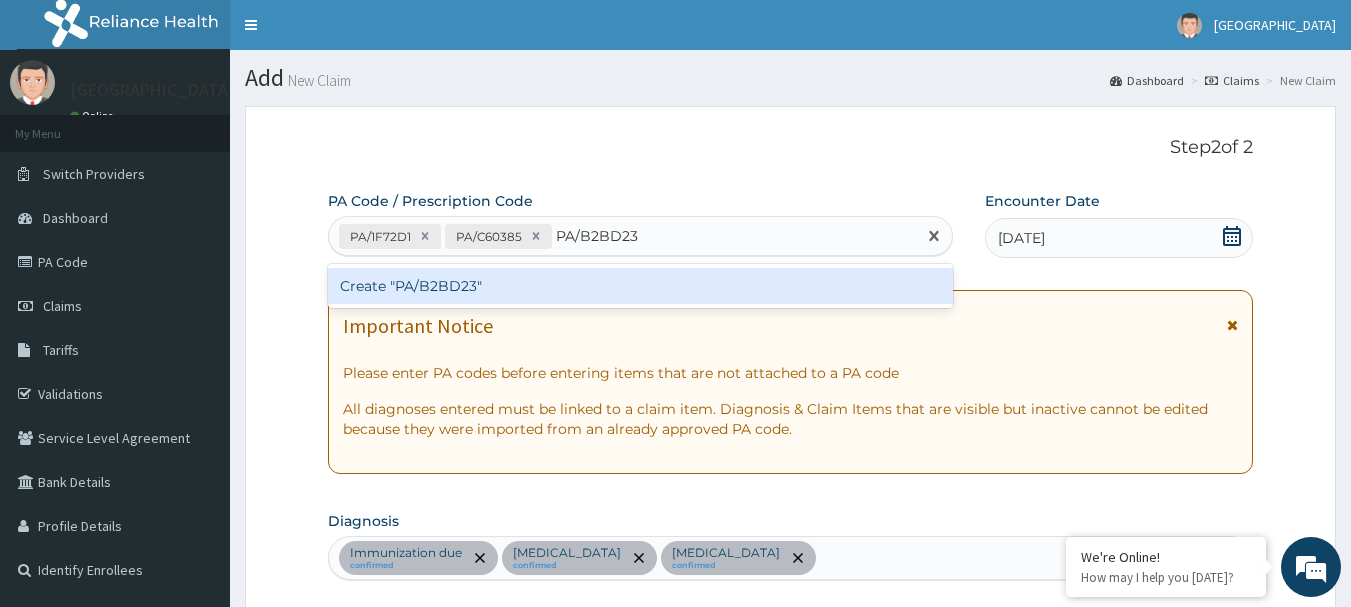 click on "Create "PA/B2BD23"" at bounding box center [641, 286] 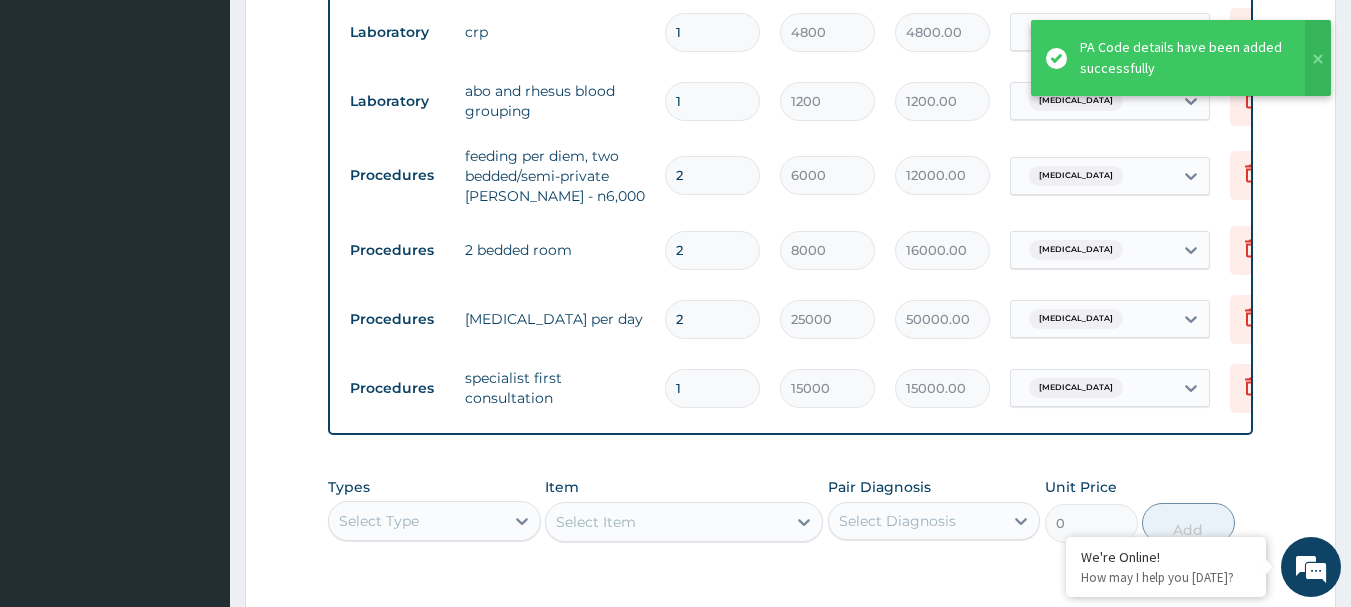 scroll, scrollTop: 1337, scrollLeft: 0, axis: vertical 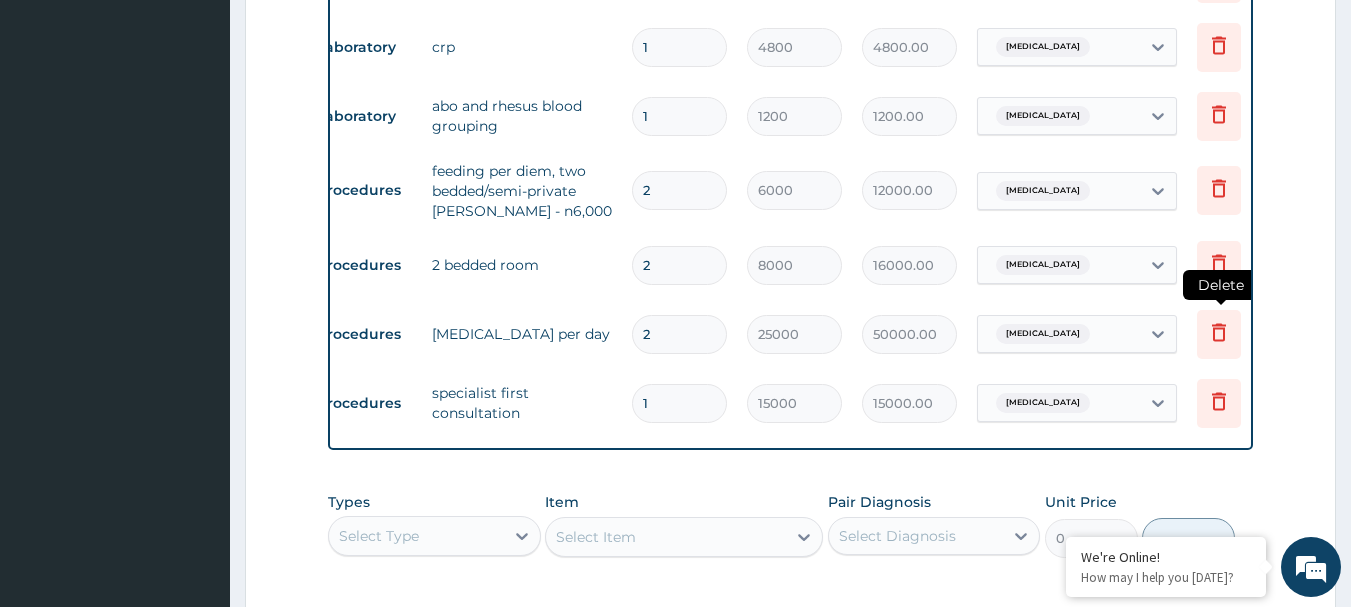 click 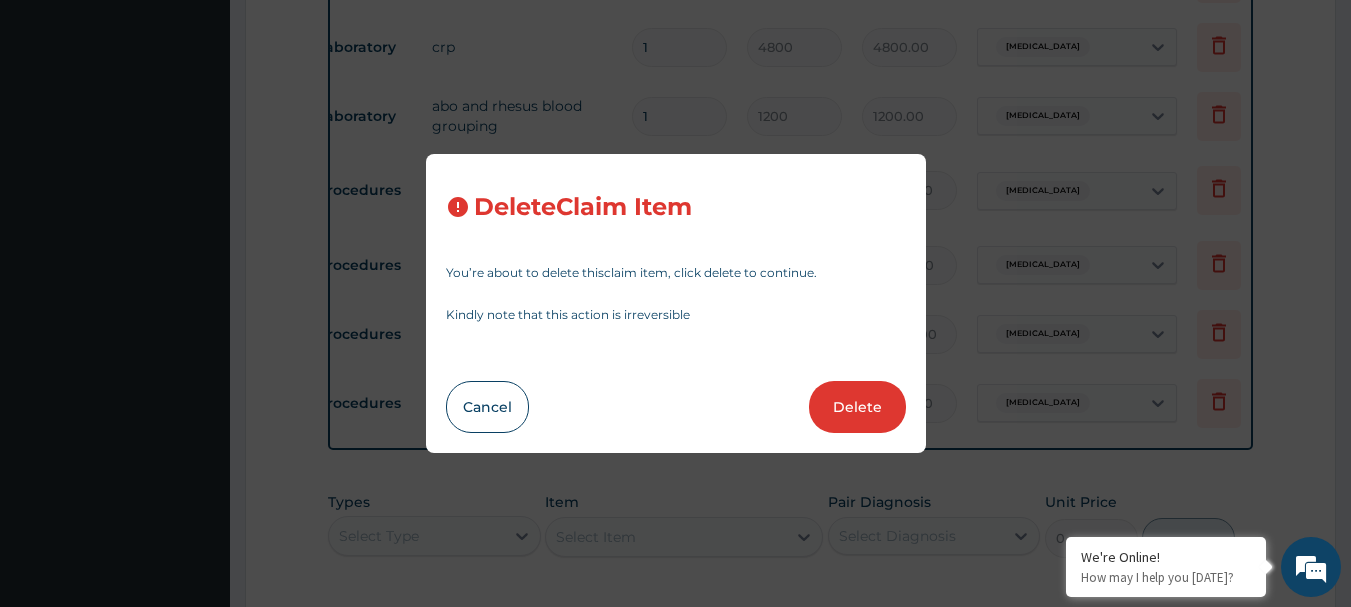 drag, startPoint x: 856, startPoint y: 405, endPoint x: 869, endPoint y: 398, distance: 14.764823 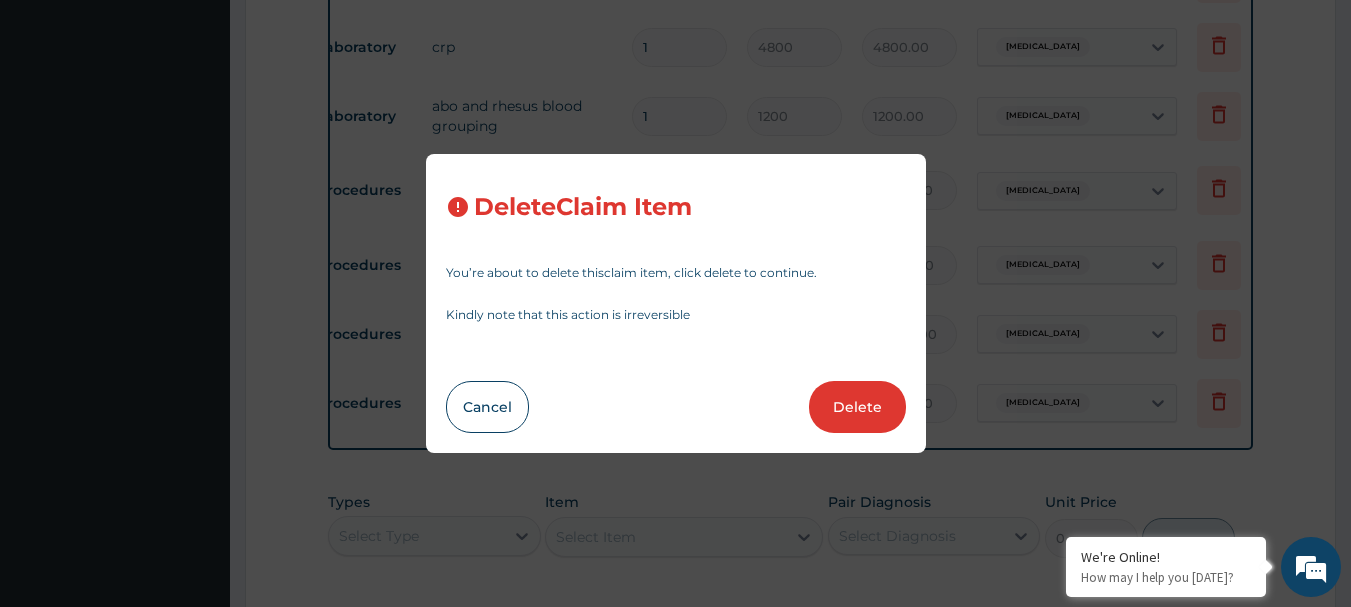 click on "Delete" at bounding box center [857, 407] 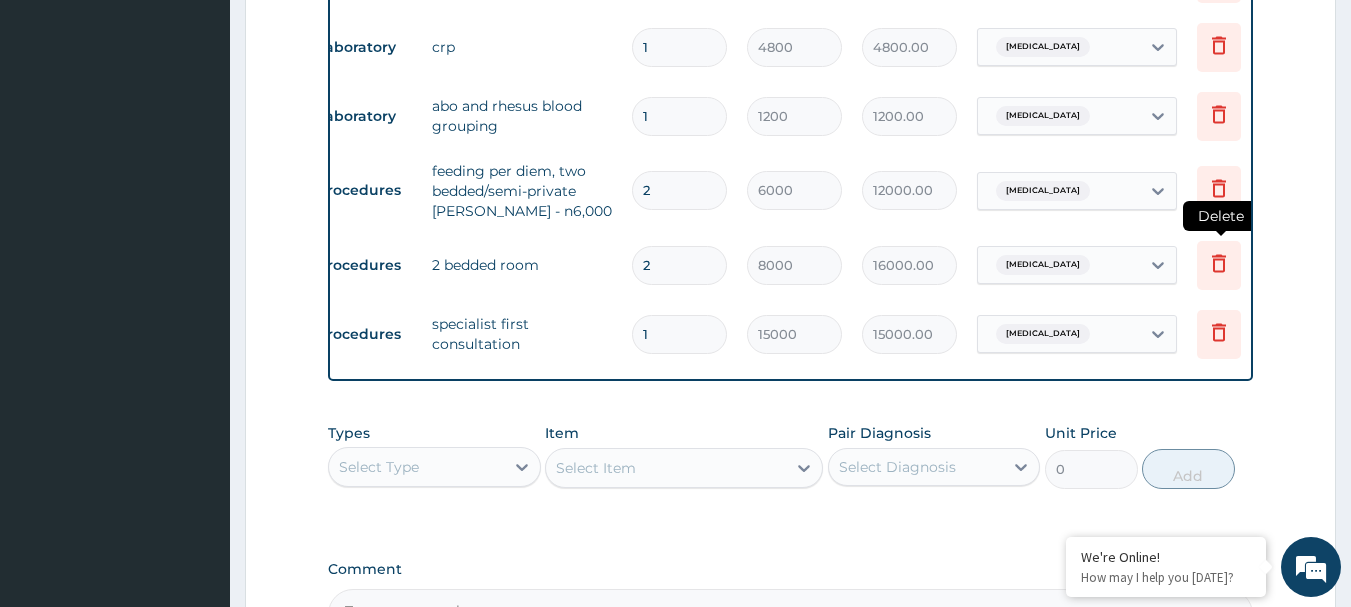 click 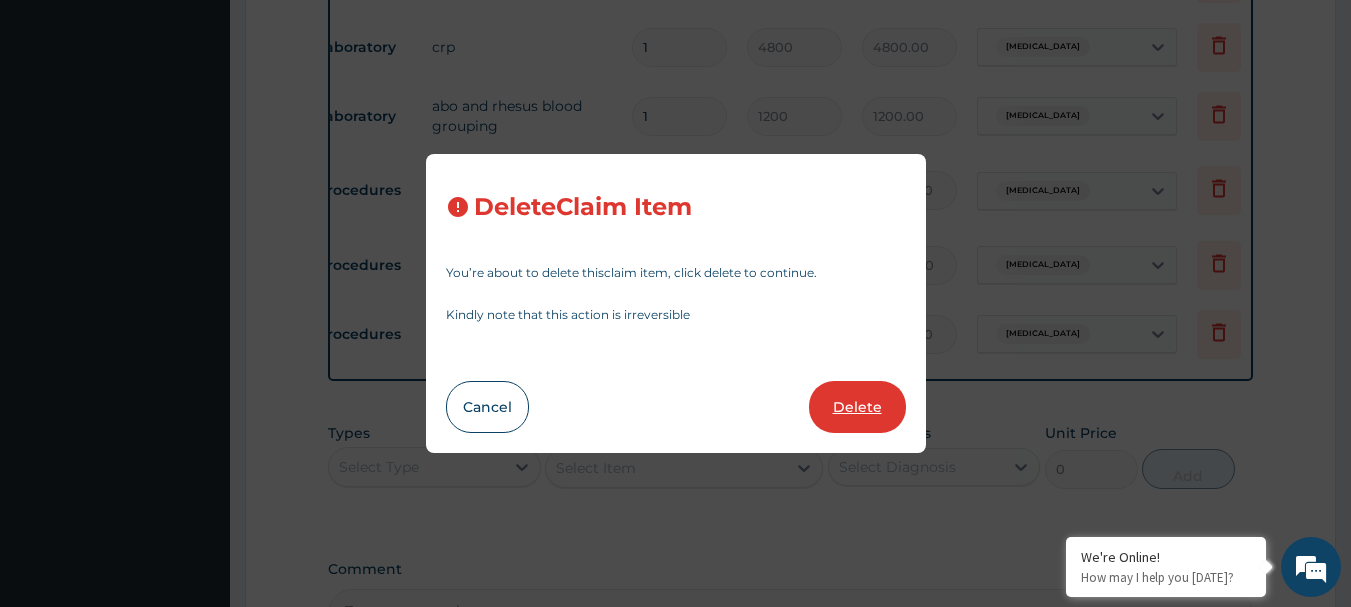 click on "Delete" at bounding box center [857, 407] 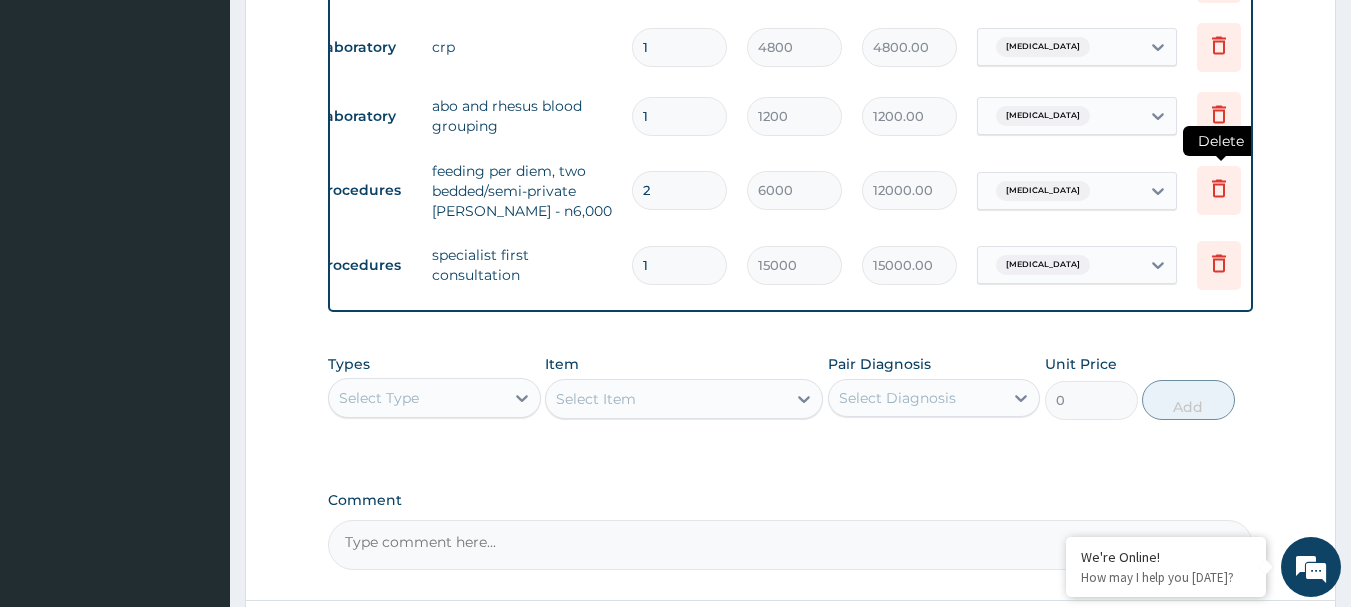 click 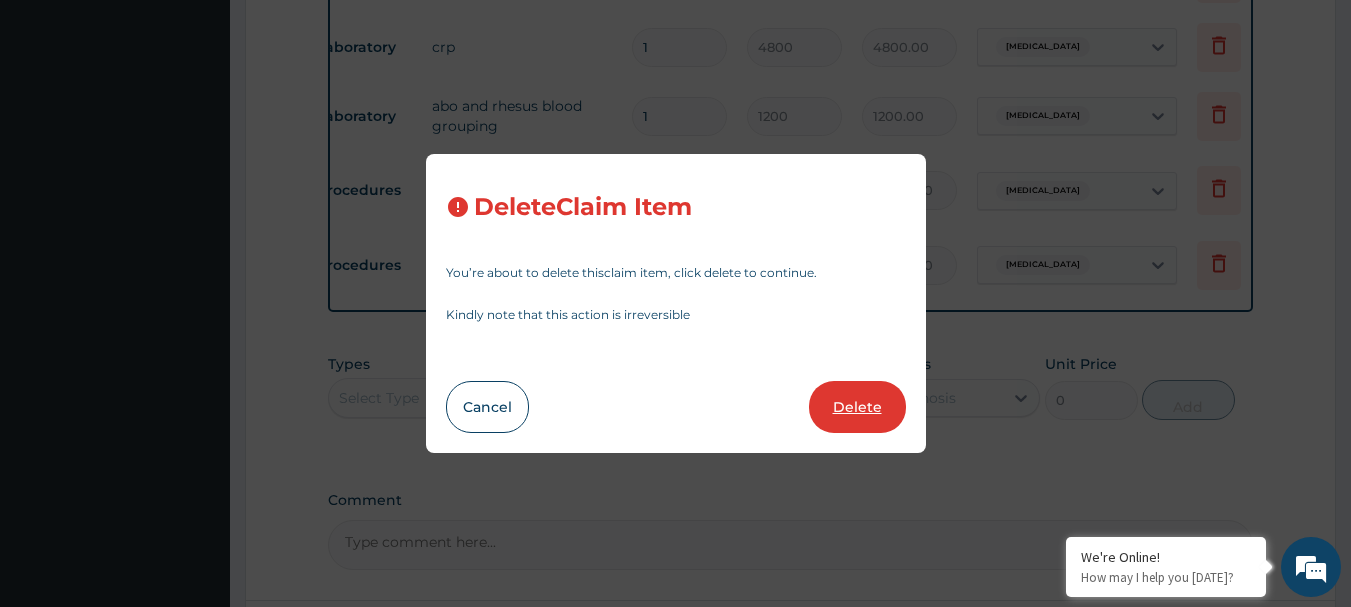 click on "Delete" at bounding box center [857, 407] 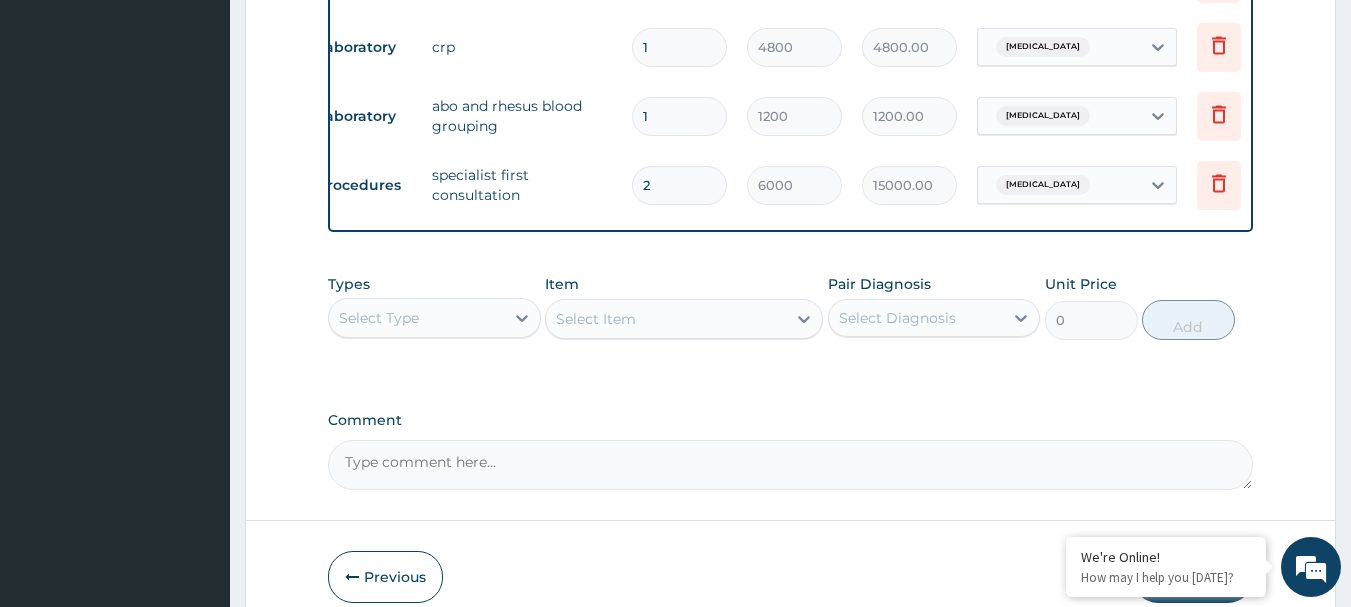 type on "1" 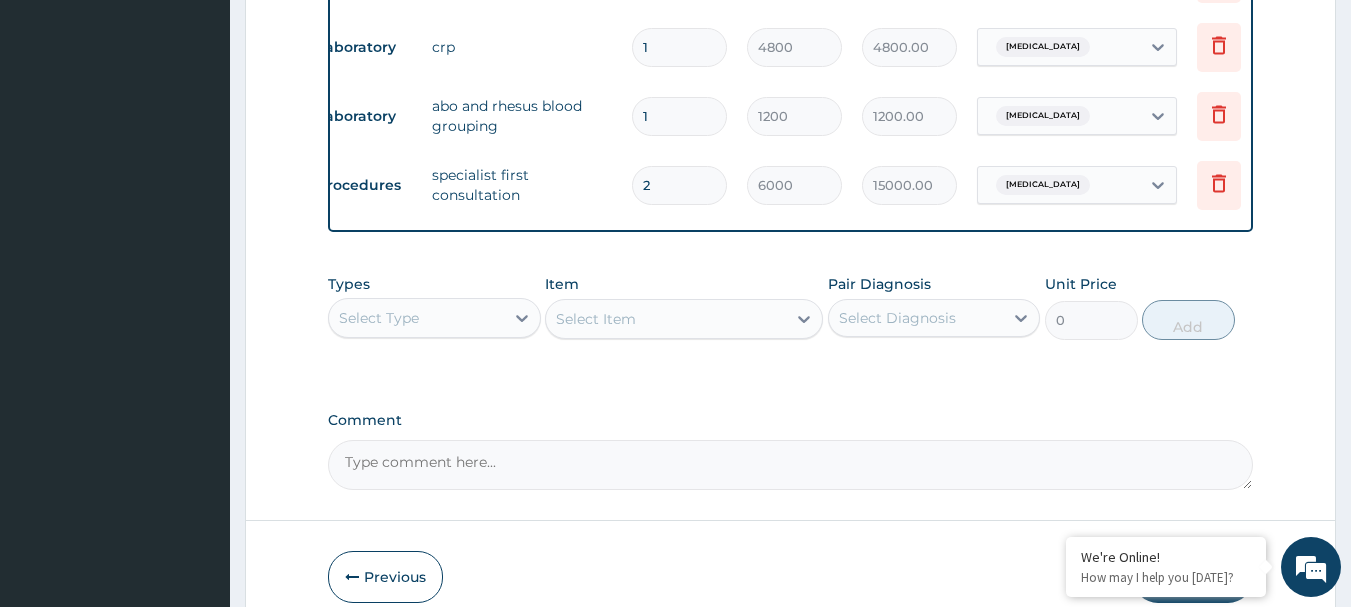 type on "15000" 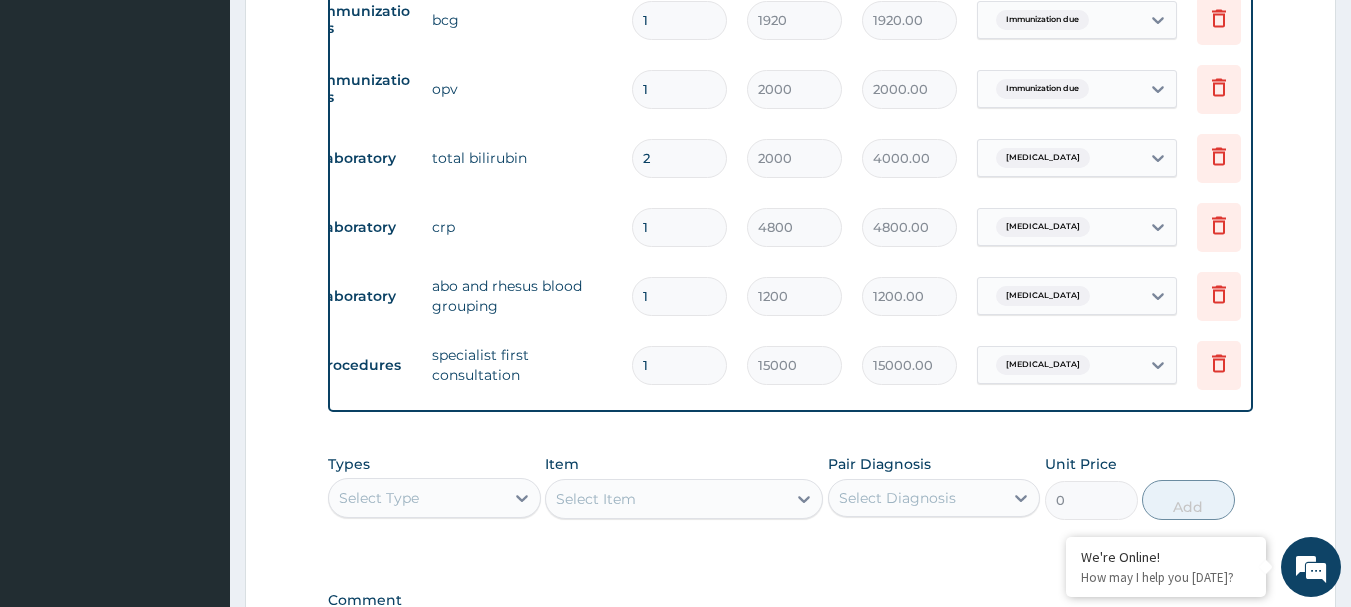 scroll, scrollTop: 1137, scrollLeft: 0, axis: vertical 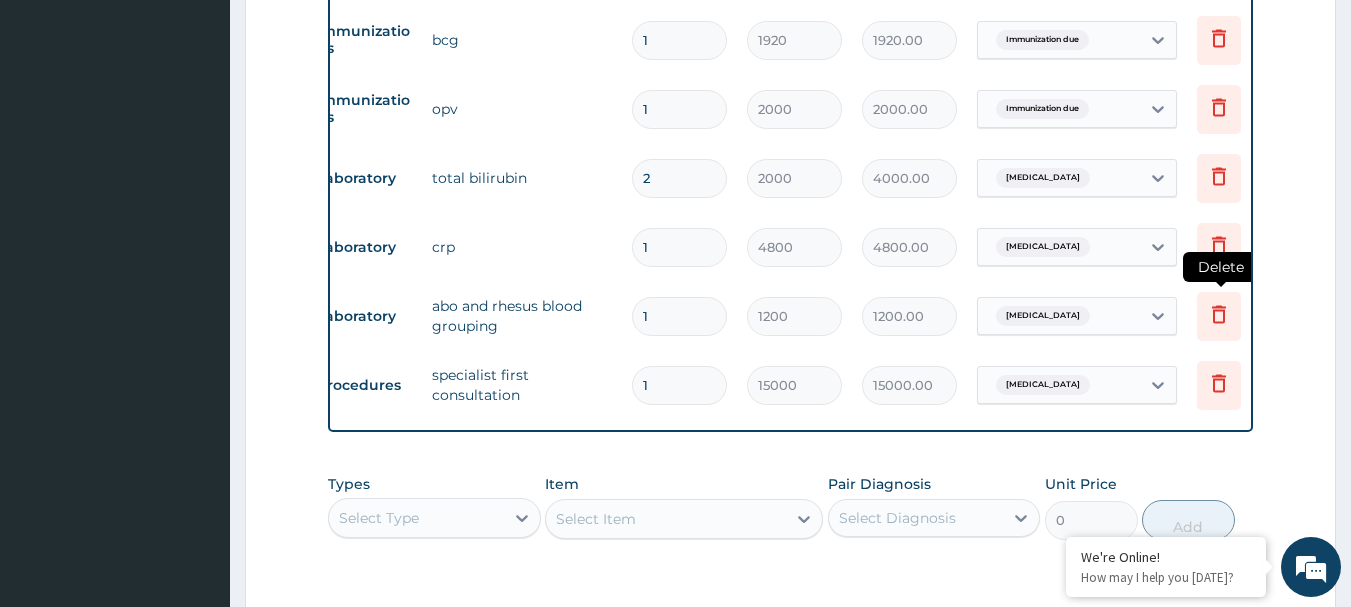click 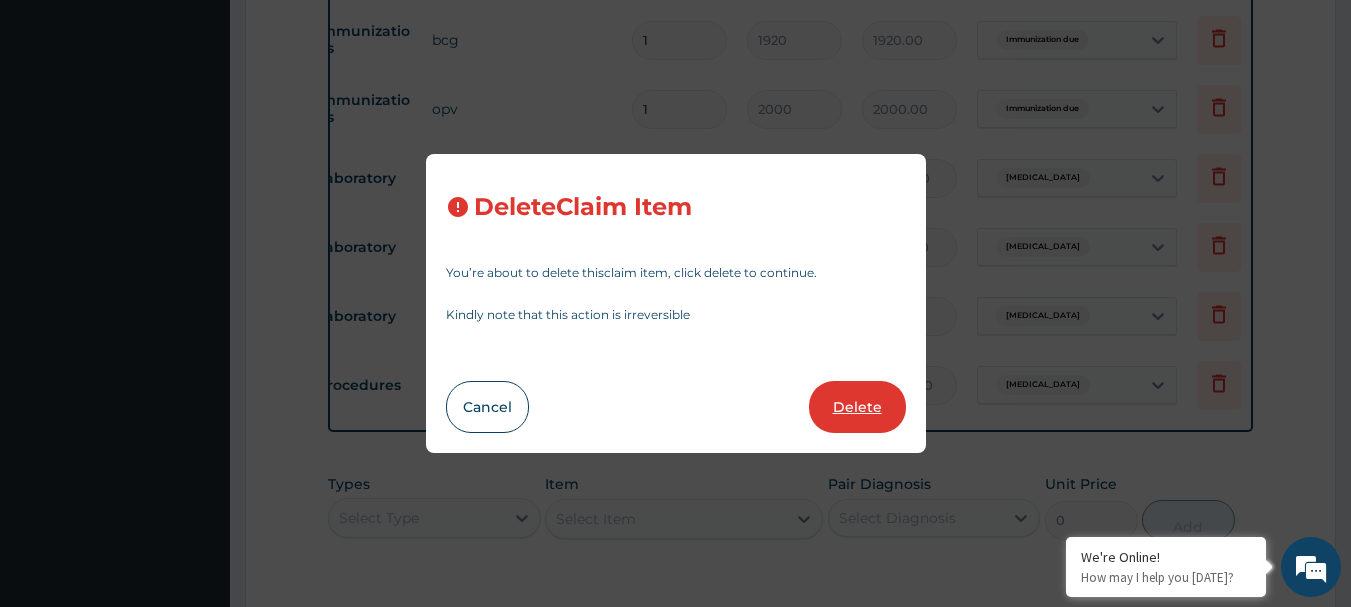 click on "Delete" at bounding box center (857, 407) 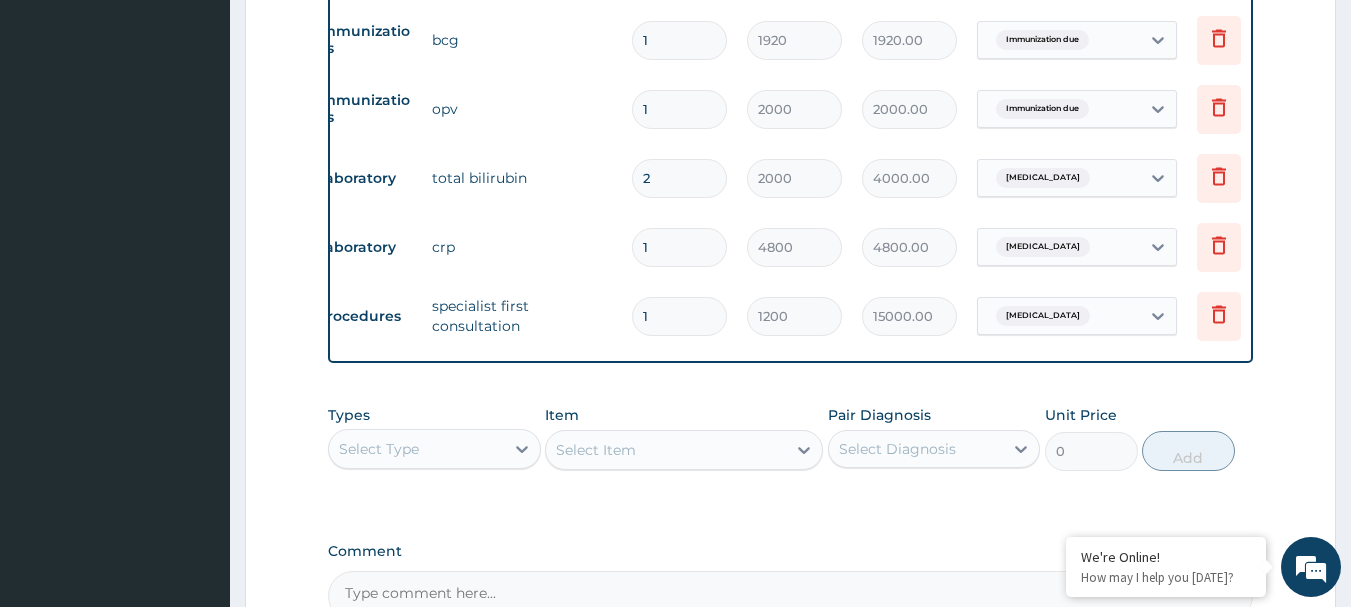 type on "15000" 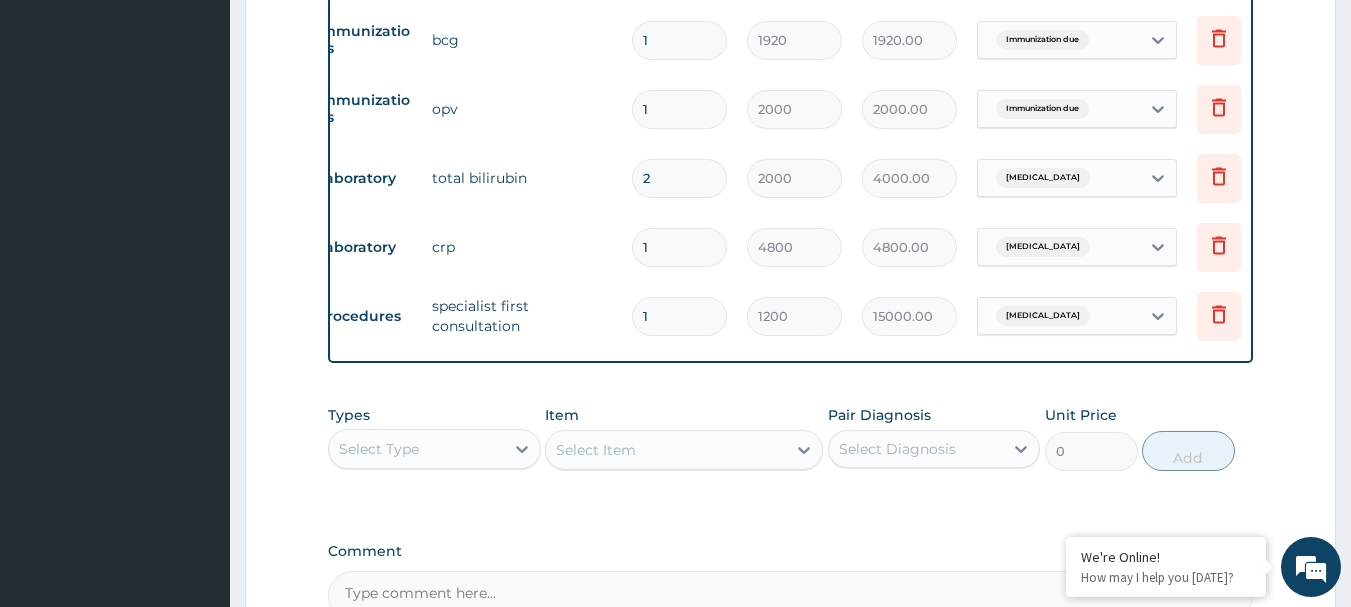 type on "15000.00" 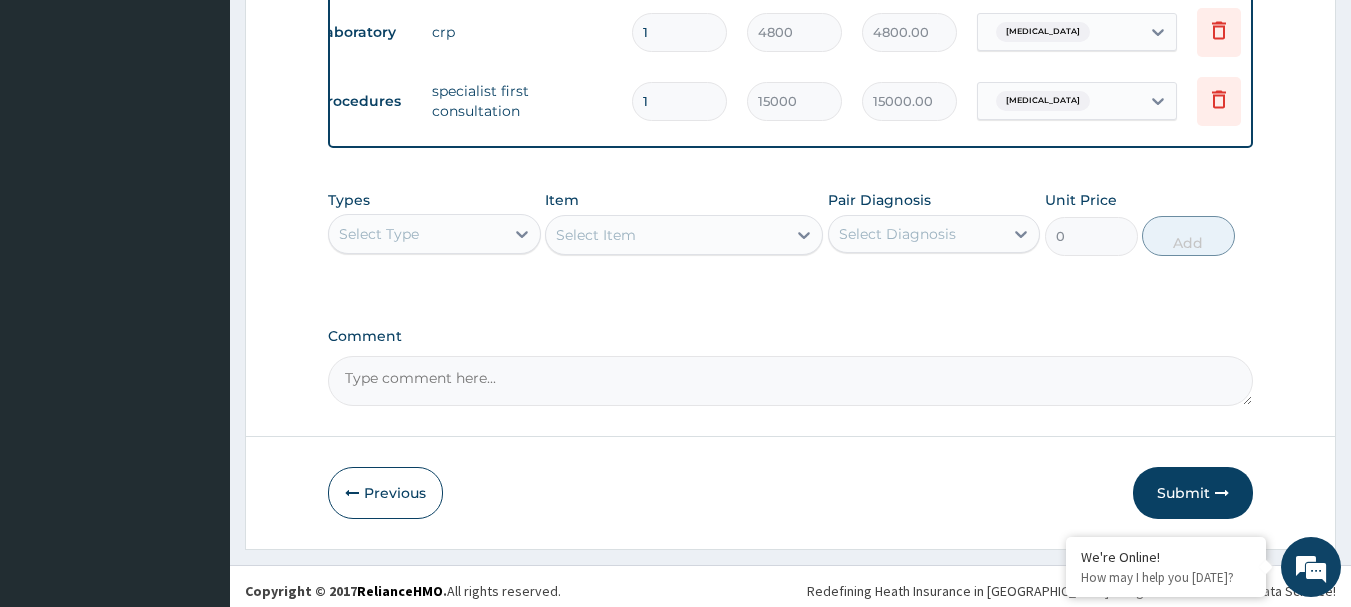 scroll, scrollTop: 1376, scrollLeft: 0, axis: vertical 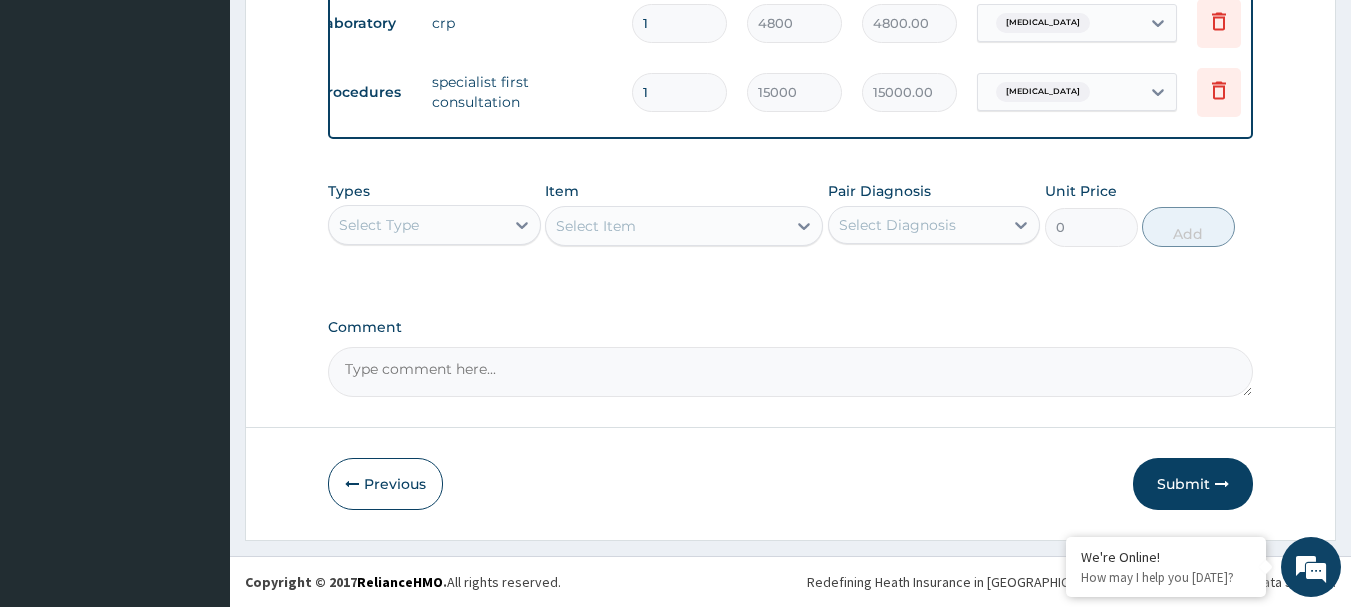 click on "Submit" at bounding box center (1193, 484) 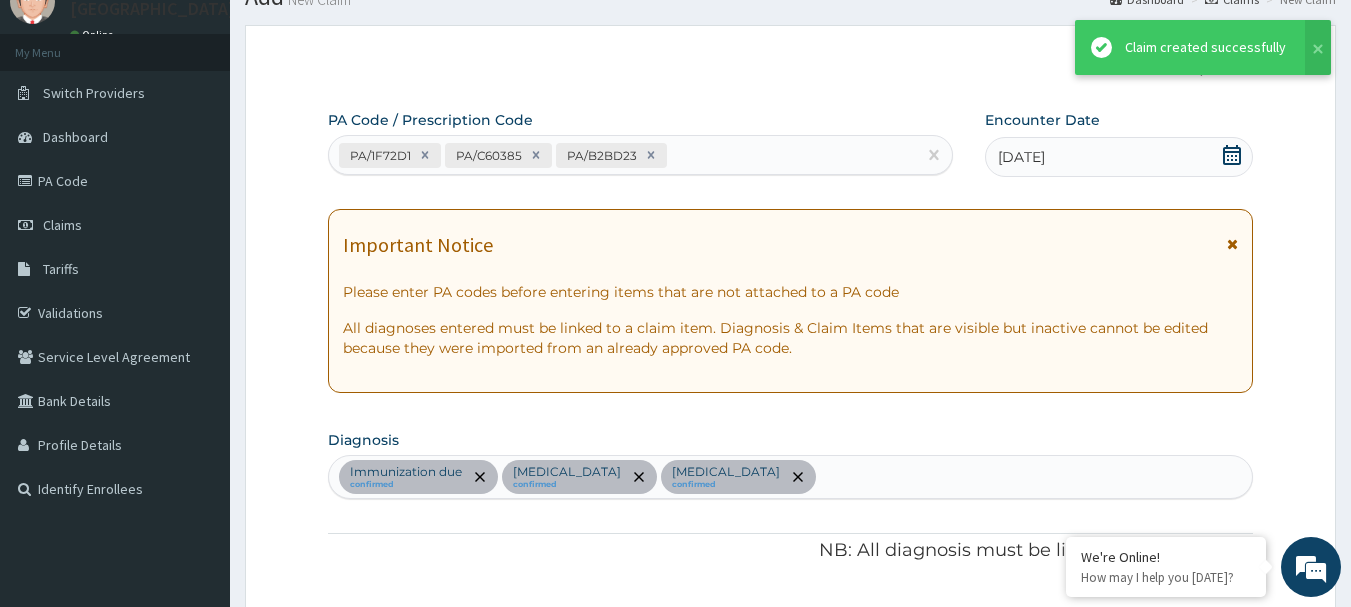 scroll, scrollTop: 1376, scrollLeft: 0, axis: vertical 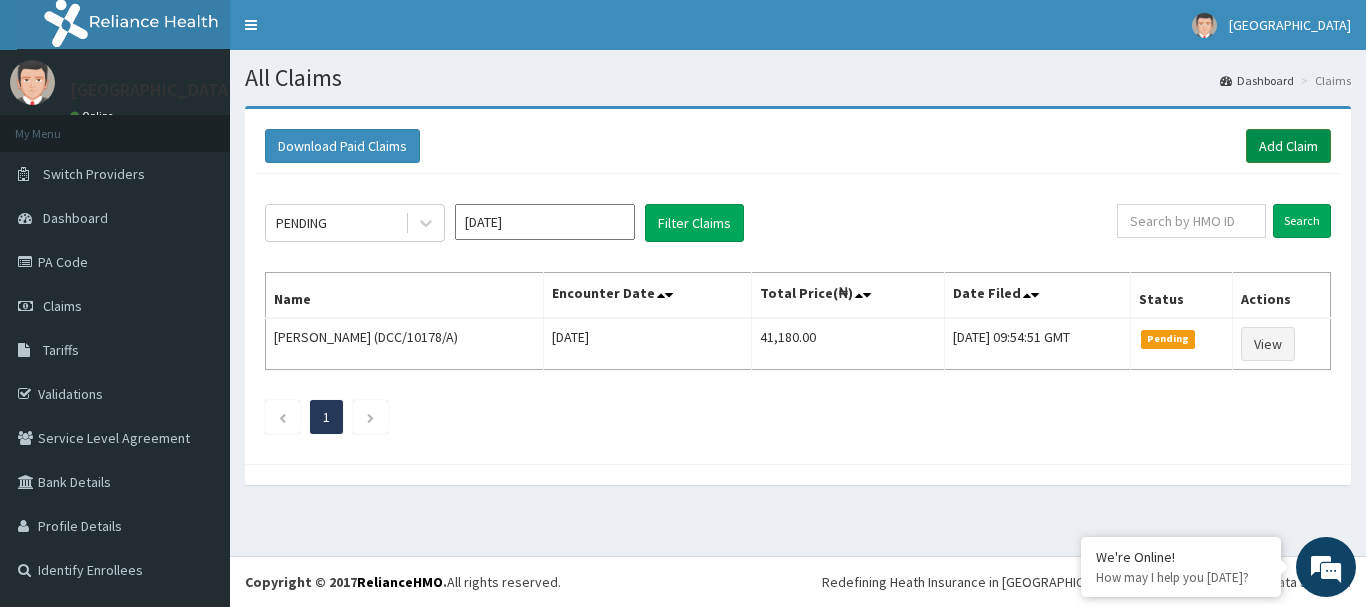 click on "Add Claim" at bounding box center [1288, 146] 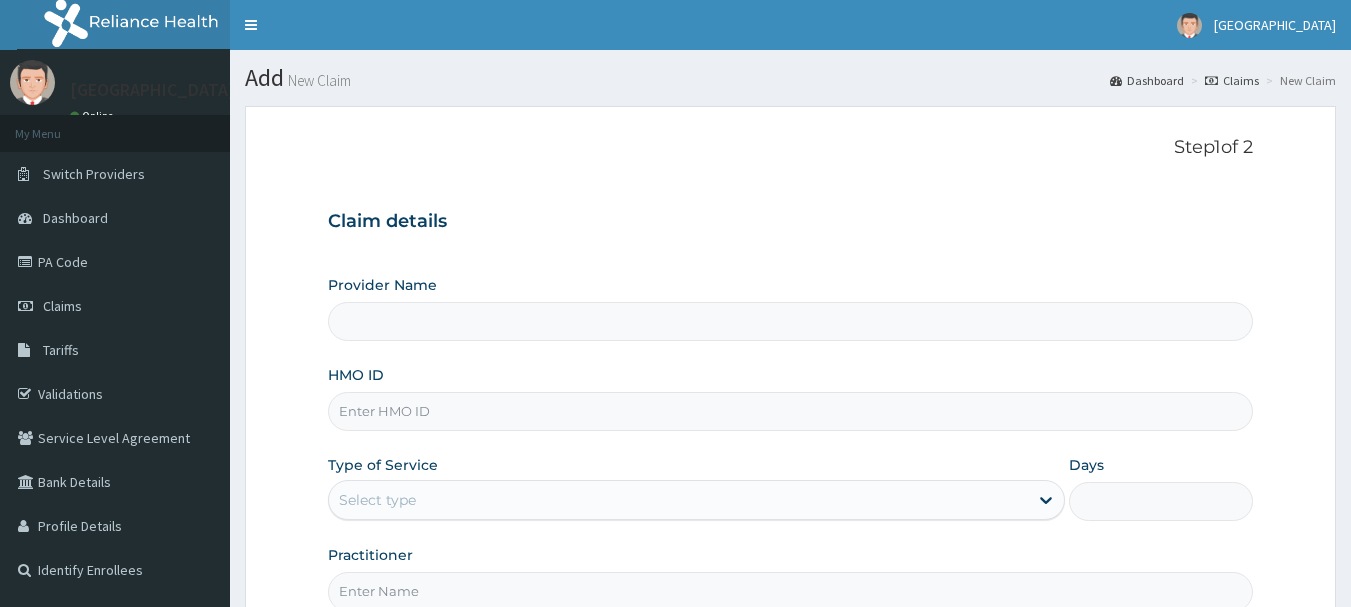 scroll, scrollTop: 0, scrollLeft: 0, axis: both 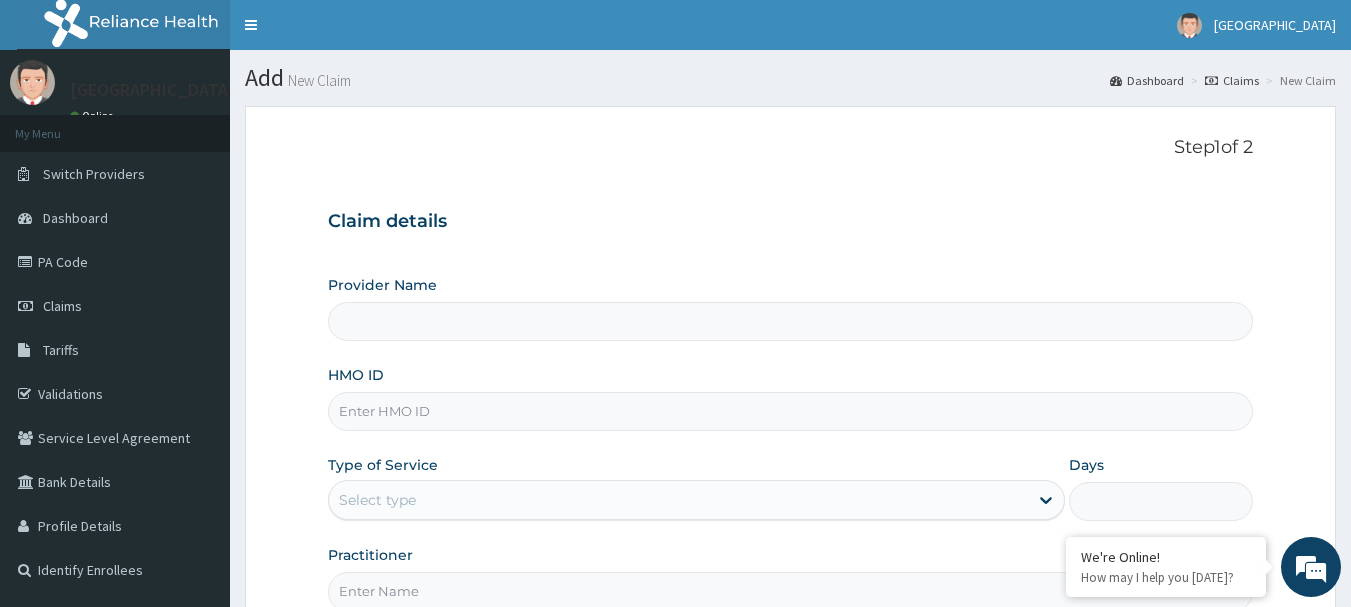 type on "Mother And Child Hospital- IKEJA" 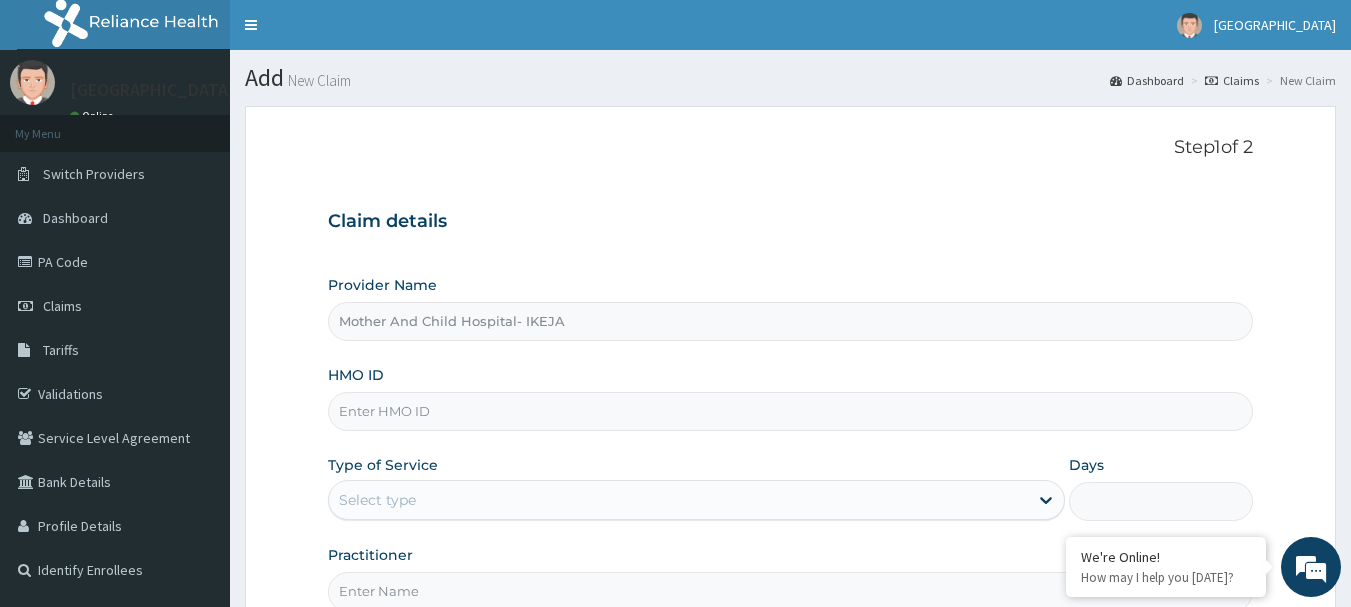 scroll, scrollTop: 0, scrollLeft: 0, axis: both 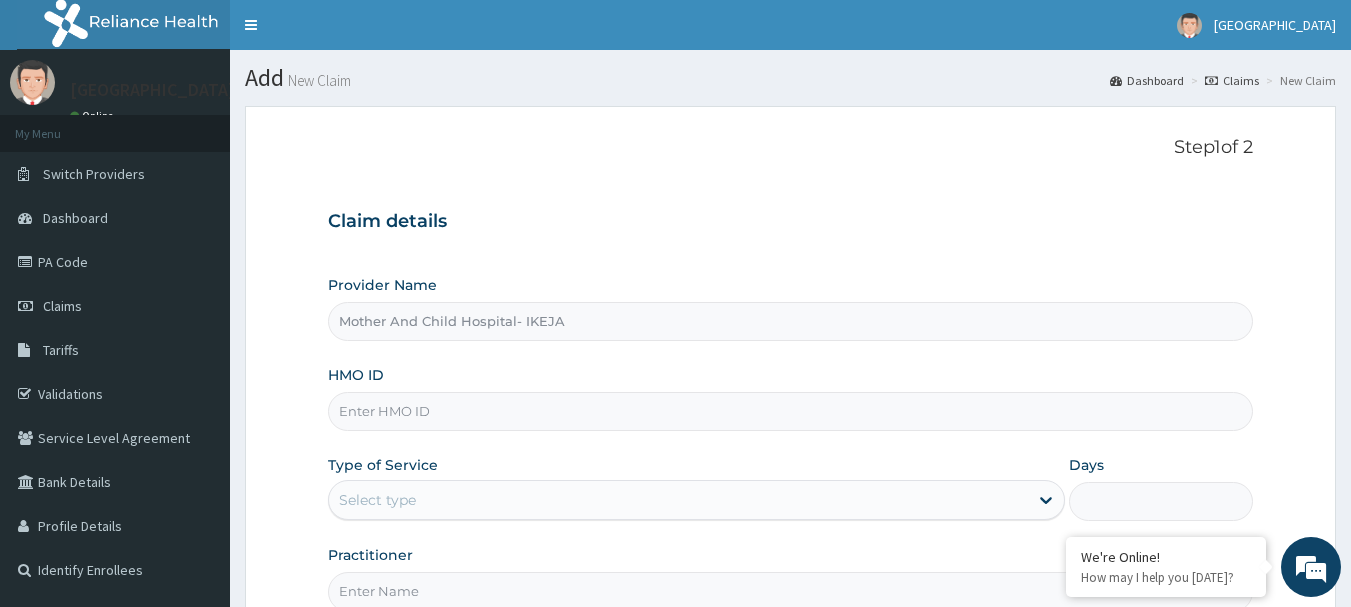 click on "HMO ID" at bounding box center [791, 411] 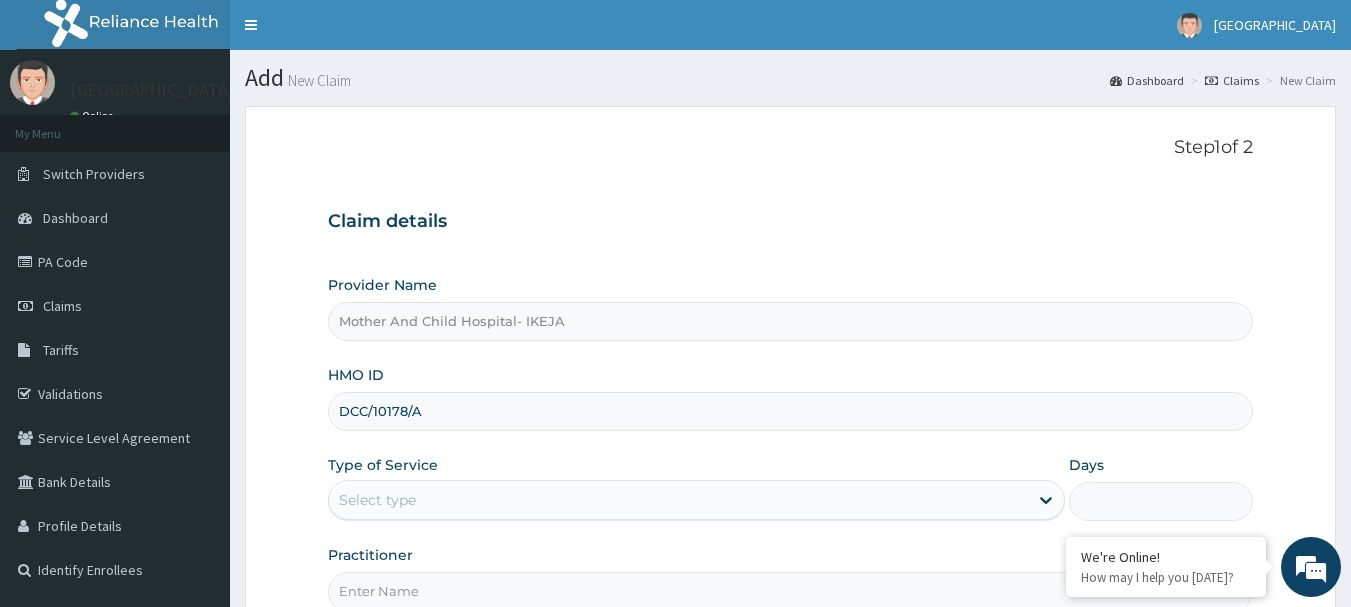 type on "DCC/10178/A" 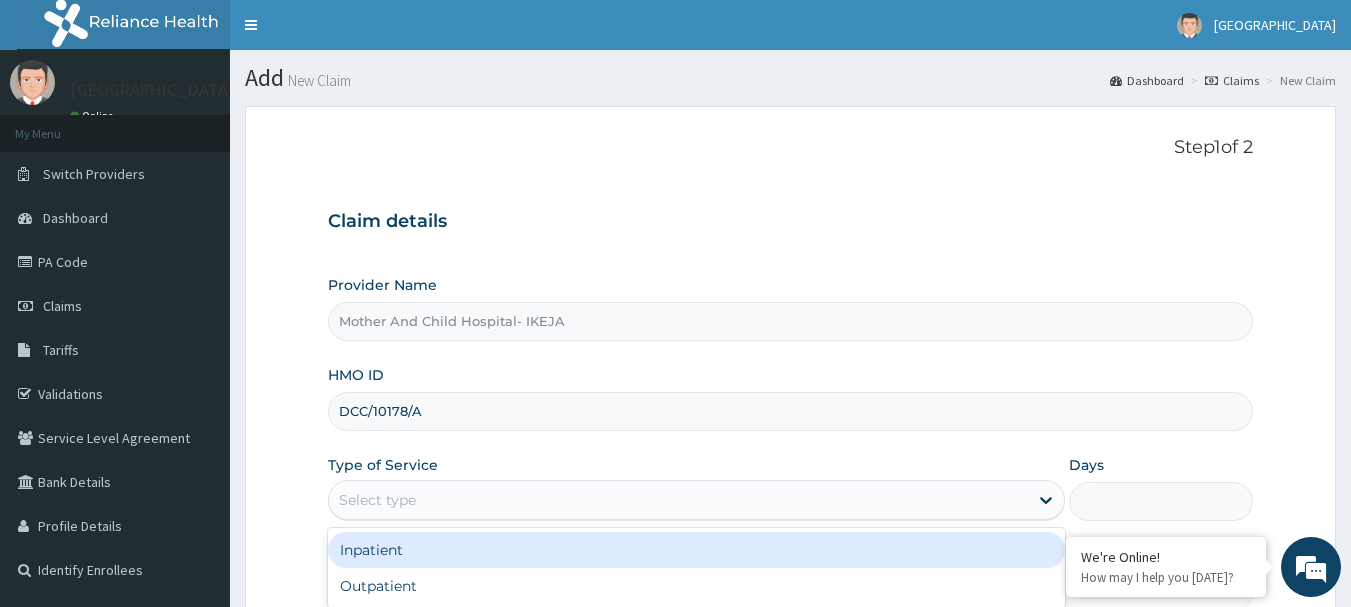 click on "Select type" at bounding box center [678, 500] 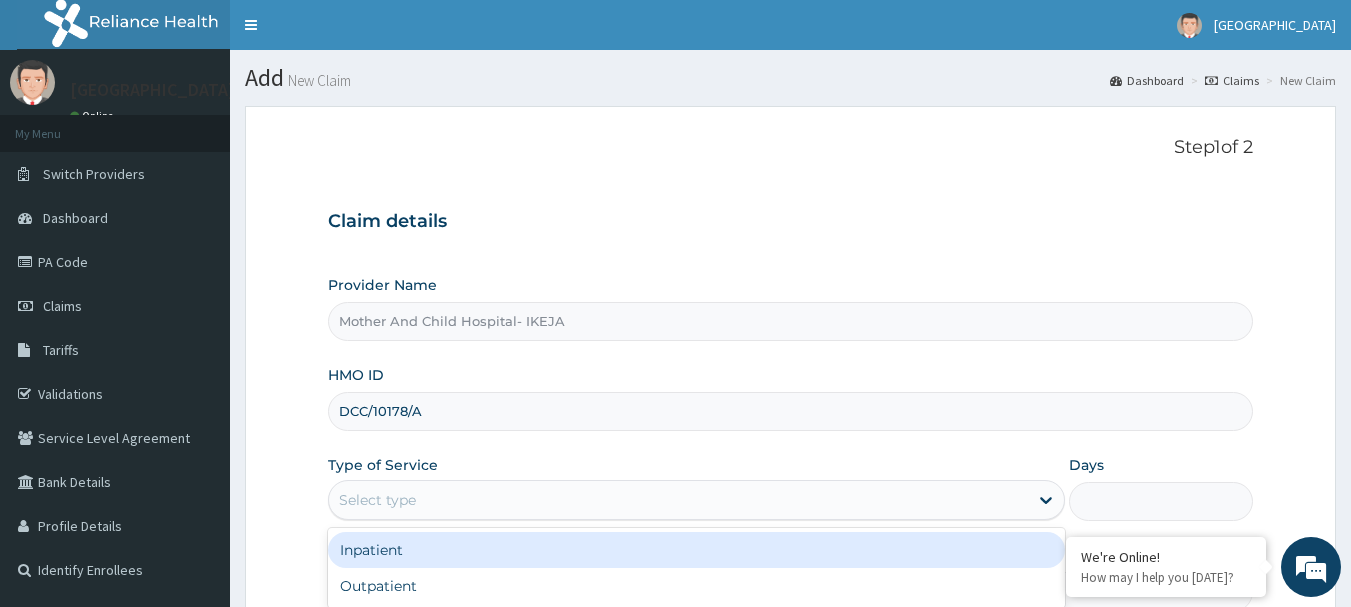 drag, startPoint x: 406, startPoint y: 547, endPoint x: 616, endPoint y: 501, distance: 214.97906 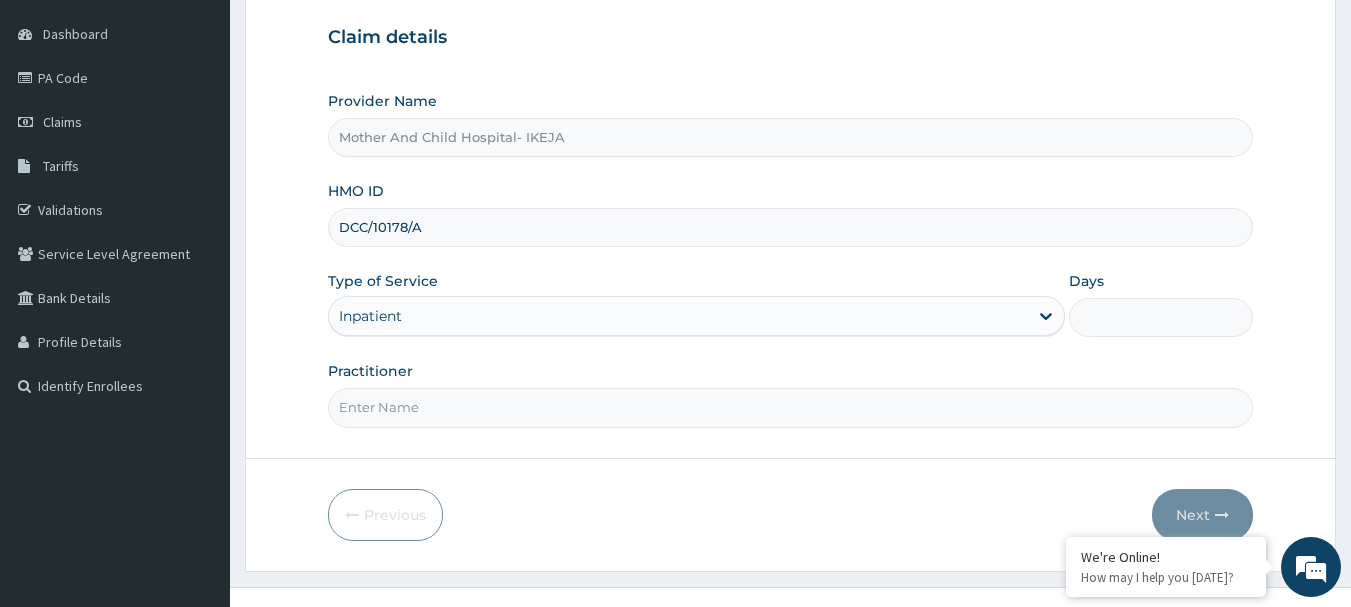 scroll, scrollTop: 215, scrollLeft: 0, axis: vertical 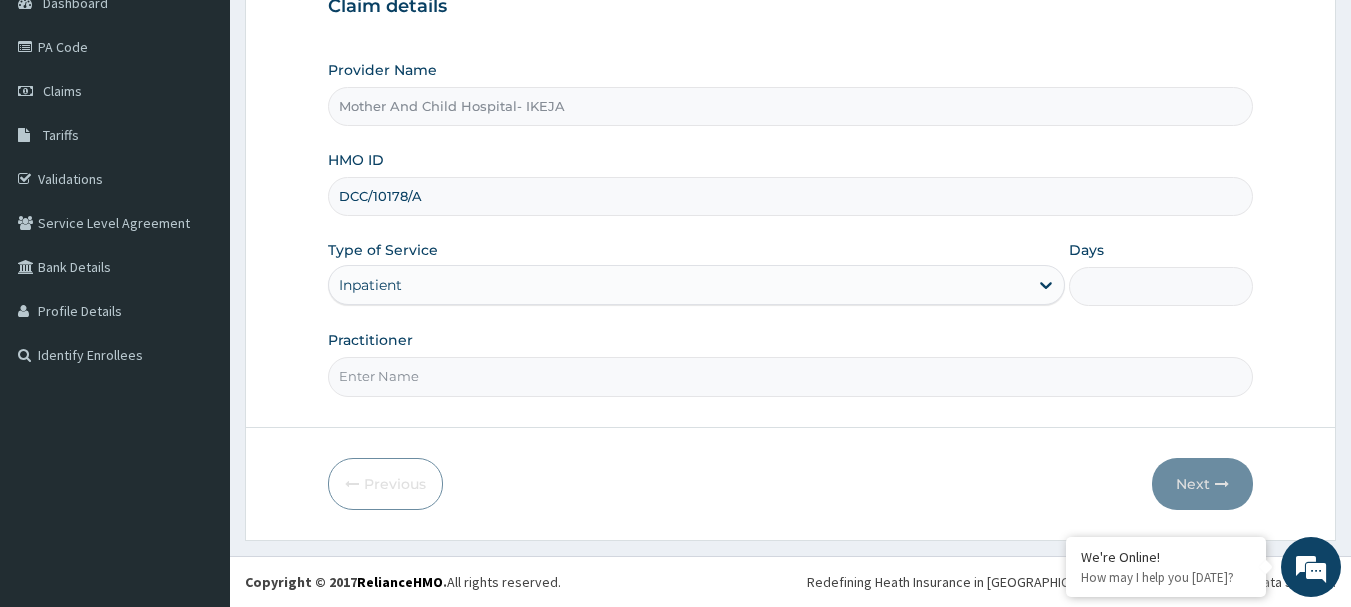 click on "Days" at bounding box center (1161, 286) 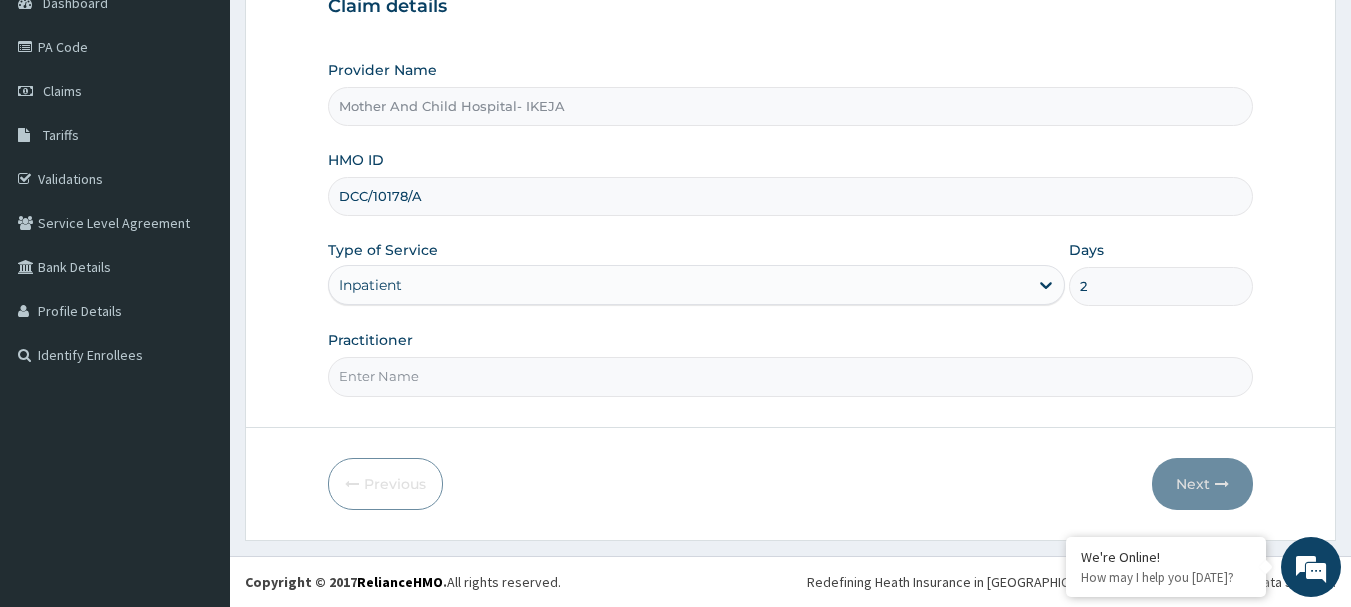 type on "2" 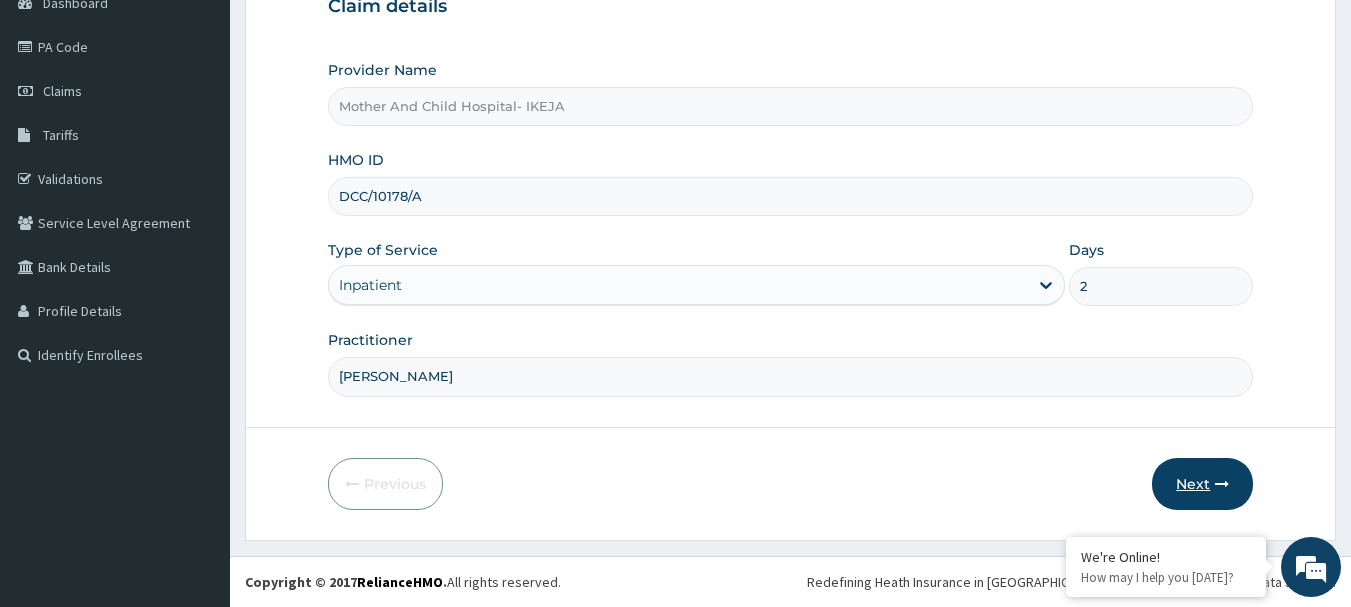 click on "Next" at bounding box center [1202, 484] 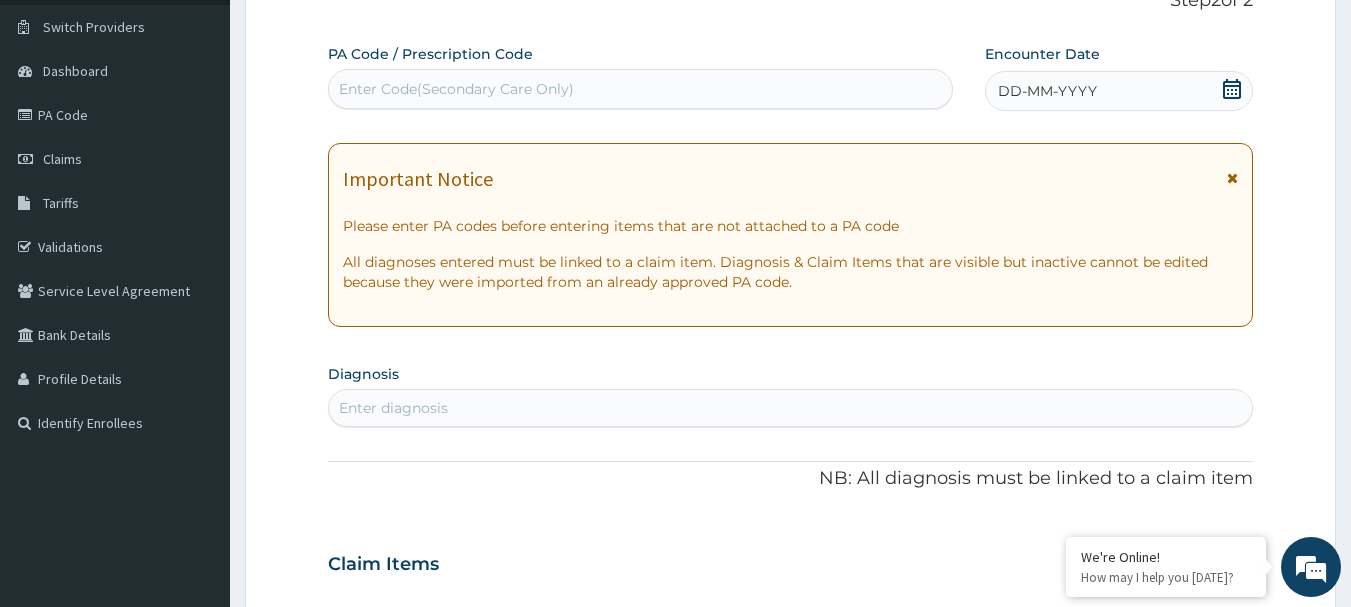 scroll, scrollTop: 115, scrollLeft: 0, axis: vertical 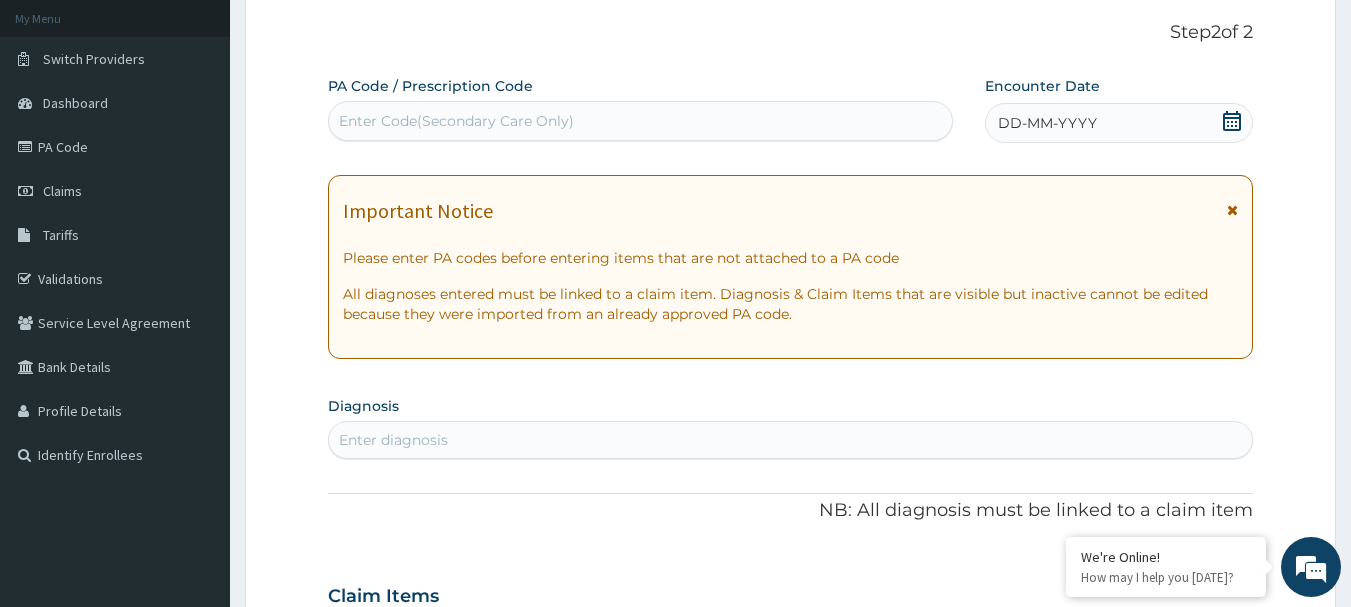 click on "Enter Code(Secondary Care Only)" at bounding box center (456, 121) 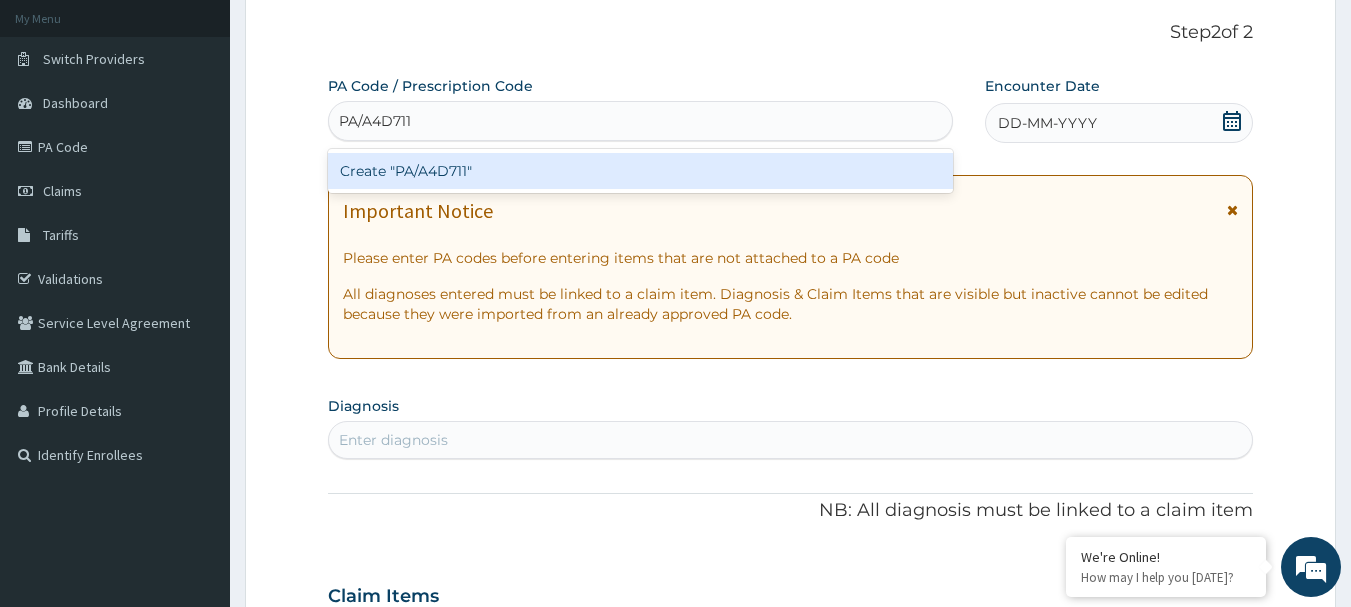click on "Create "PA/A4D711"" at bounding box center [641, 171] 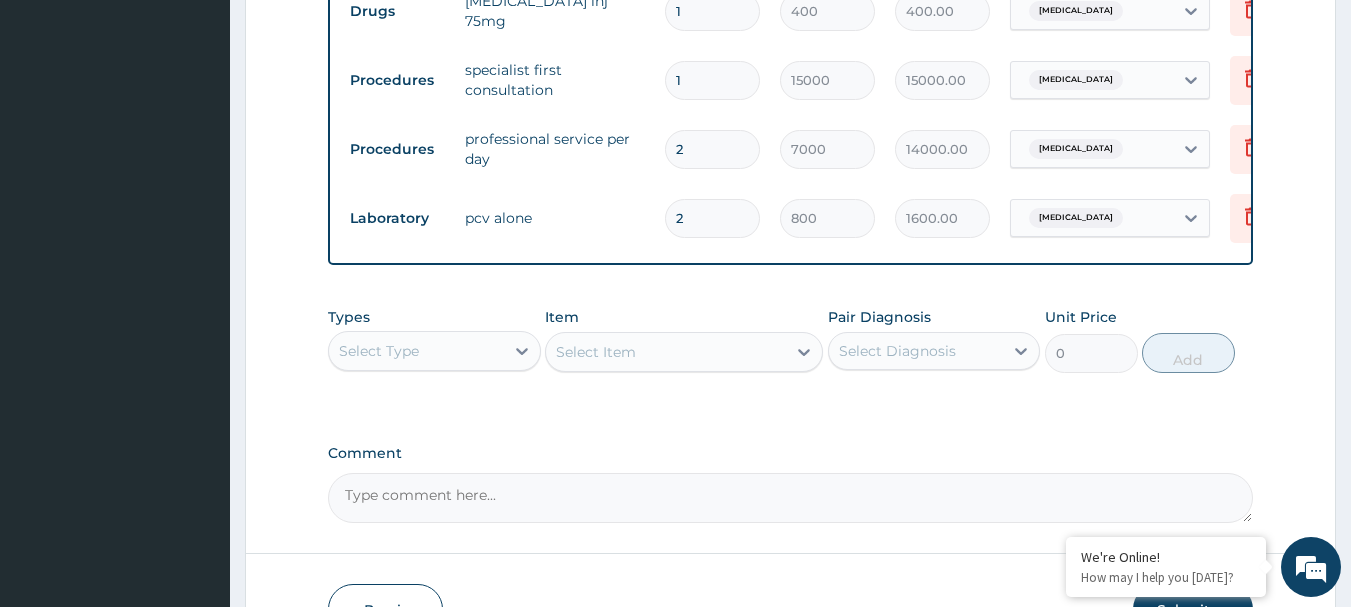 scroll, scrollTop: 1388, scrollLeft: 0, axis: vertical 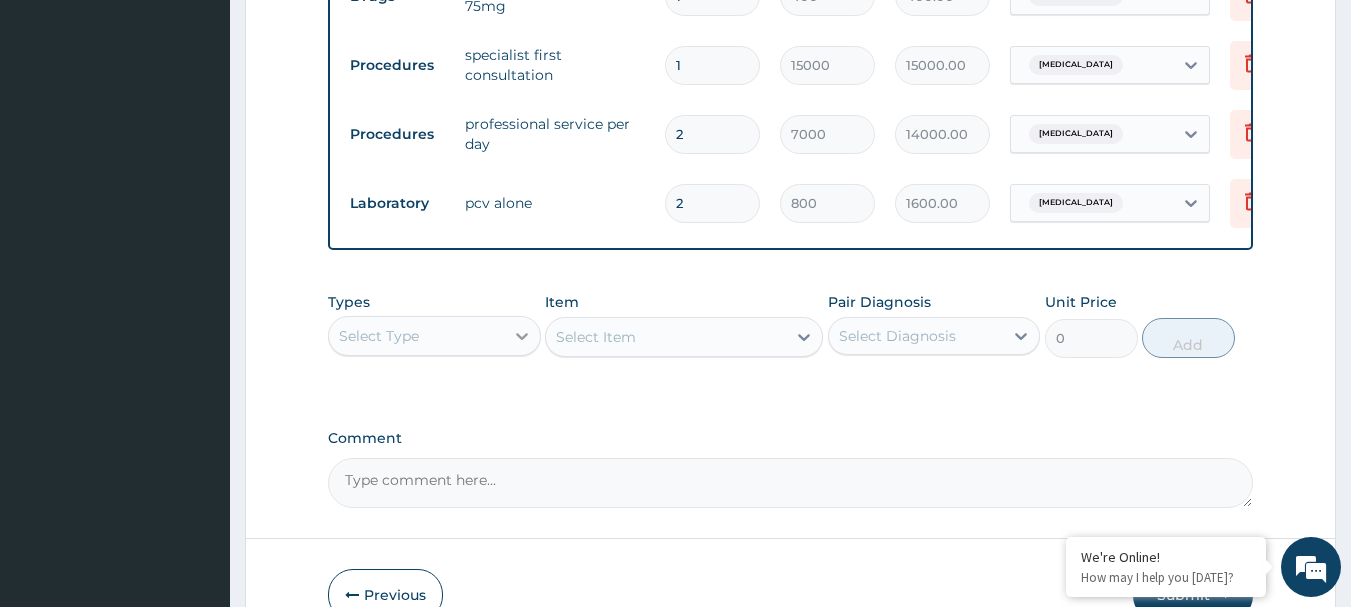 click 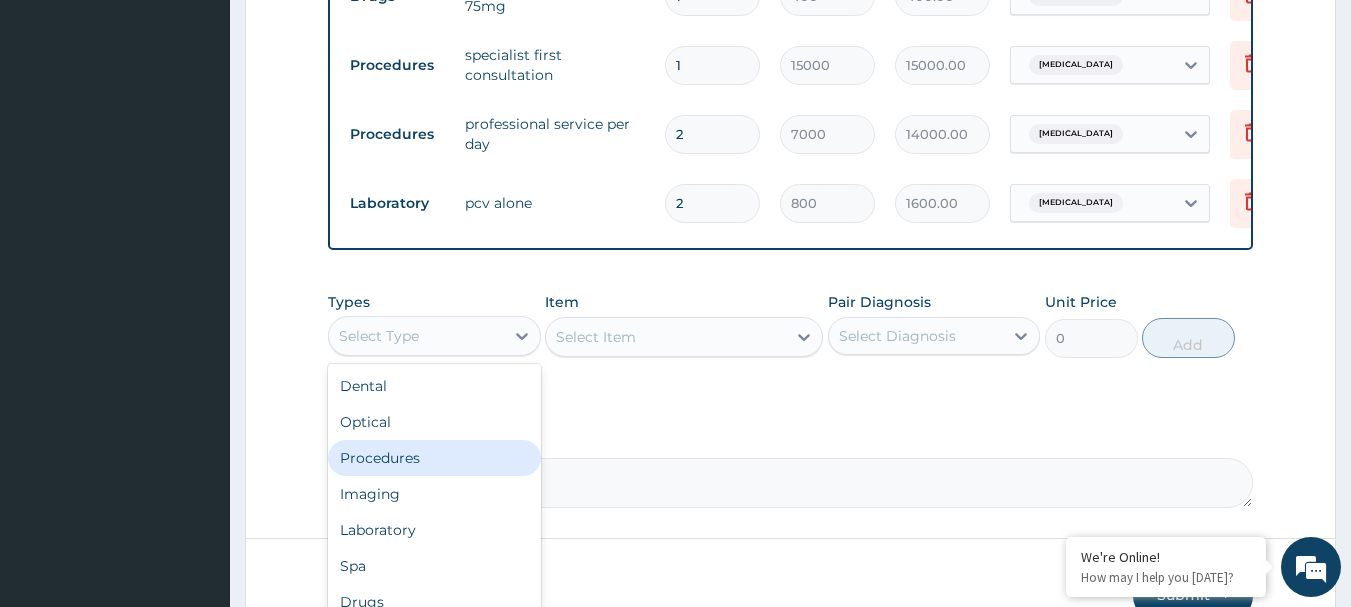 click on "Procedures" at bounding box center [434, 458] 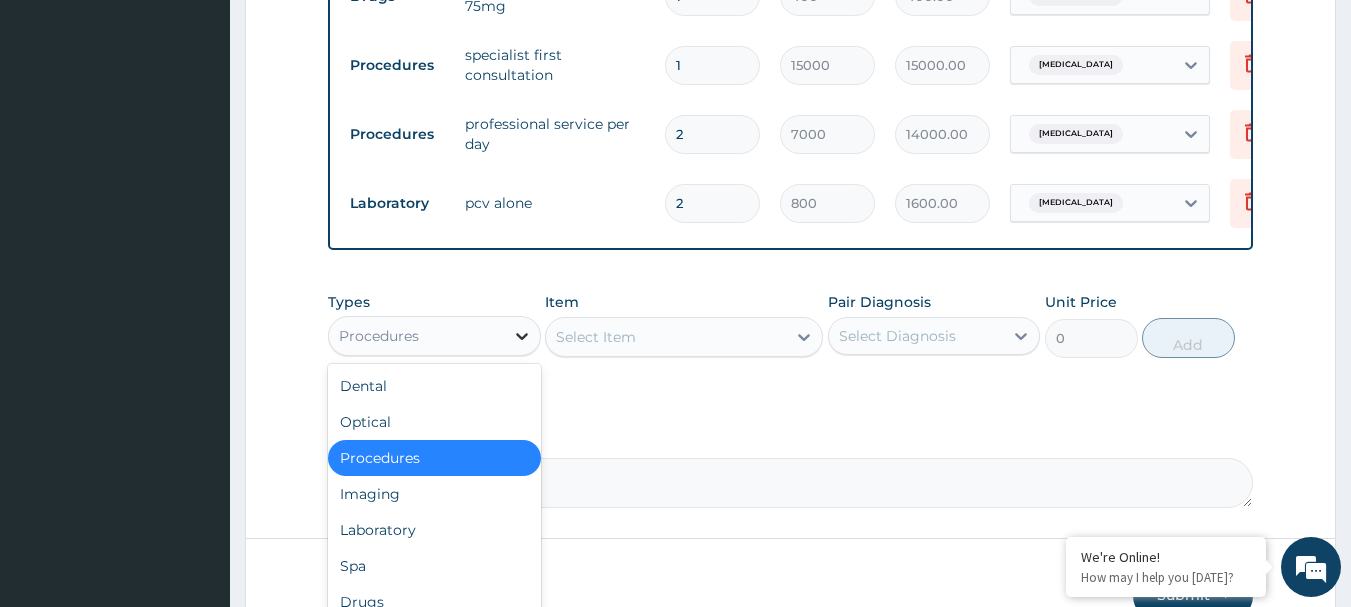 click 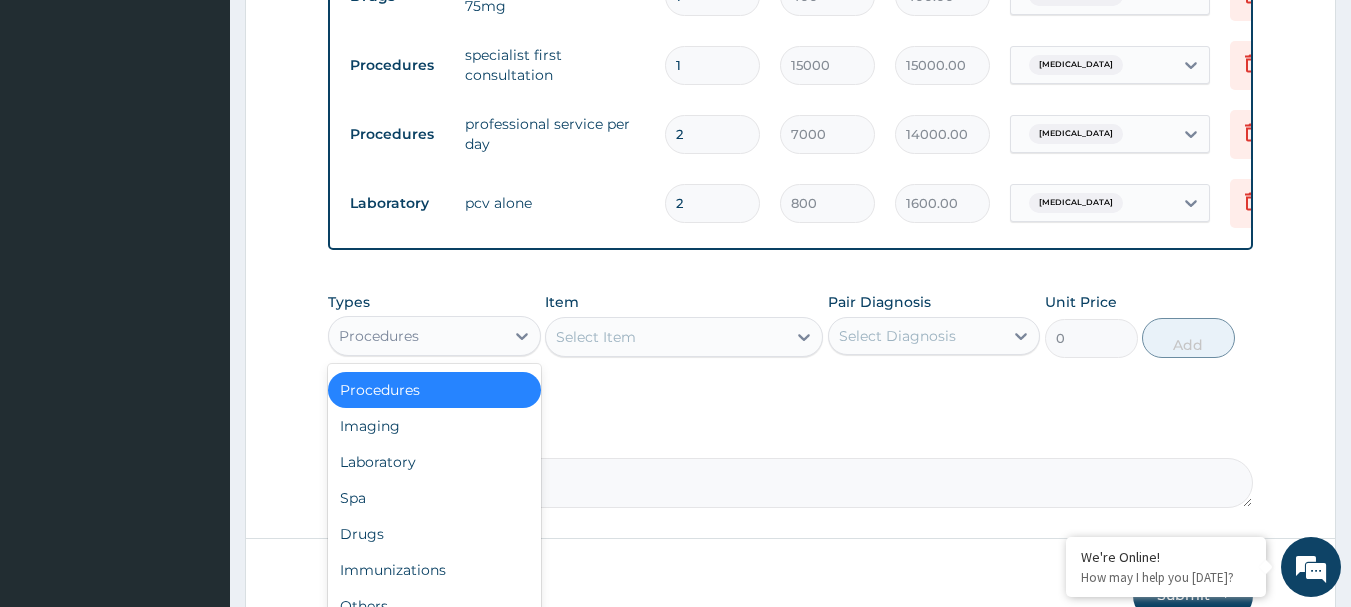scroll, scrollTop: 0, scrollLeft: 0, axis: both 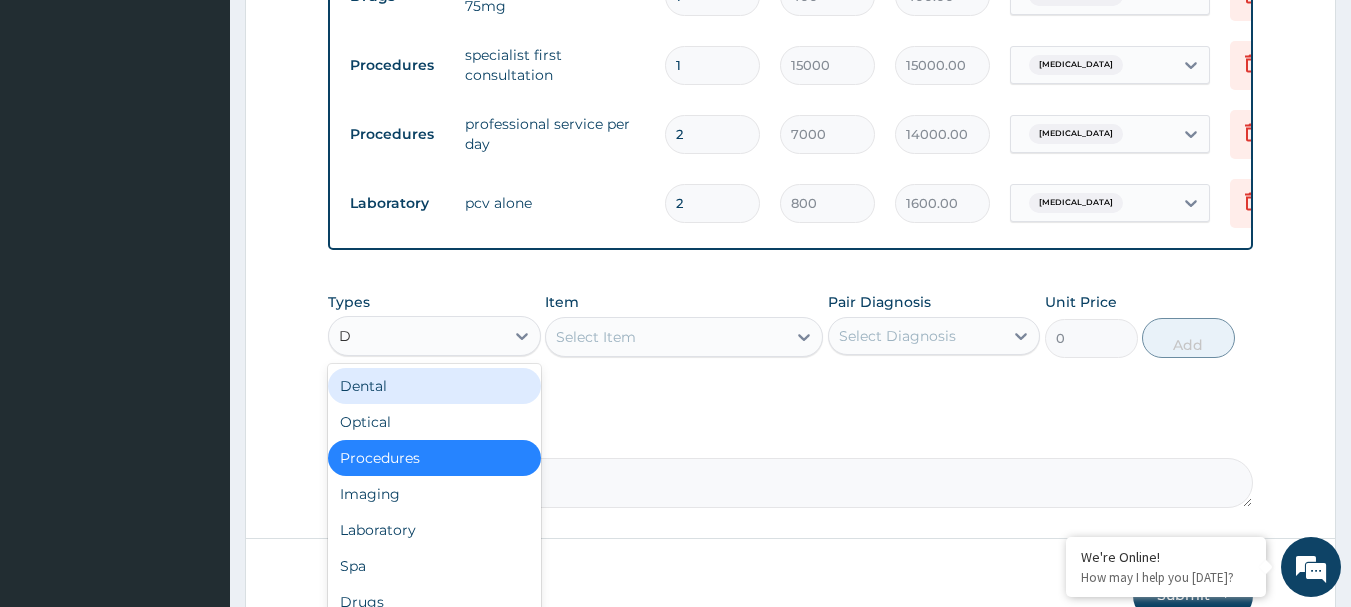 type on "DR" 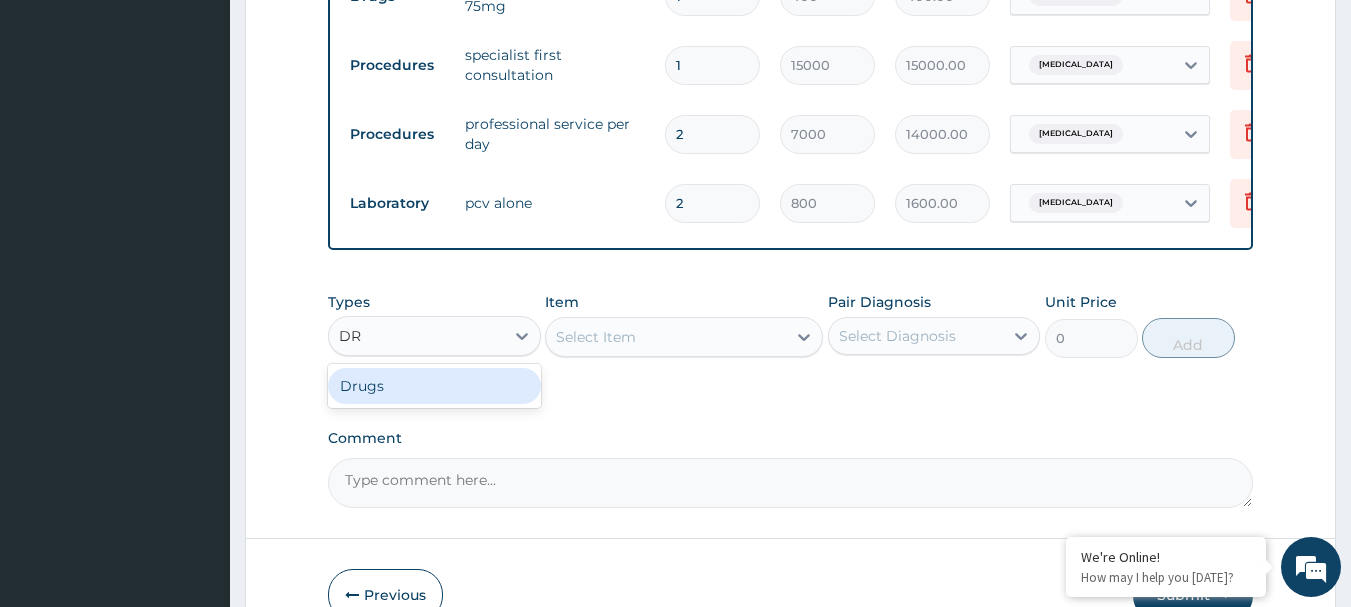 drag, startPoint x: 406, startPoint y: 411, endPoint x: 655, endPoint y: 385, distance: 250.35374 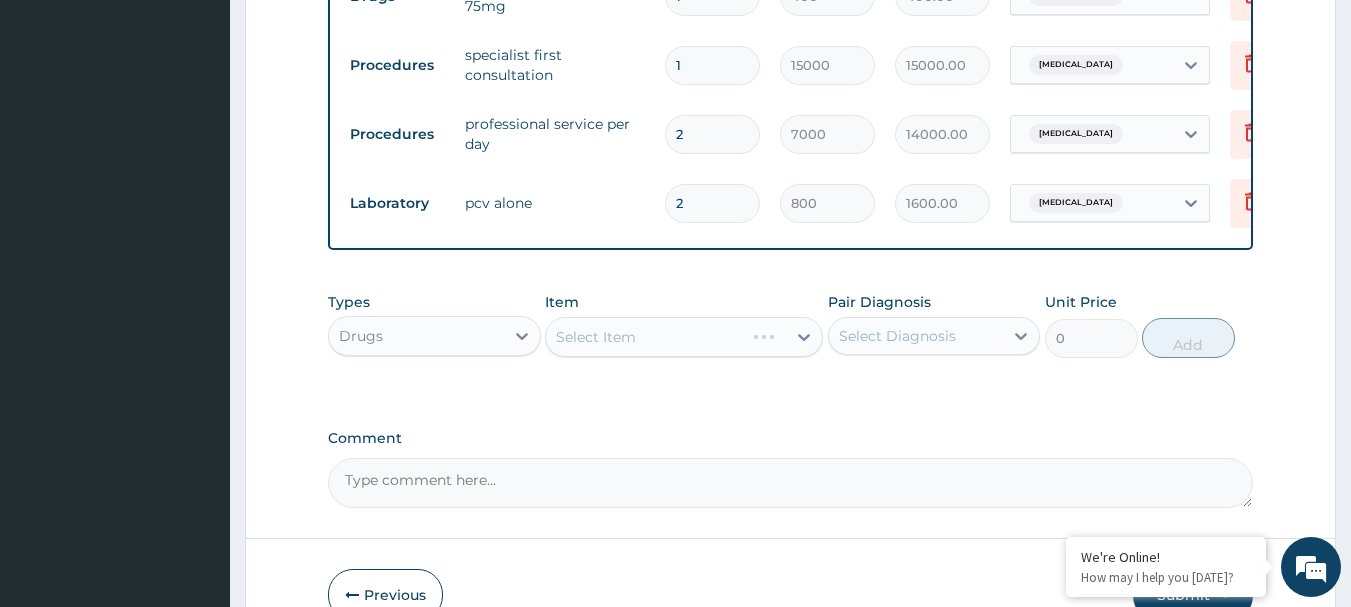 click on "Select Item" at bounding box center (684, 337) 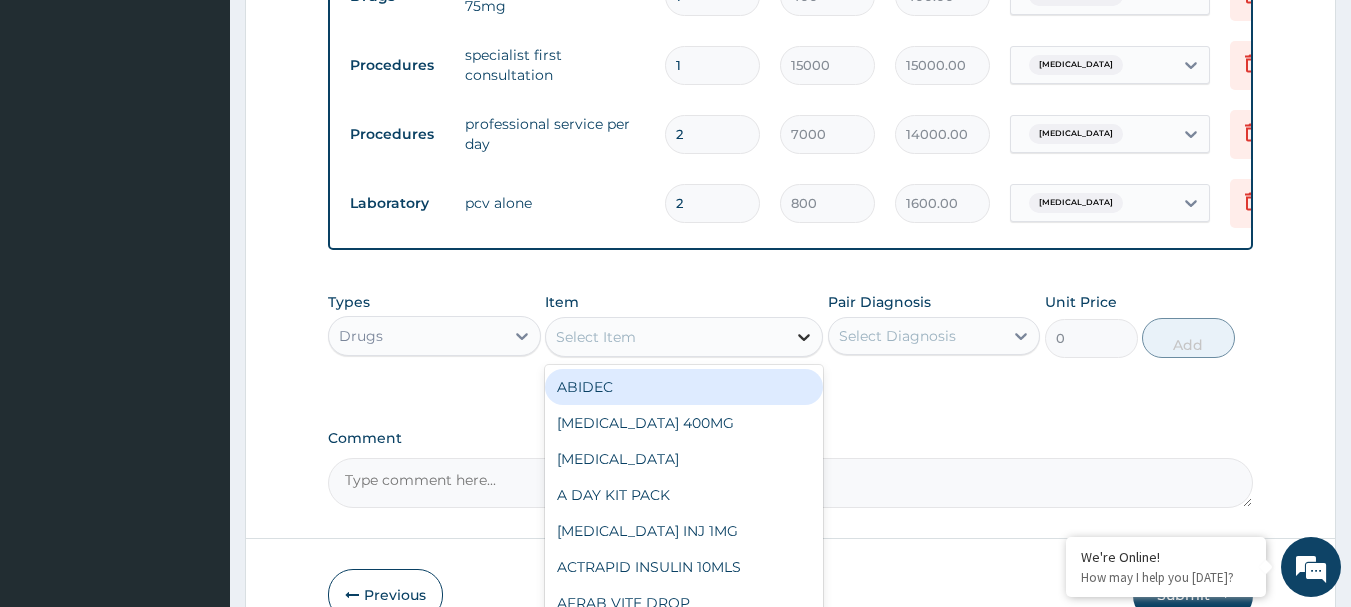 click 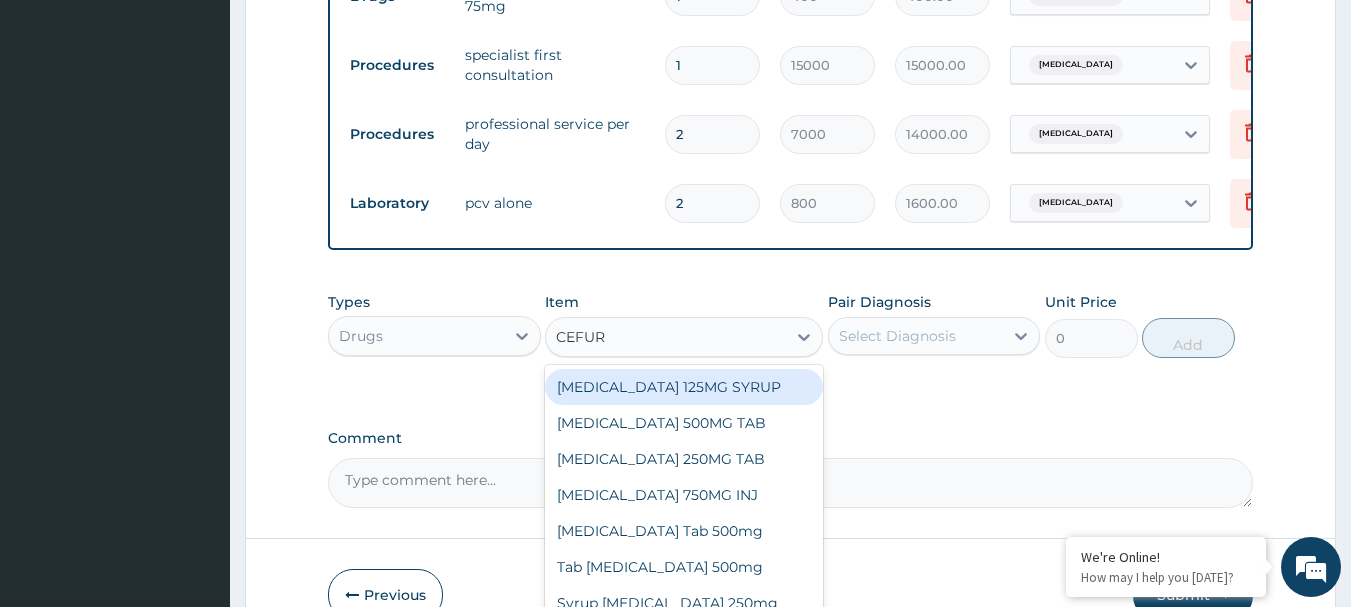 type on "CEFURO" 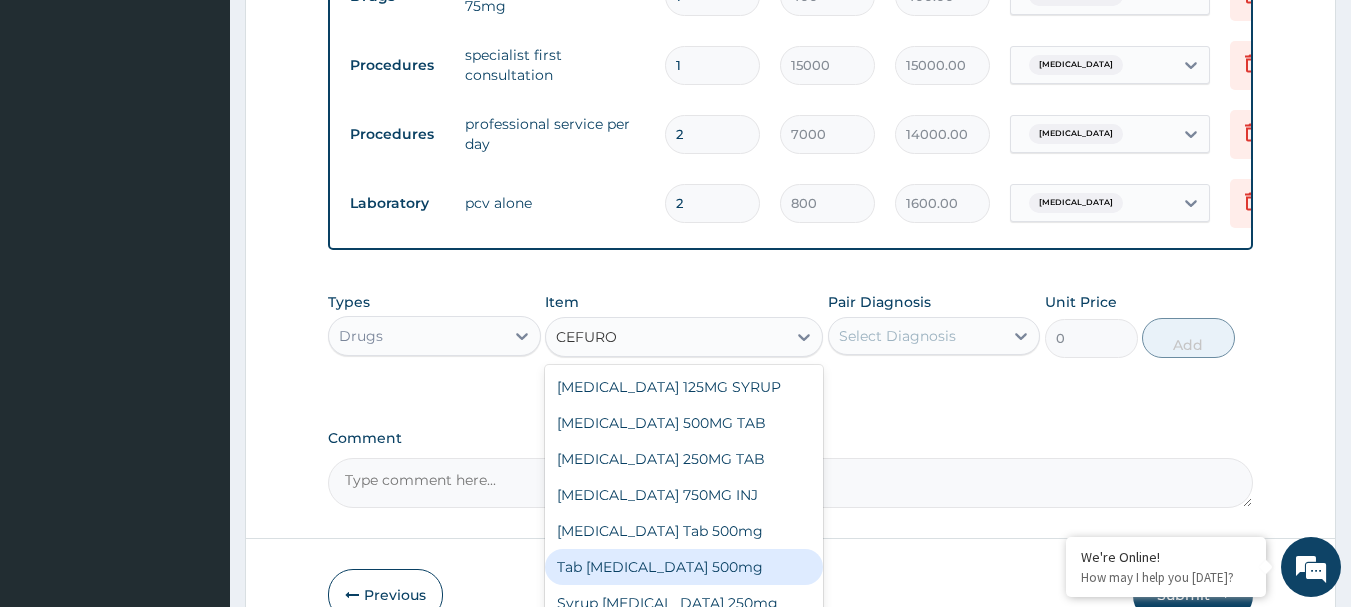 click on "Tab Cefuroxime 500mg" at bounding box center [684, 567] 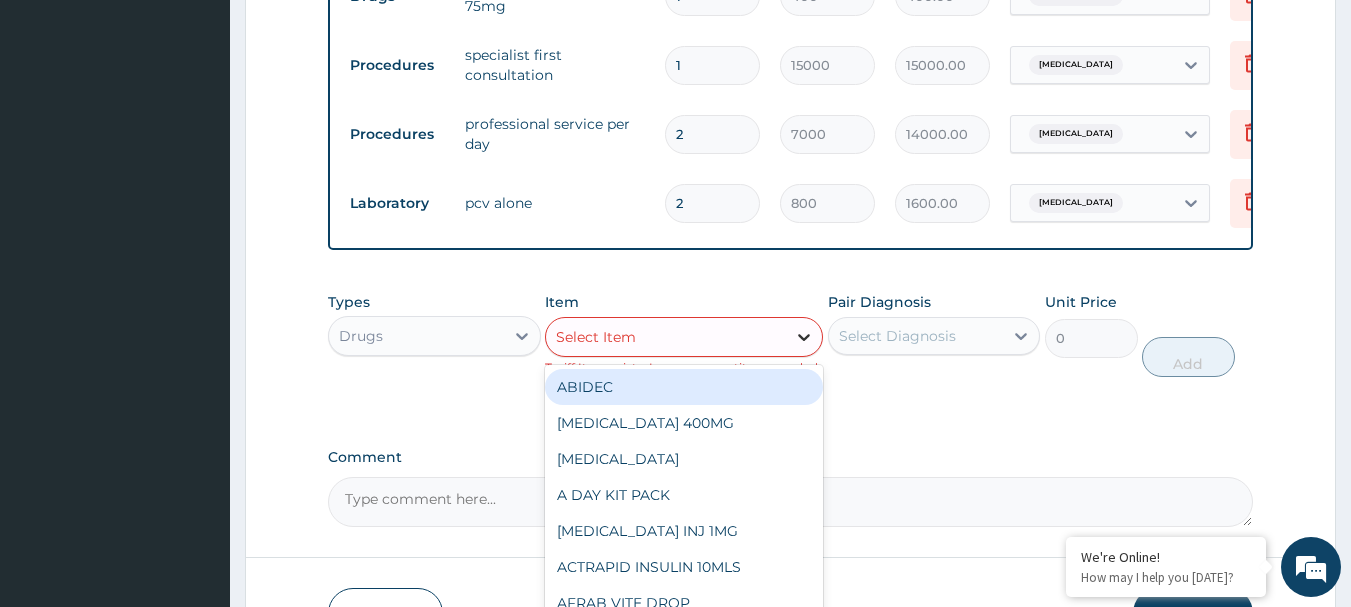 click 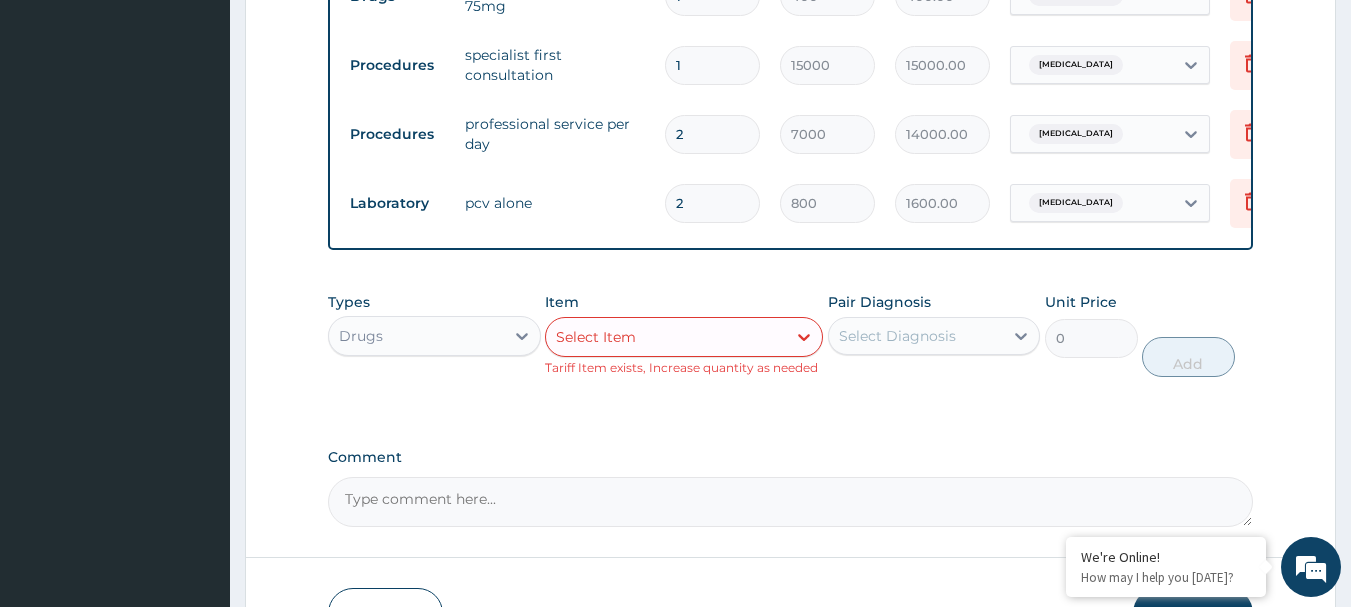 click on "Types Drugs Item Select Item Tariff Item exists, Increase quantity as needed Pair Diagnosis Select Diagnosis Unit Price 0 Add" at bounding box center (791, 349) 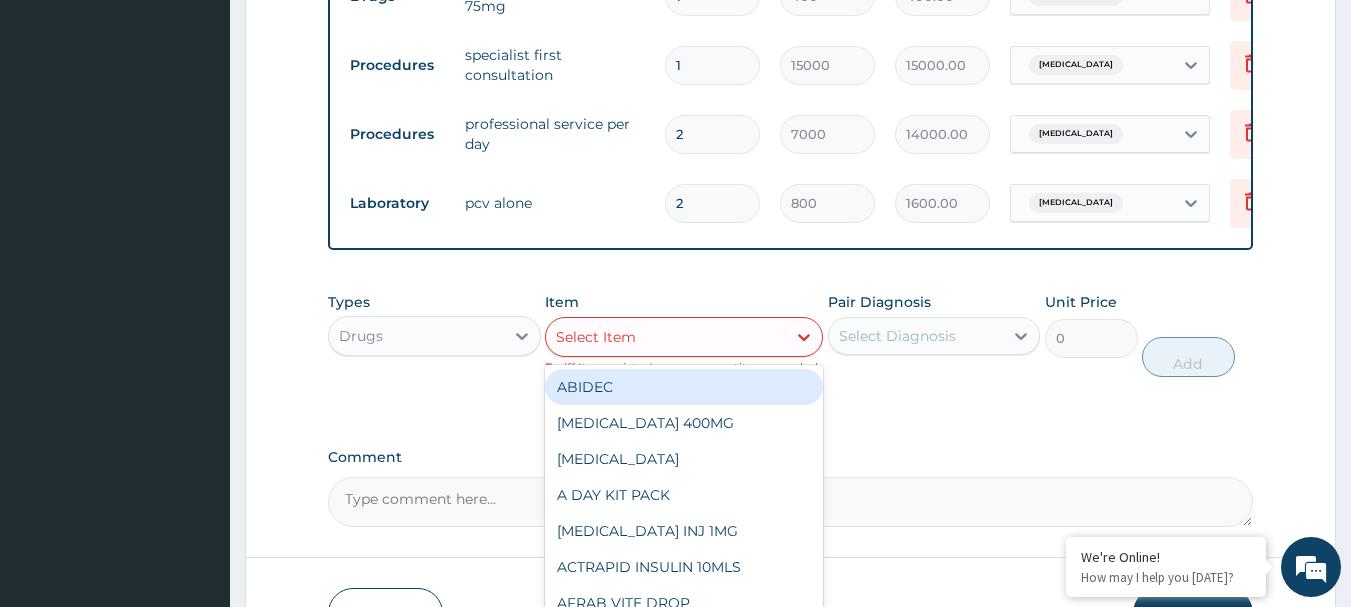 click on "Select Item" at bounding box center [666, 337] 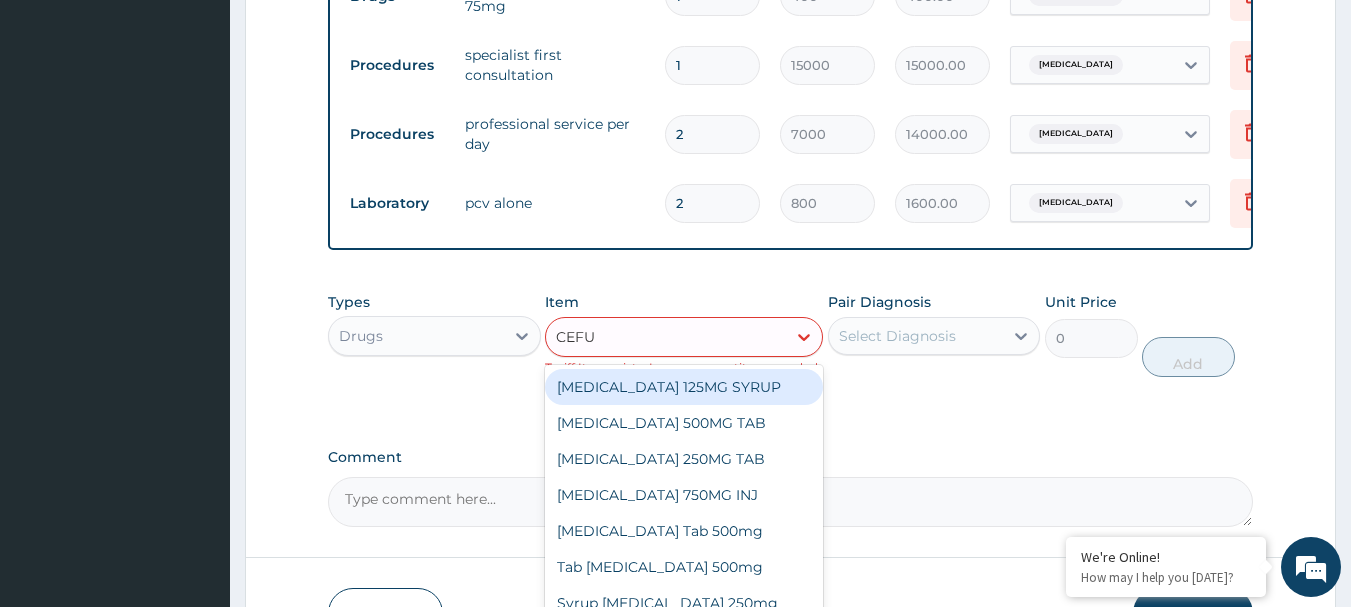 type on "CEFUR" 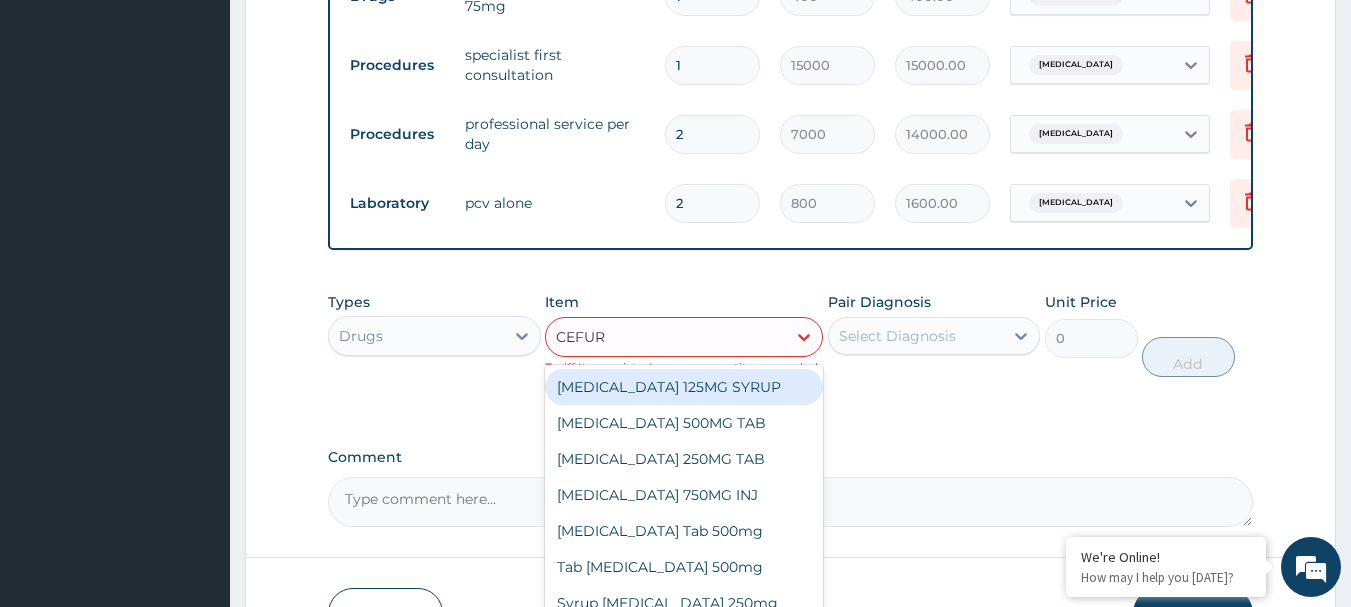 scroll, scrollTop: 32, scrollLeft: 0, axis: vertical 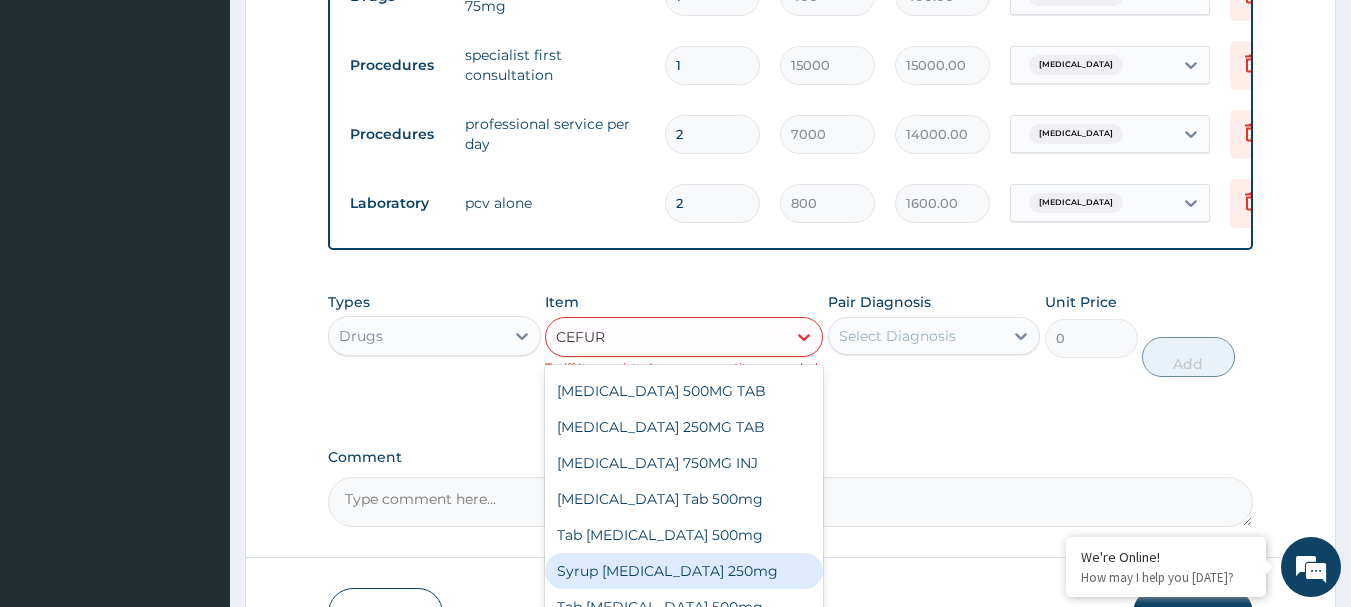 click on "Syrup Cefuroxime 250mg" at bounding box center (684, 571) 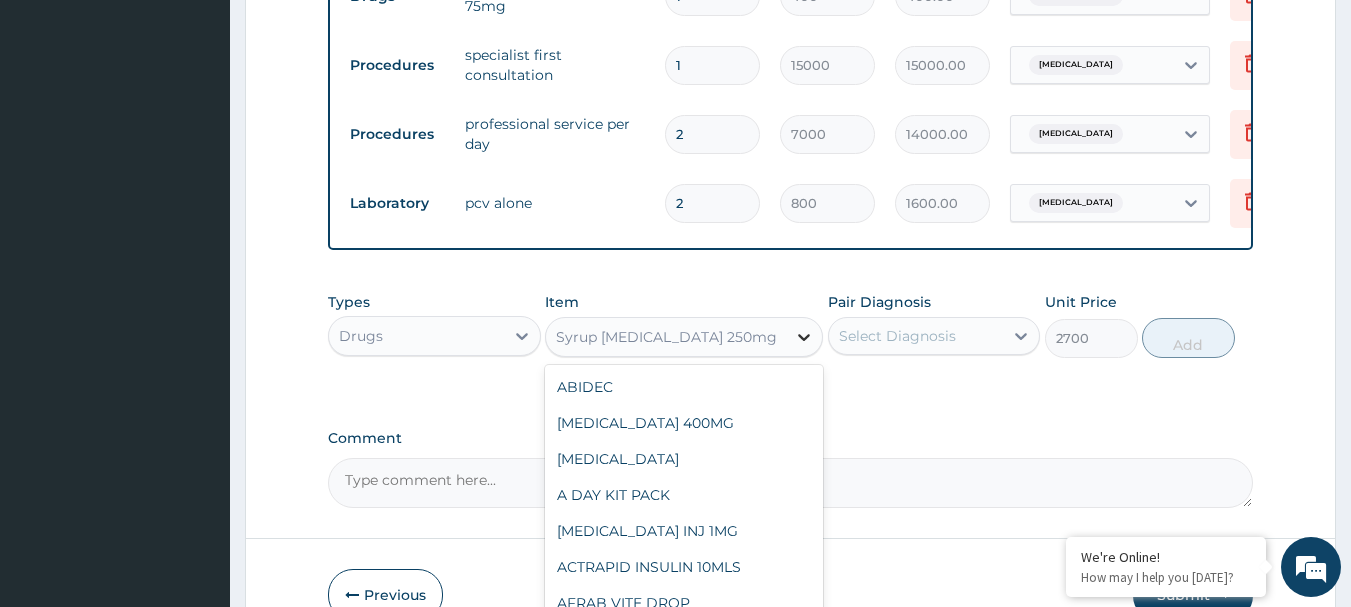 click 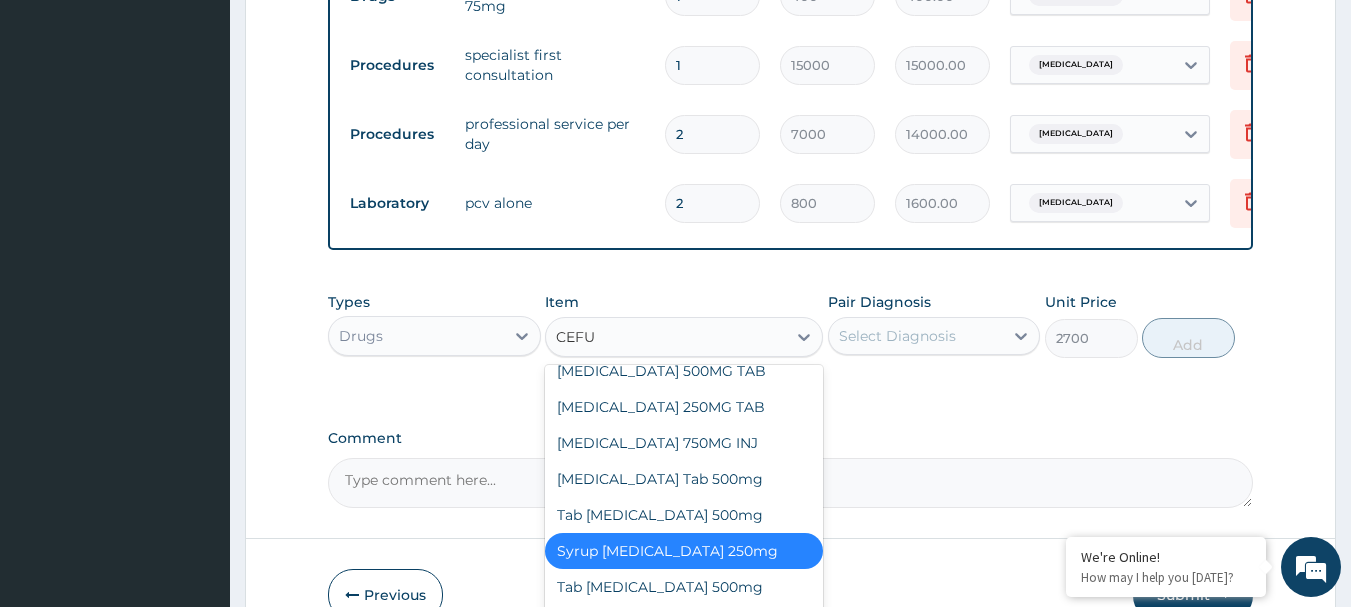 scroll, scrollTop: 32, scrollLeft: 0, axis: vertical 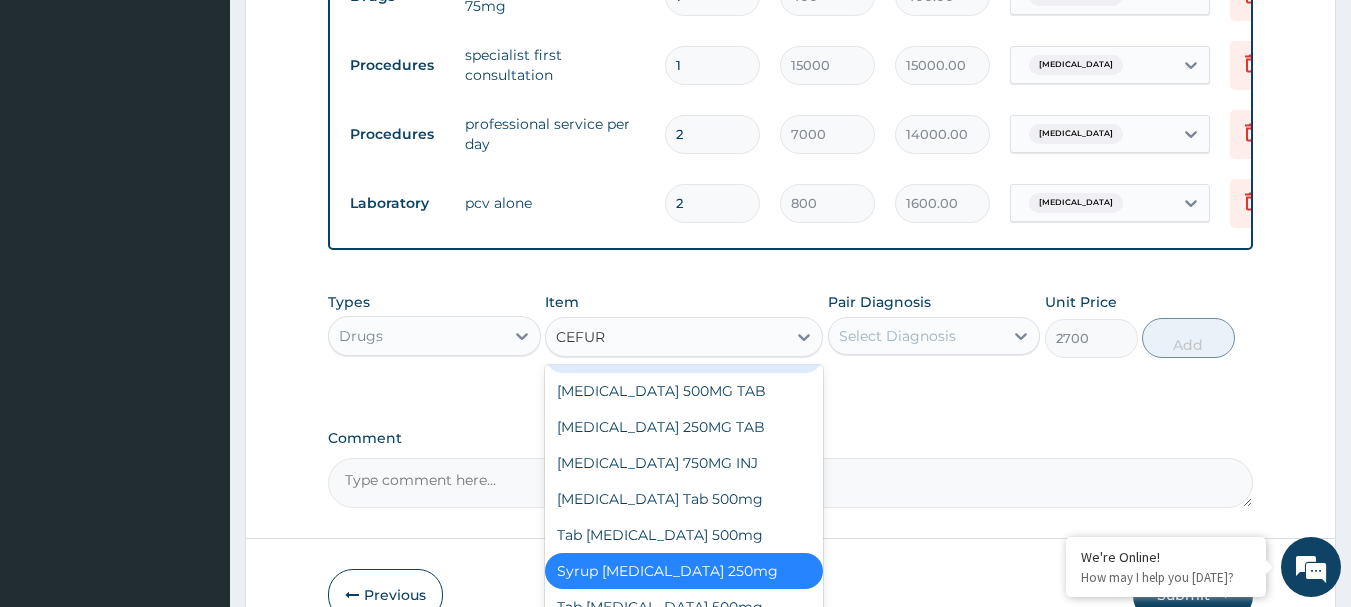 type on "CEFURO" 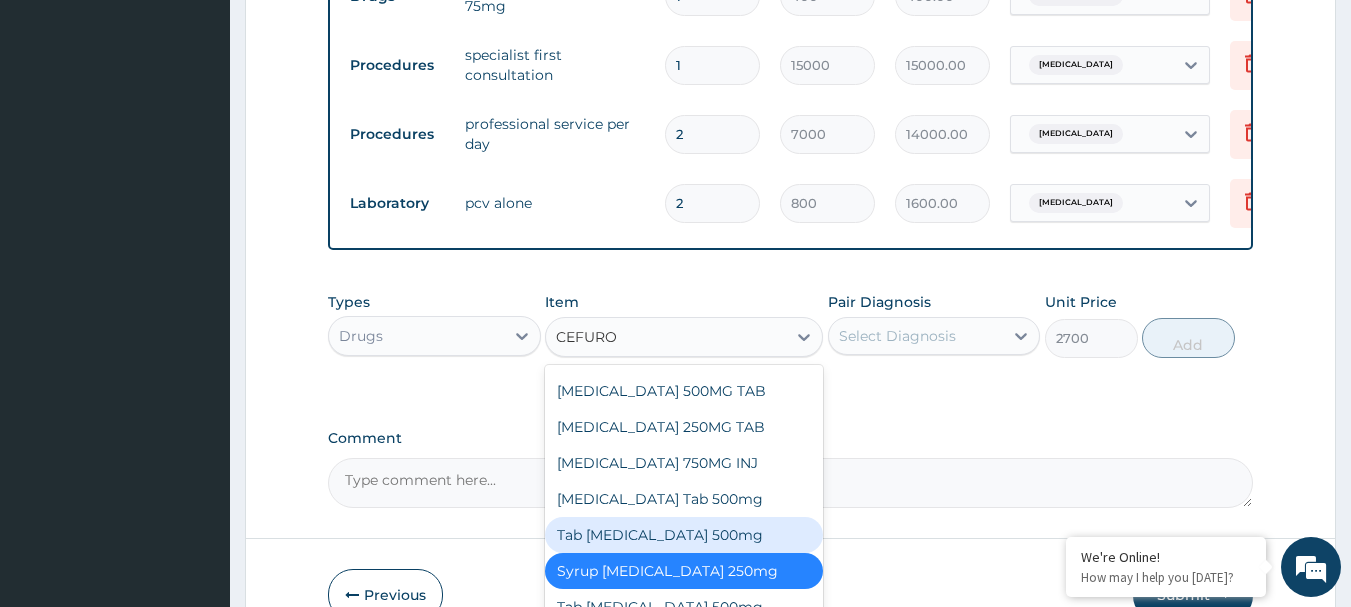 click on "Tab Cefuroxime 500mg" at bounding box center (684, 535) 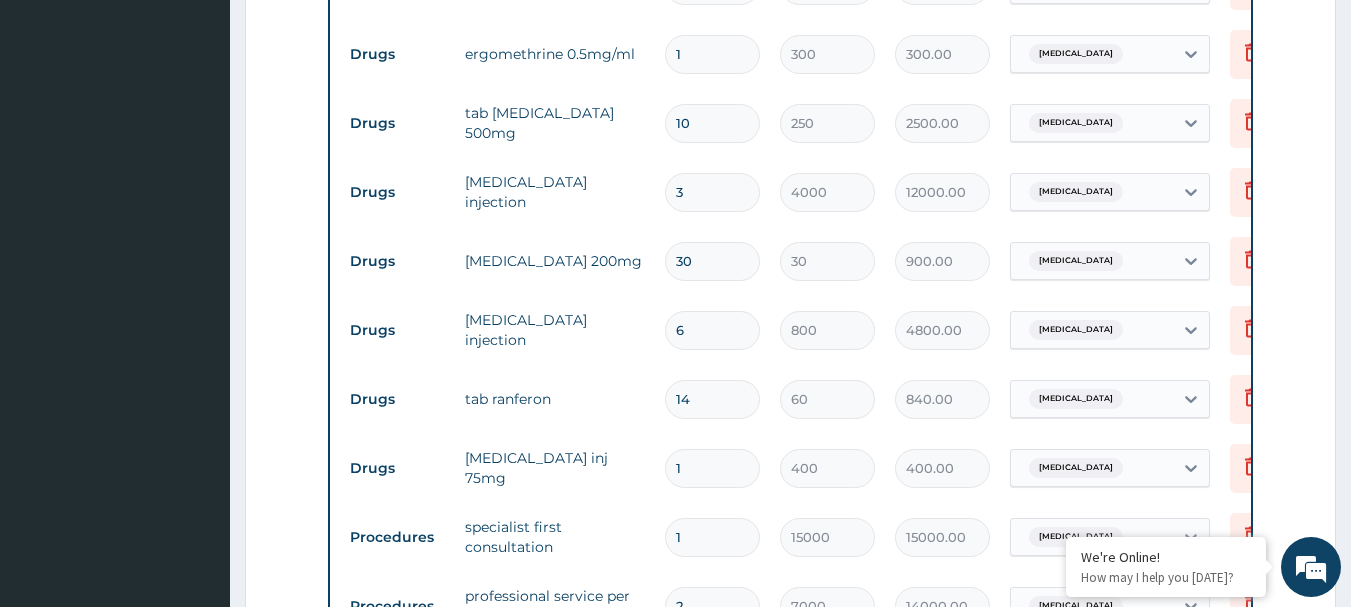 scroll, scrollTop: 888, scrollLeft: 0, axis: vertical 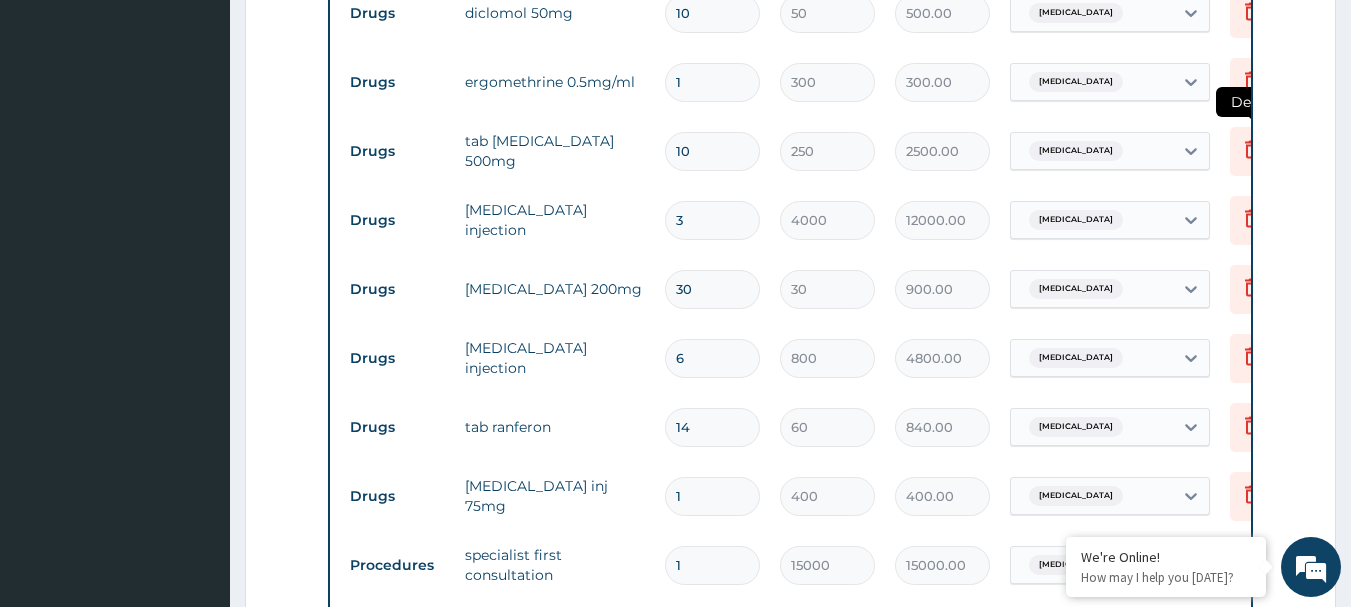 click 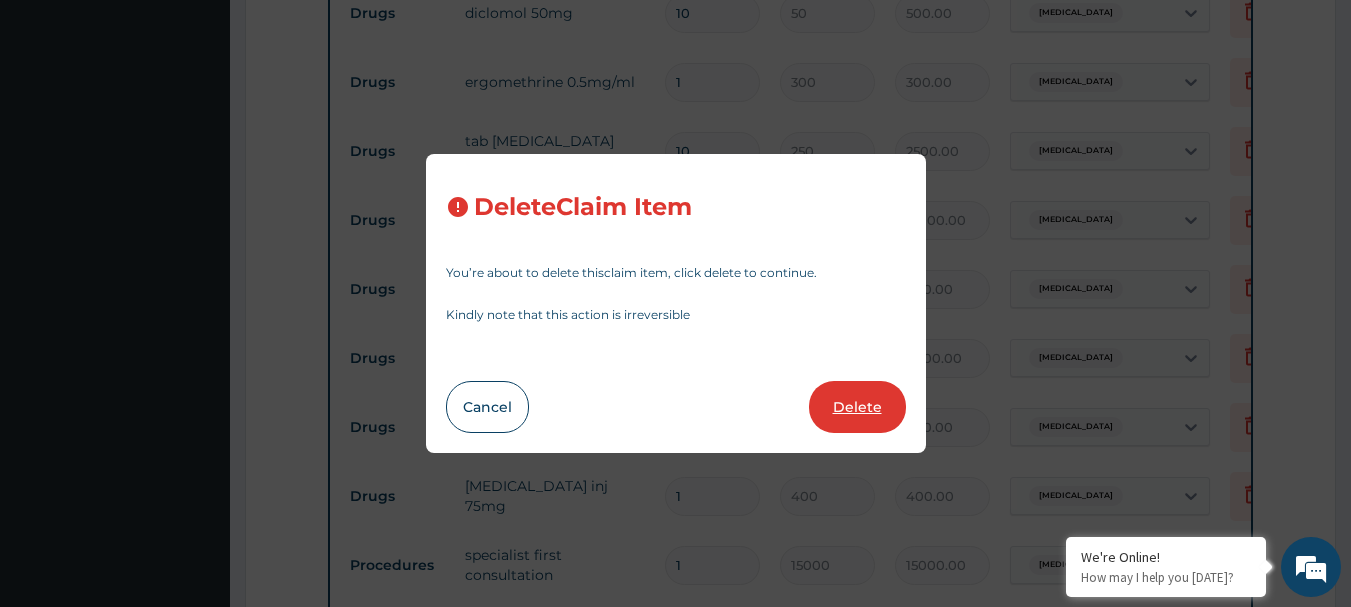 click on "Delete" at bounding box center [857, 407] 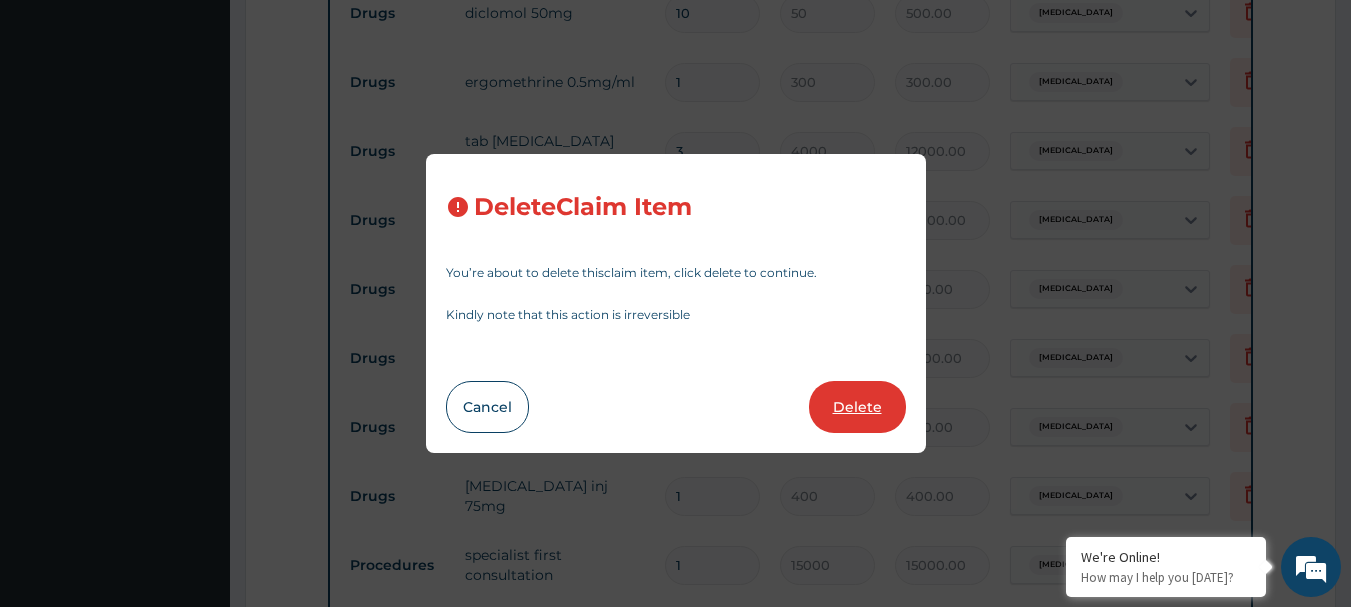 type on "30" 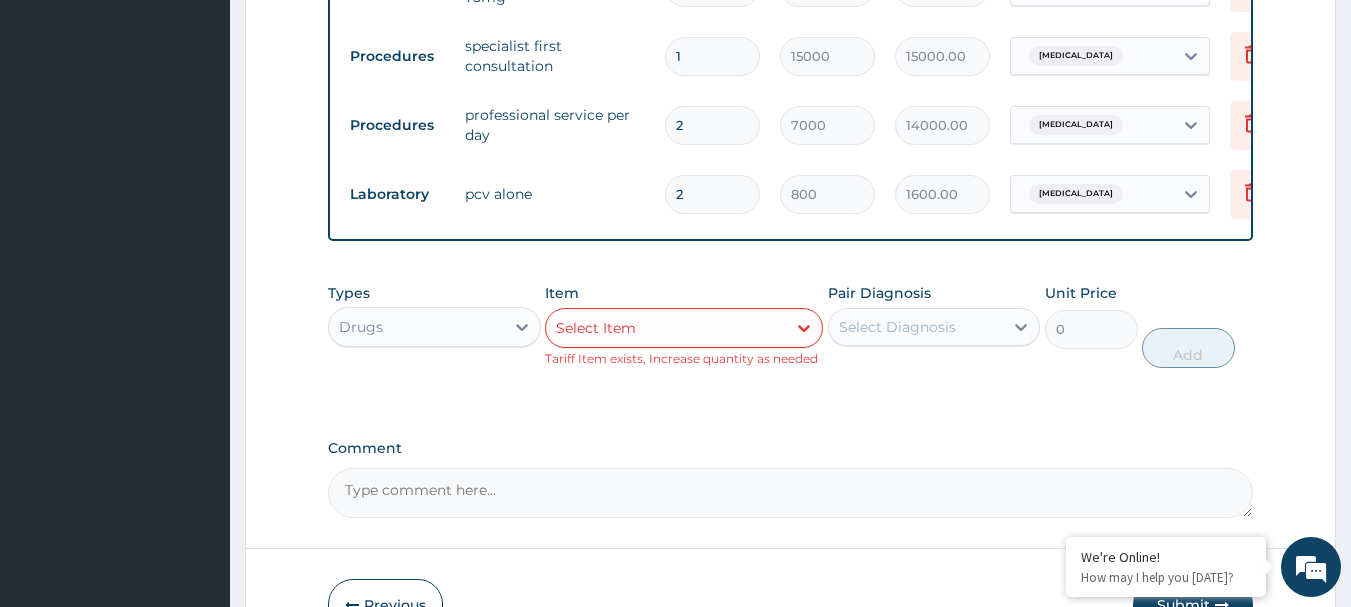 scroll, scrollTop: 1464, scrollLeft: 0, axis: vertical 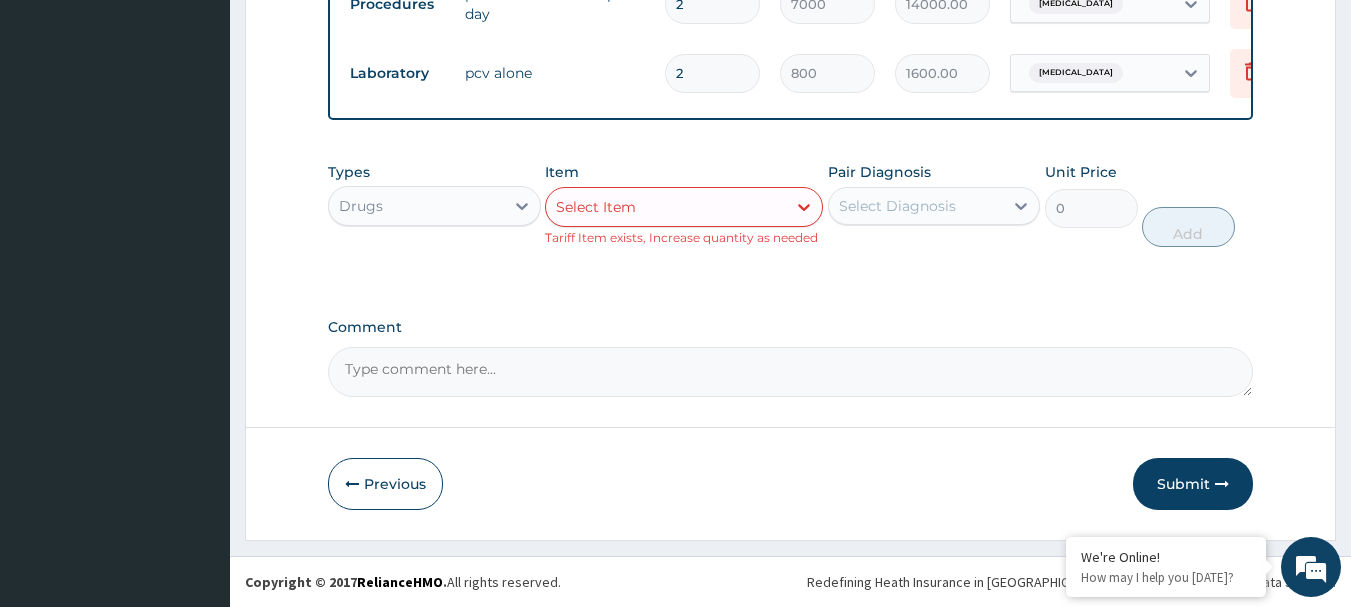 click on "Select Item" at bounding box center [666, 207] 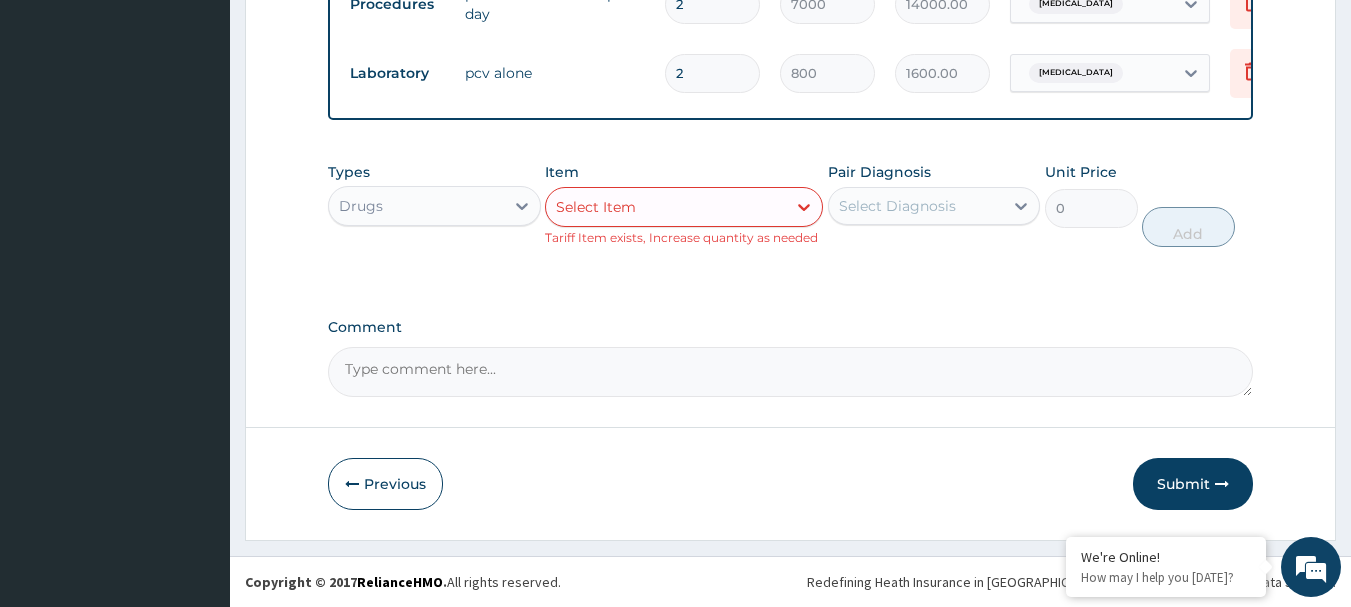 click on "PA Code / Prescription Code PA/A4D711 Encounter Date 10-07-2025 Important Notice Please enter PA codes before entering items that are not attached to a PA code   All diagnoses entered must be linked to a claim item. Diagnosis & Claim Items that are visible but inactive cannot be edited because they were imported from an already approved PA code. Diagnosis Vaginal delivery confirmed Anemia confirmed NB: All diagnosis must be linked to a claim item Claim Items Type Name Quantity Unit Price Total Price Pair Diagnosis Actions Drugs dextrose 4.3% / normal saline 3 1600 4800.00 Vaginal delivery Delete Drugs diclomol 50mg 10 50 500.00 Vaginal delivery Delete Drugs ergomethrine 0.5mg/ml  1 300 300.00 Vaginal delivery Delete Drugs ceftriaxone injection 3 4000 12000.00 Vaginal delivery Delete Drugs metronidazole 200mg  30 30 900.00 Vaginal delivery Delete Drugs oxytocin injection 6 800 4800.00 Vaginal delivery Delete Drugs tab ranferon 14 60 840.00 Vaginal delivery Delete Drugs diclofenac inj  75mg 1 400 400.00 Delete" at bounding box center (791, -431) 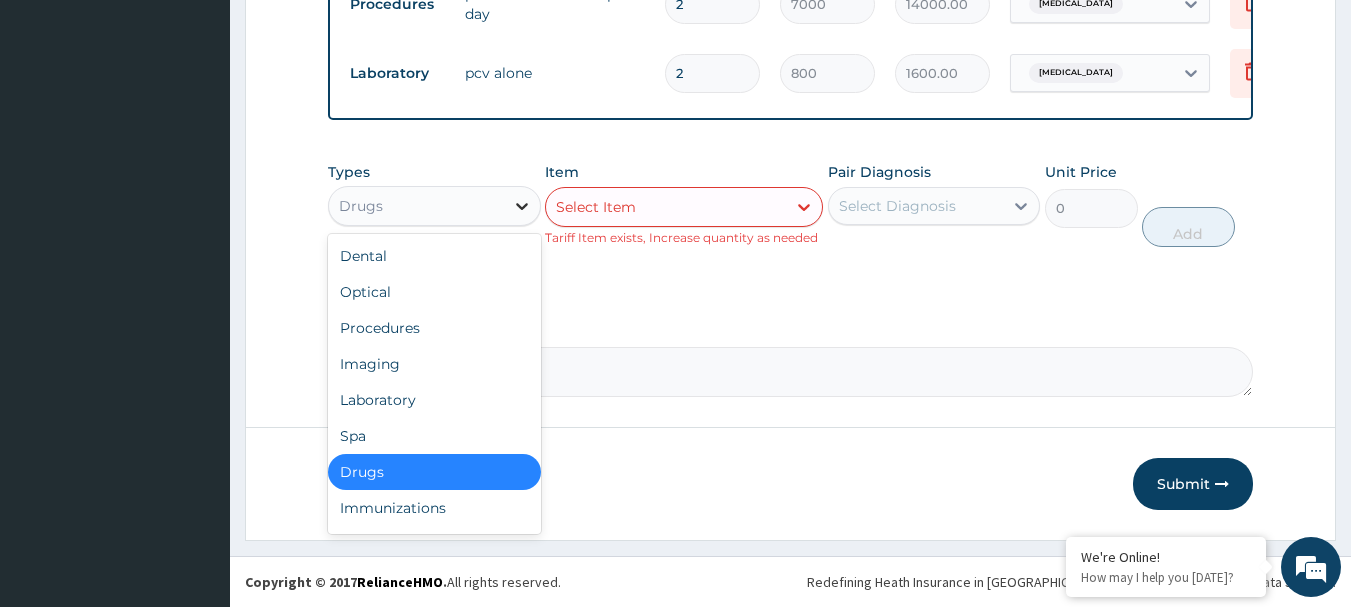 click 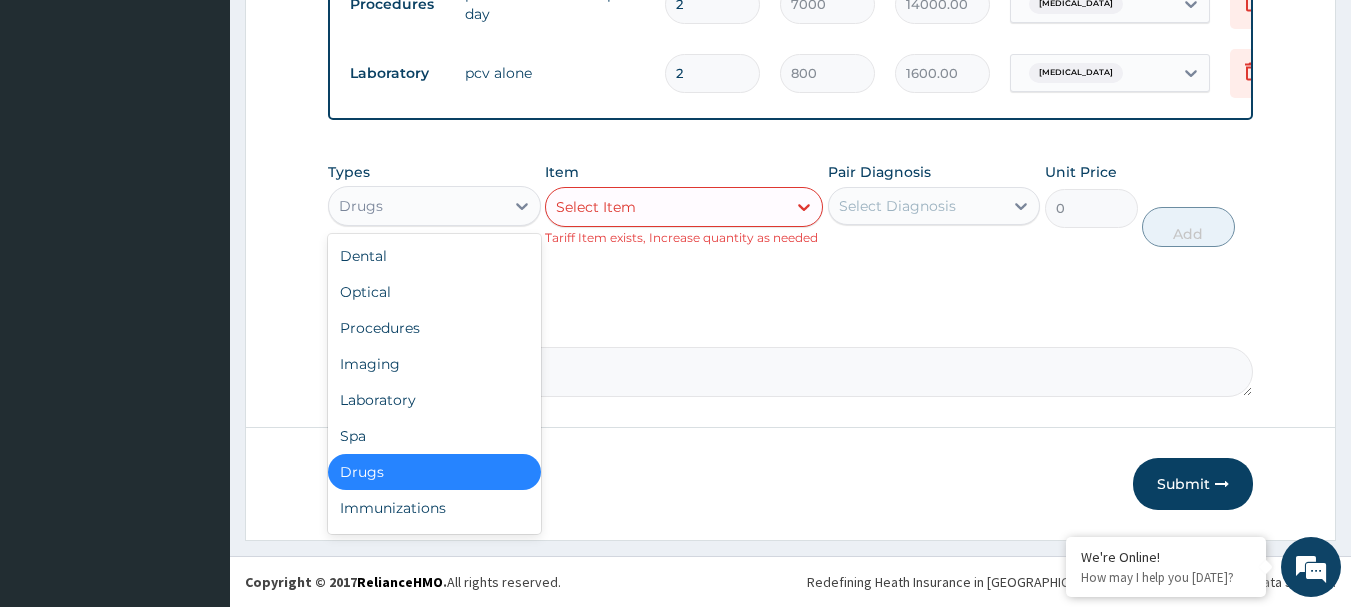 drag, startPoint x: 366, startPoint y: 467, endPoint x: 396, endPoint y: 431, distance: 46.8615 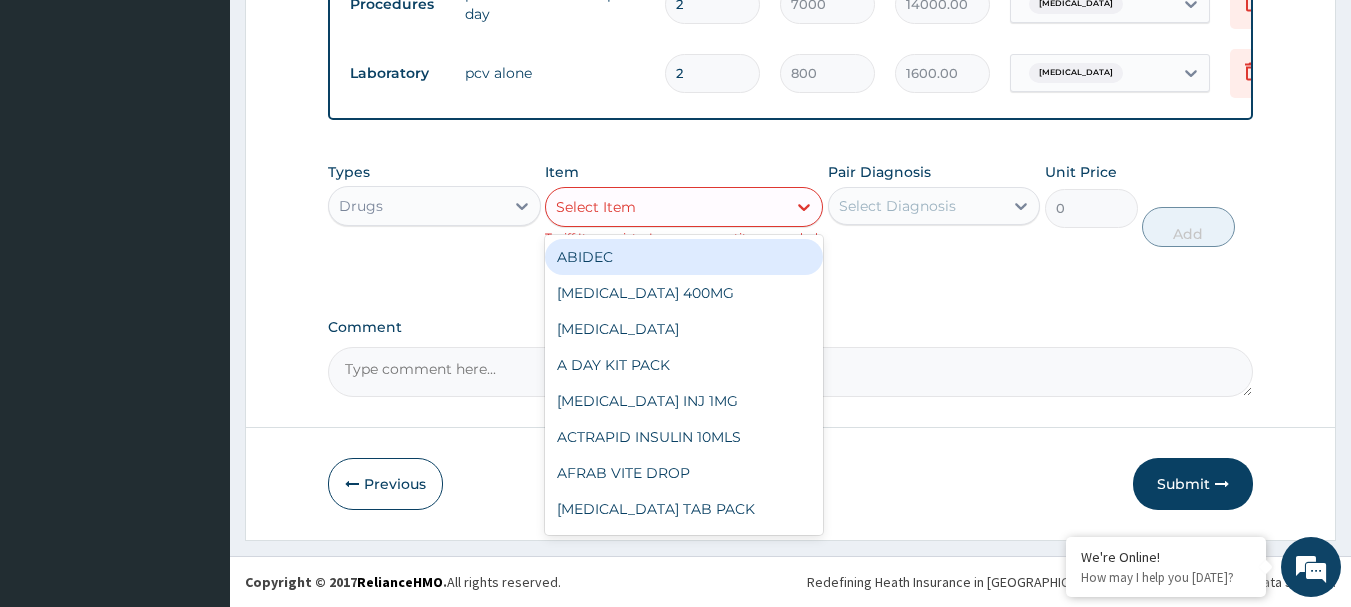drag, startPoint x: 601, startPoint y: 186, endPoint x: 601, endPoint y: 215, distance: 29 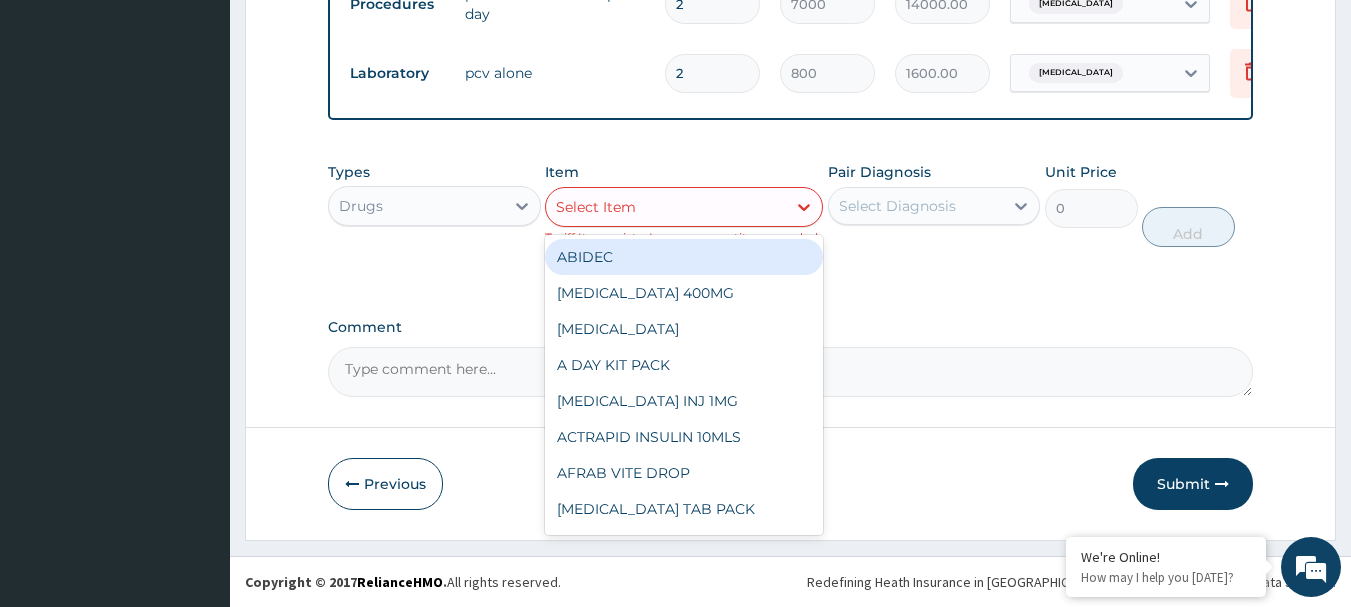 click on "Select Item" at bounding box center (684, 207) 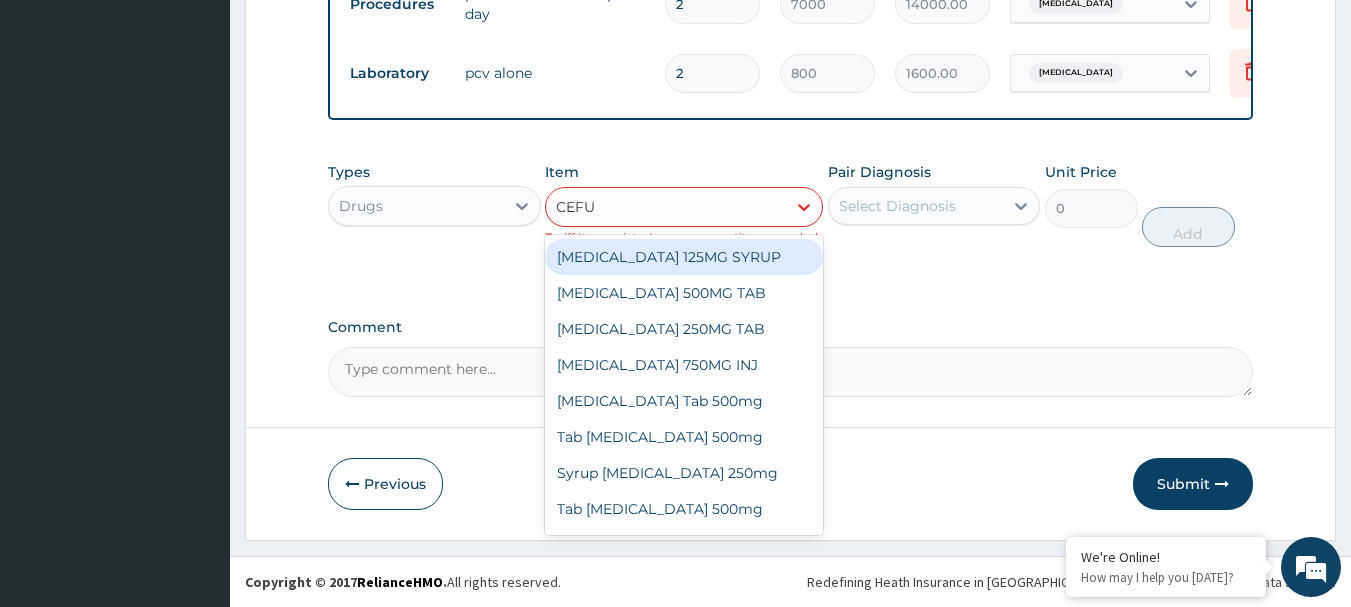 type on "CEFUR" 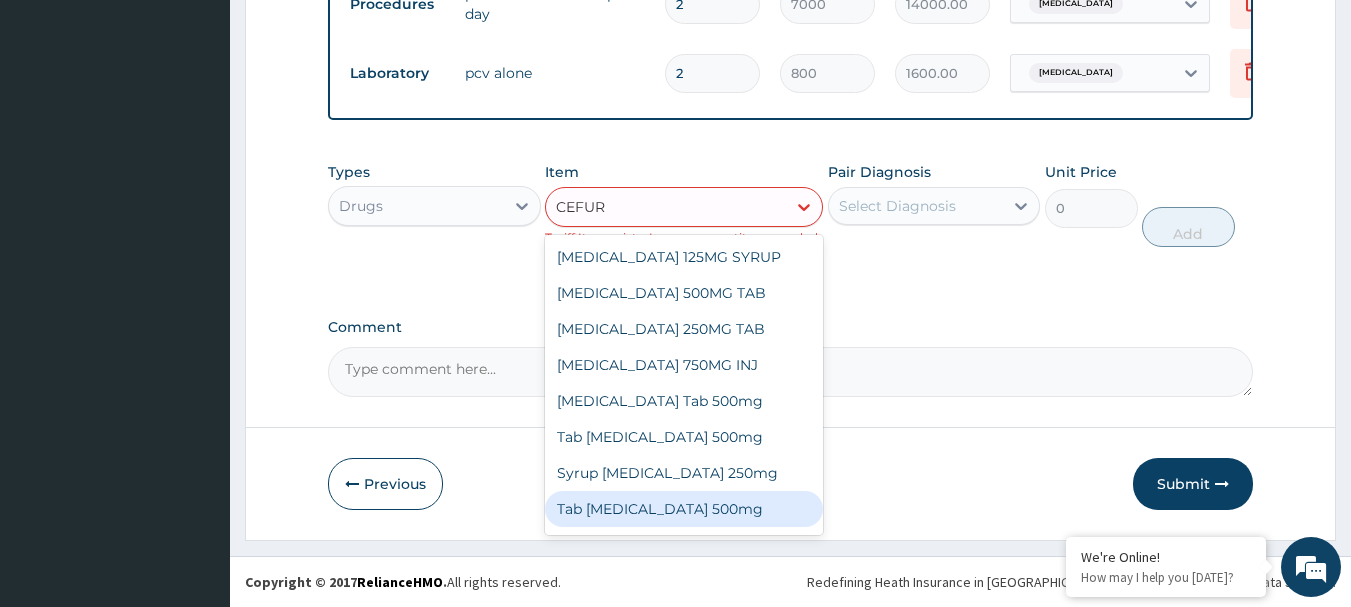 click on "Tab Cefuroxime 500mg" at bounding box center (684, 509) 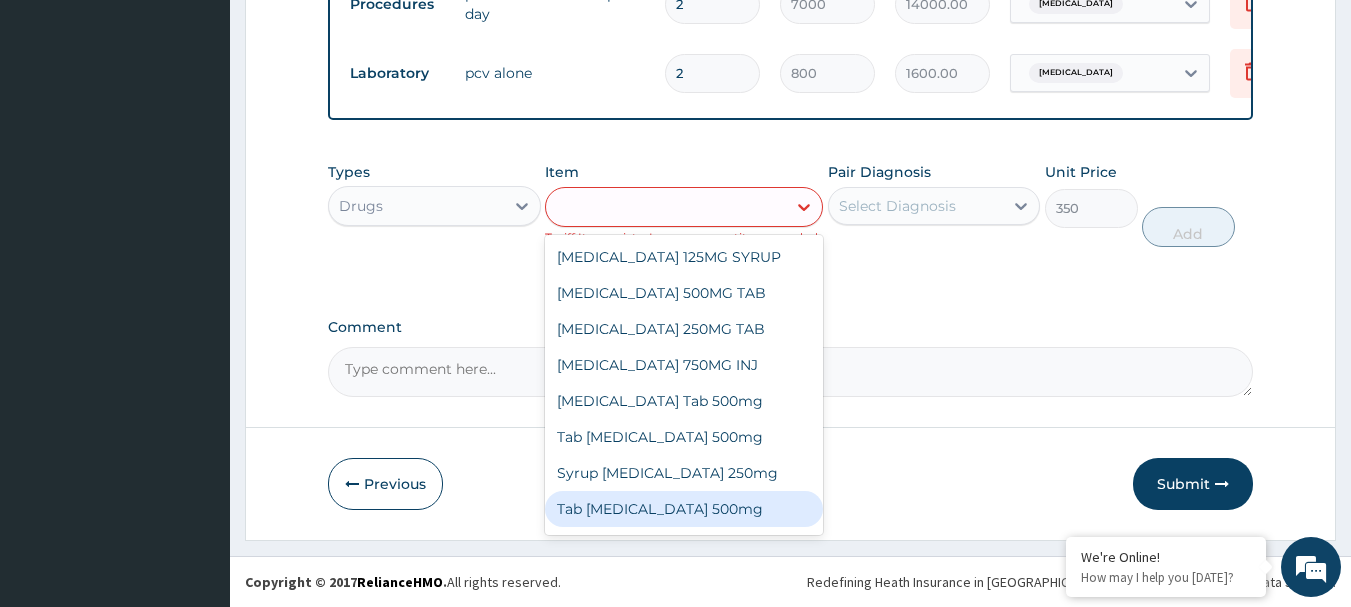 scroll, scrollTop: 1445, scrollLeft: 0, axis: vertical 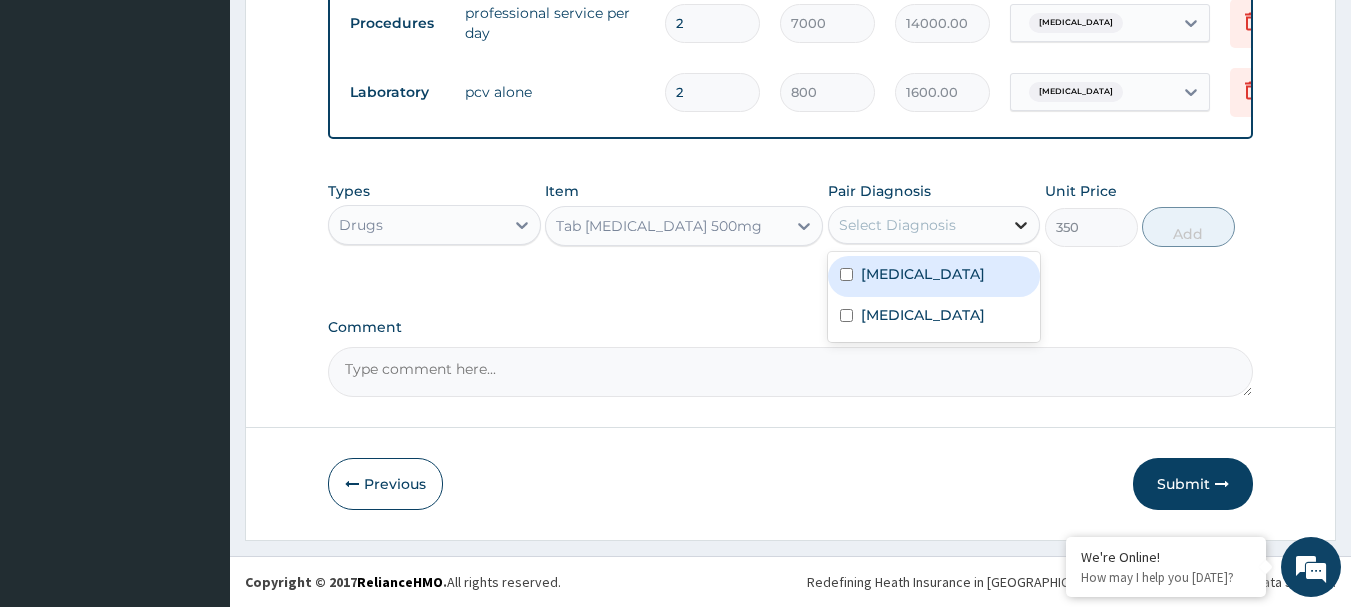click 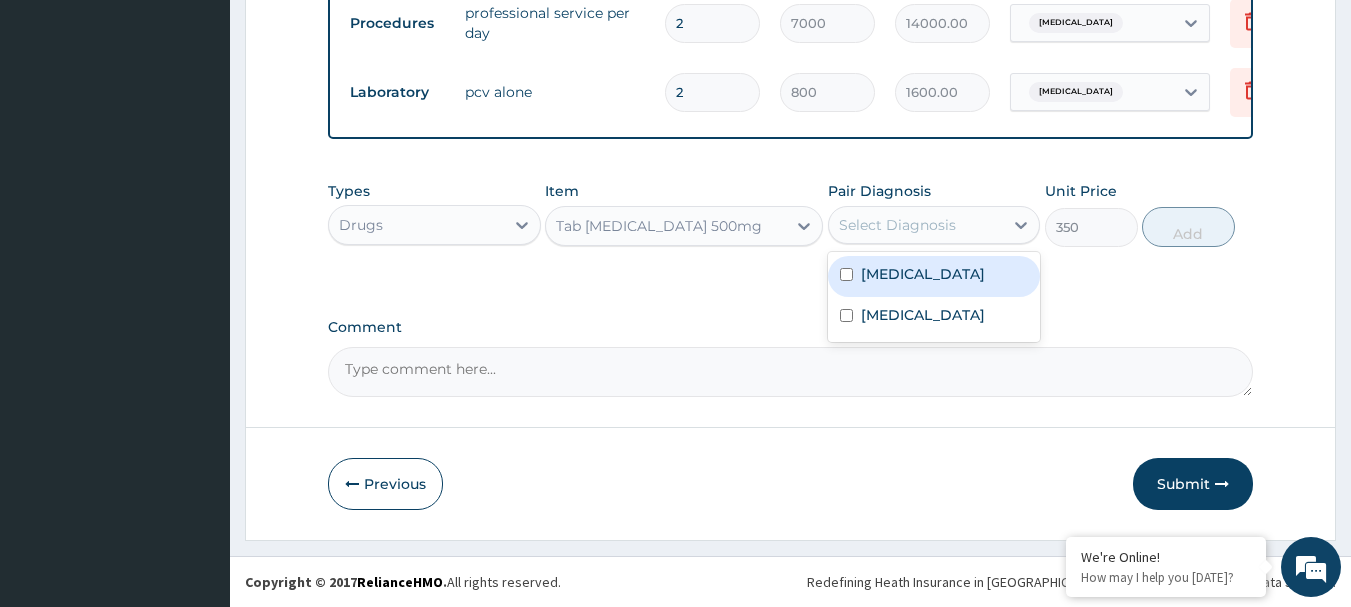 click at bounding box center (846, 274) 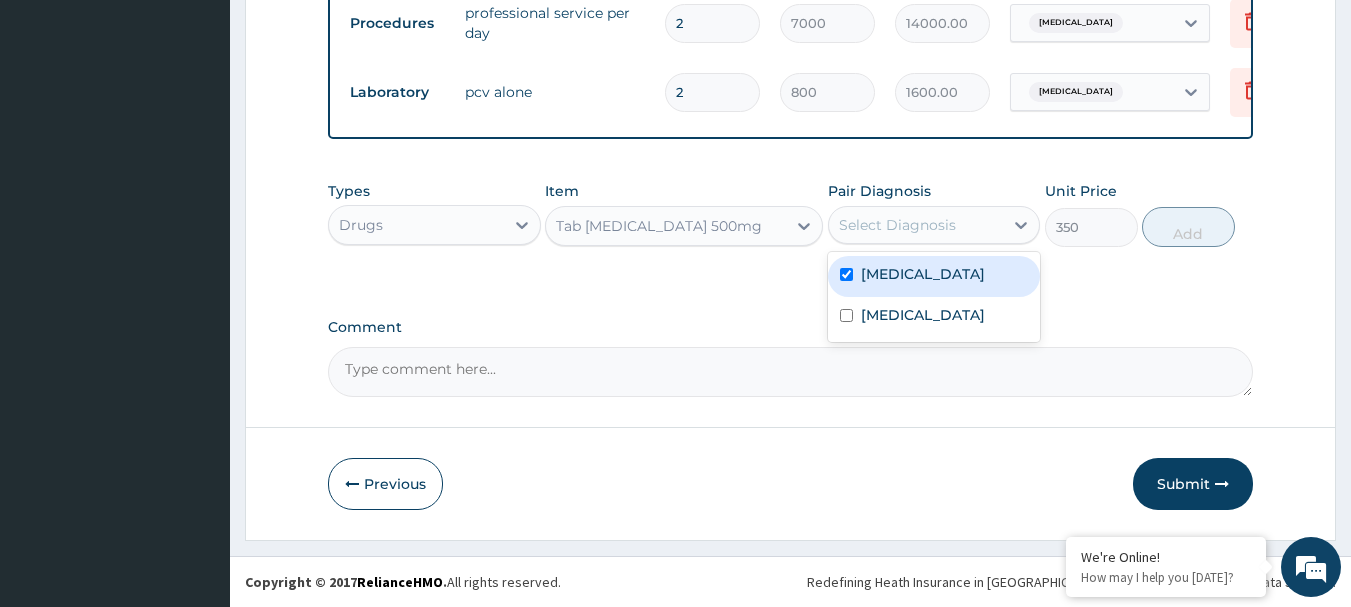 checkbox on "true" 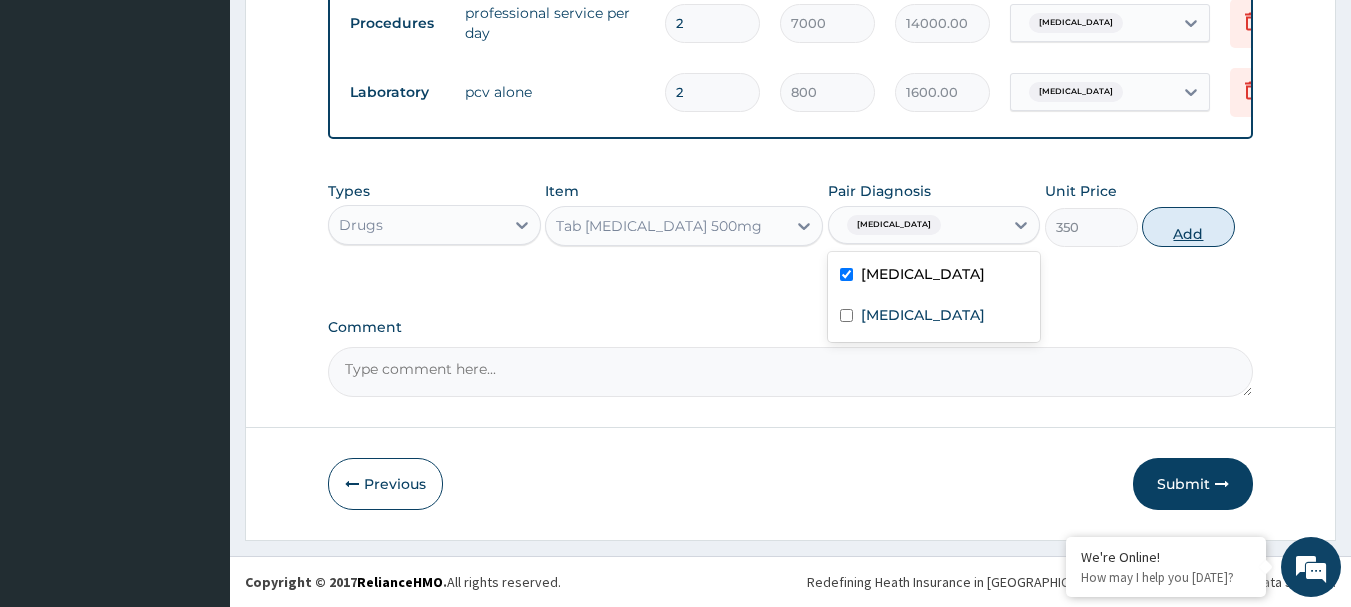 click on "Add" at bounding box center [1188, 227] 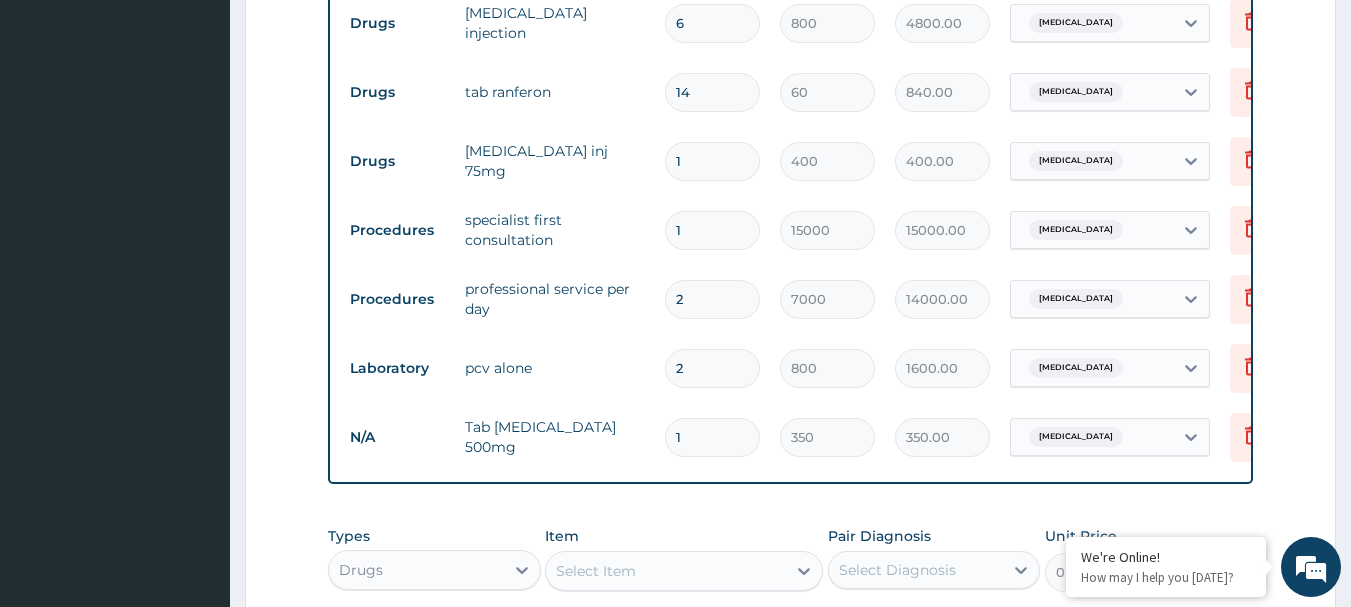 scroll, scrollTop: 1145, scrollLeft: 0, axis: vertical 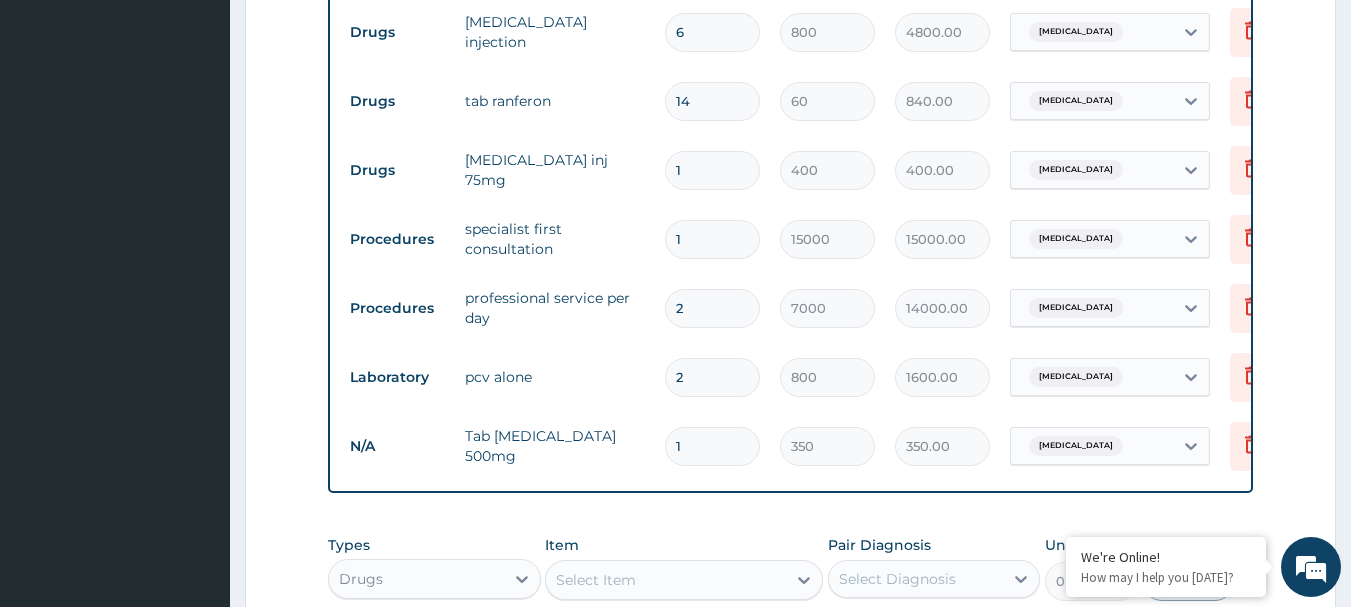 click on "1" at bounding box center [712, 446] 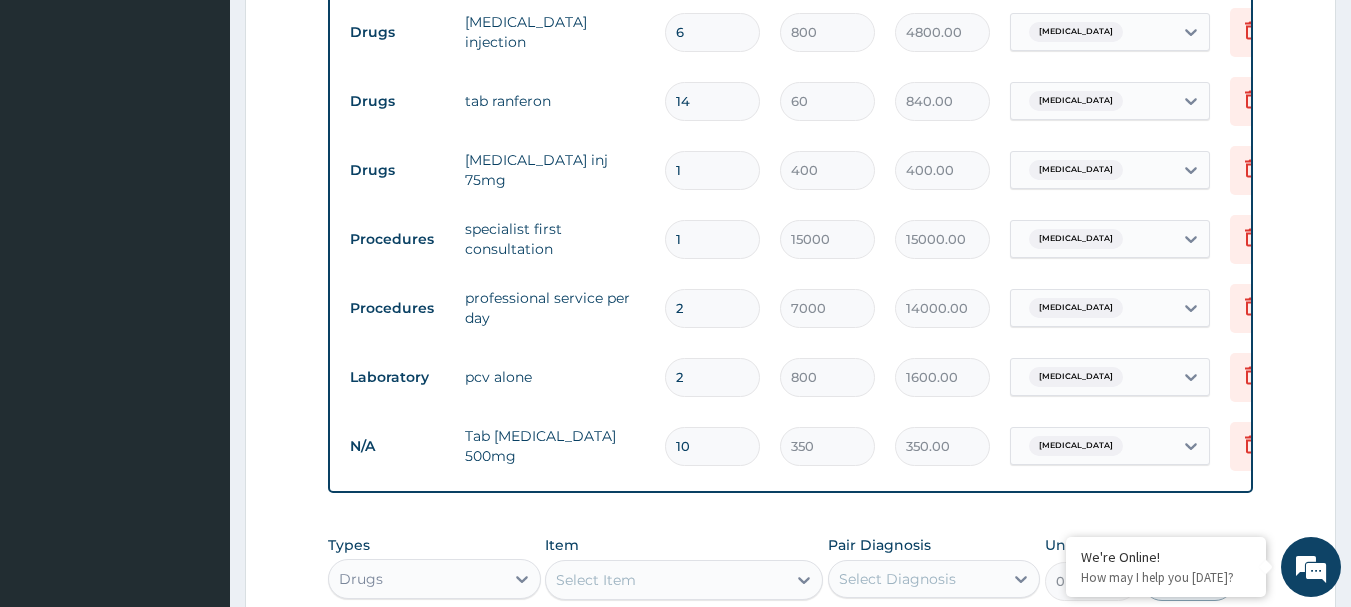 type on "3500.00" 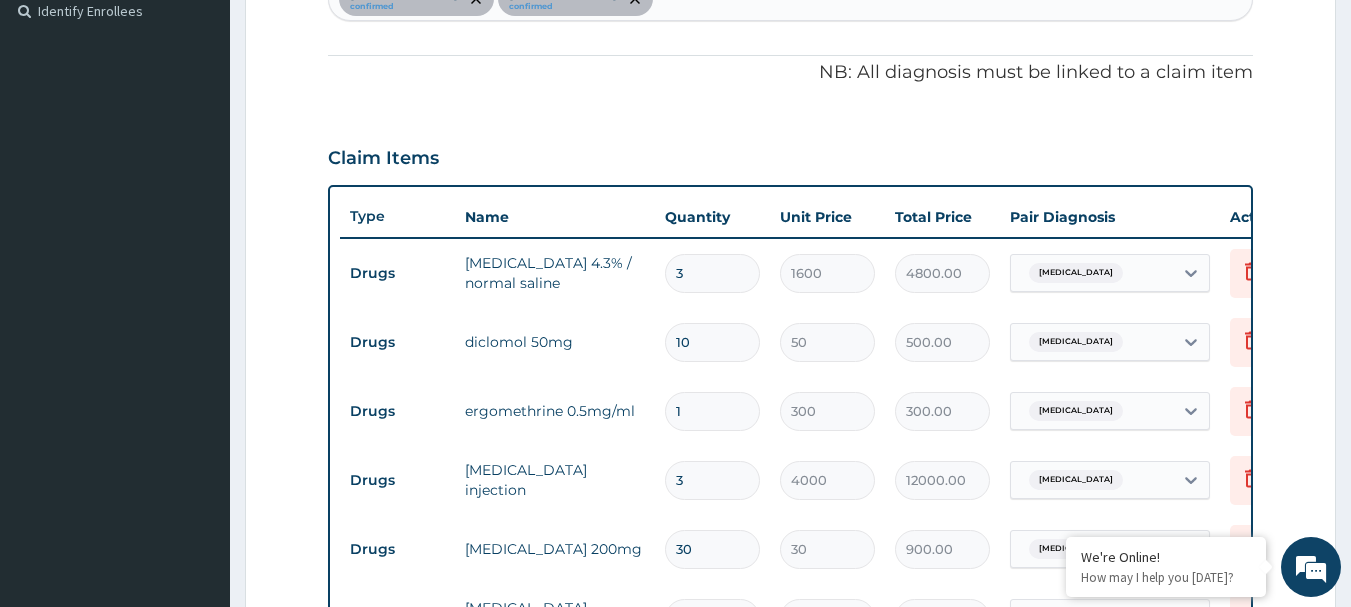 scroll, scrollTop: 545, scrollLeft: 0, axis: vertical 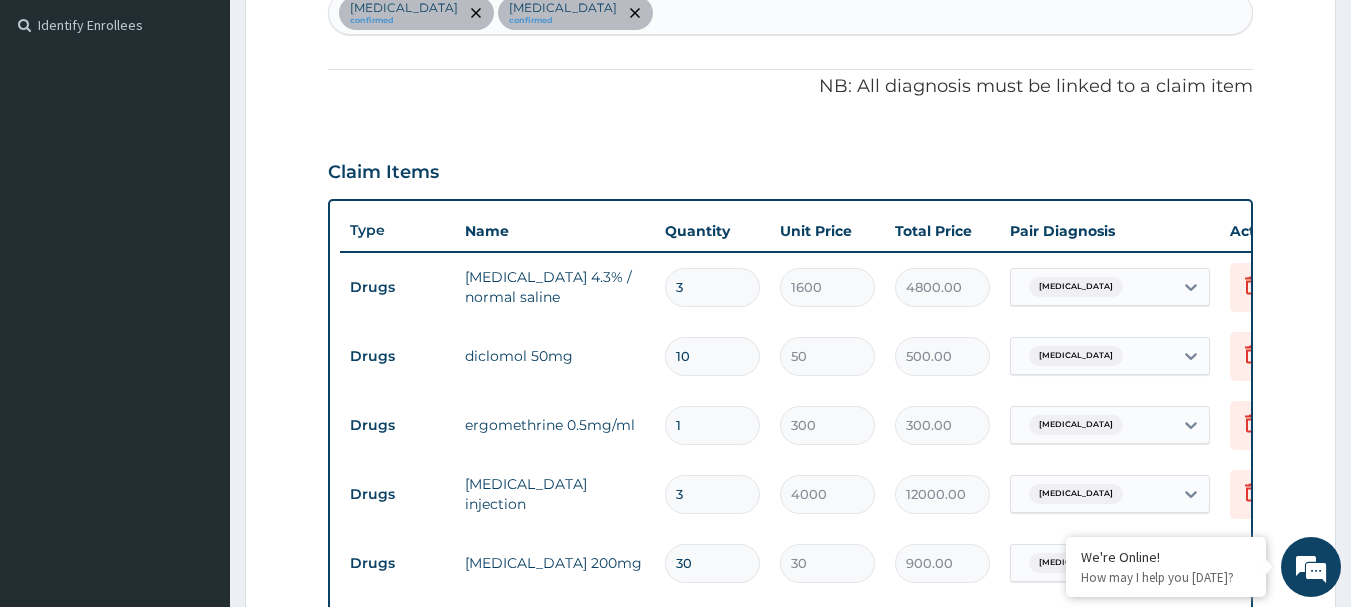 type on "10" 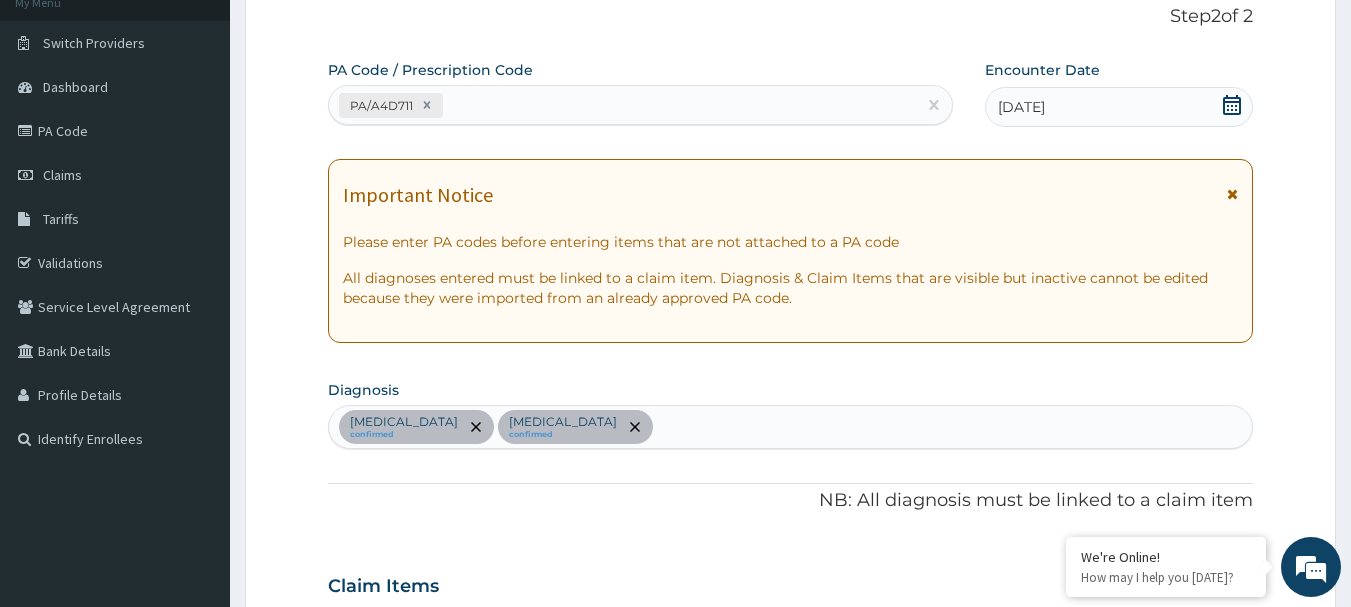 scroll, scrollTop: 0, scrollLeft: 0, axis: both 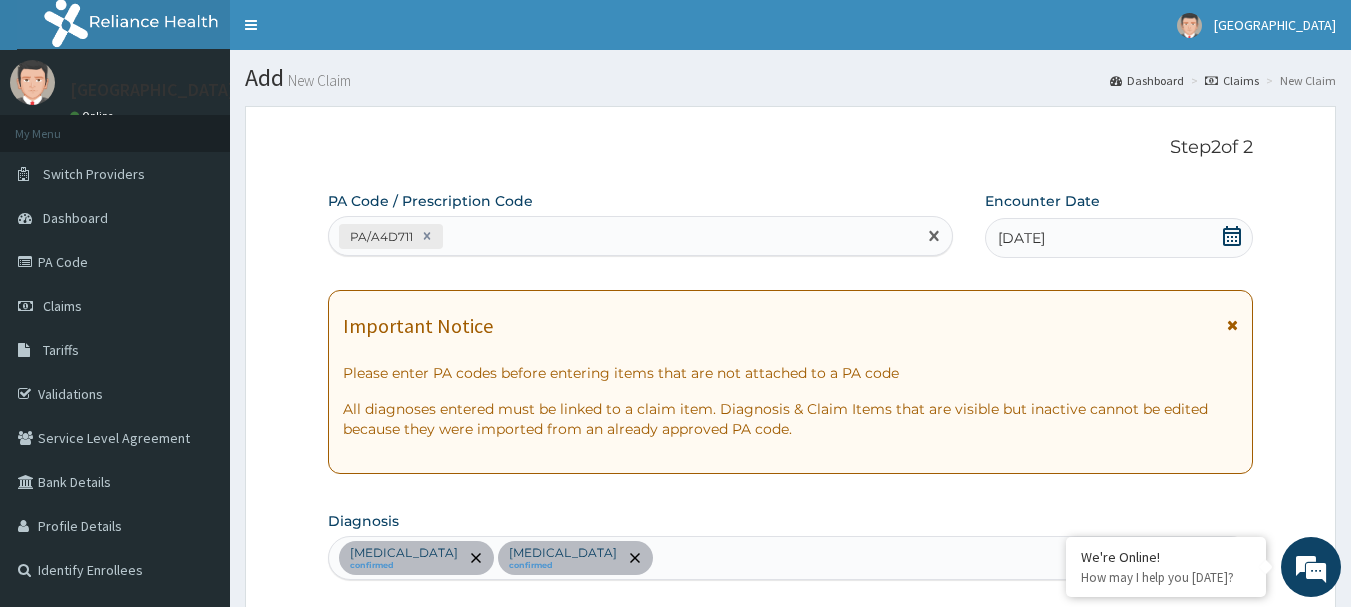 click on "PA/A4D711" at bounding box center [623, 236] 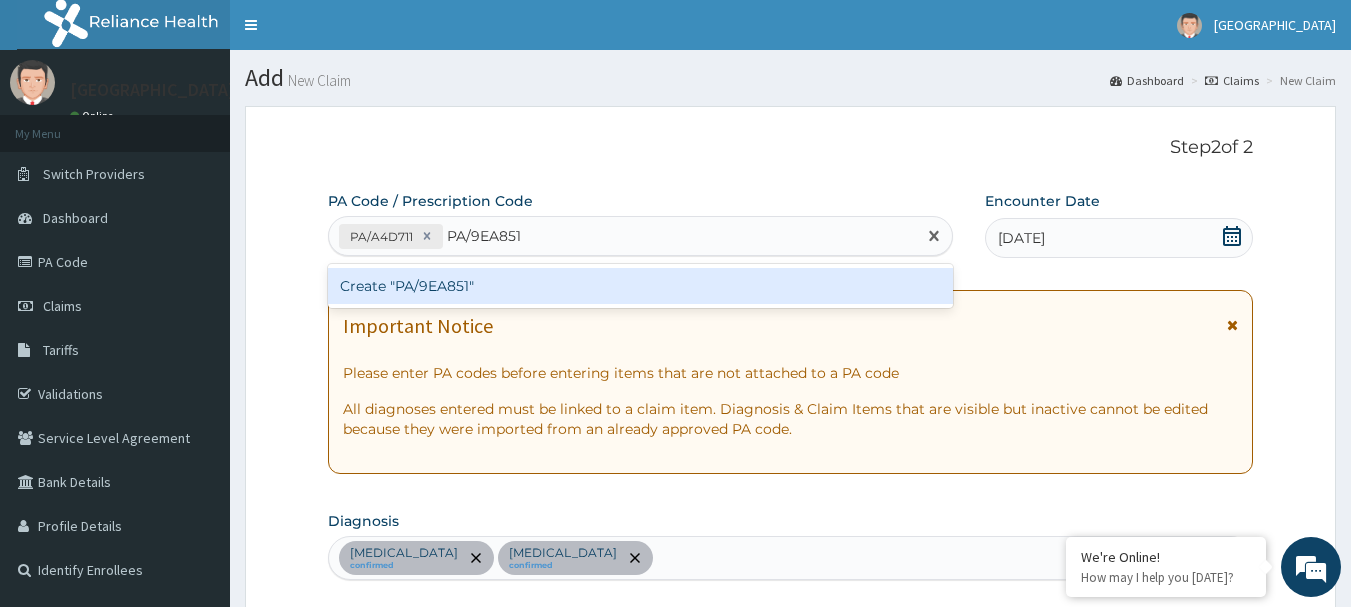click on "Create "PA/9EA851"" at bounding box center (641, 286) 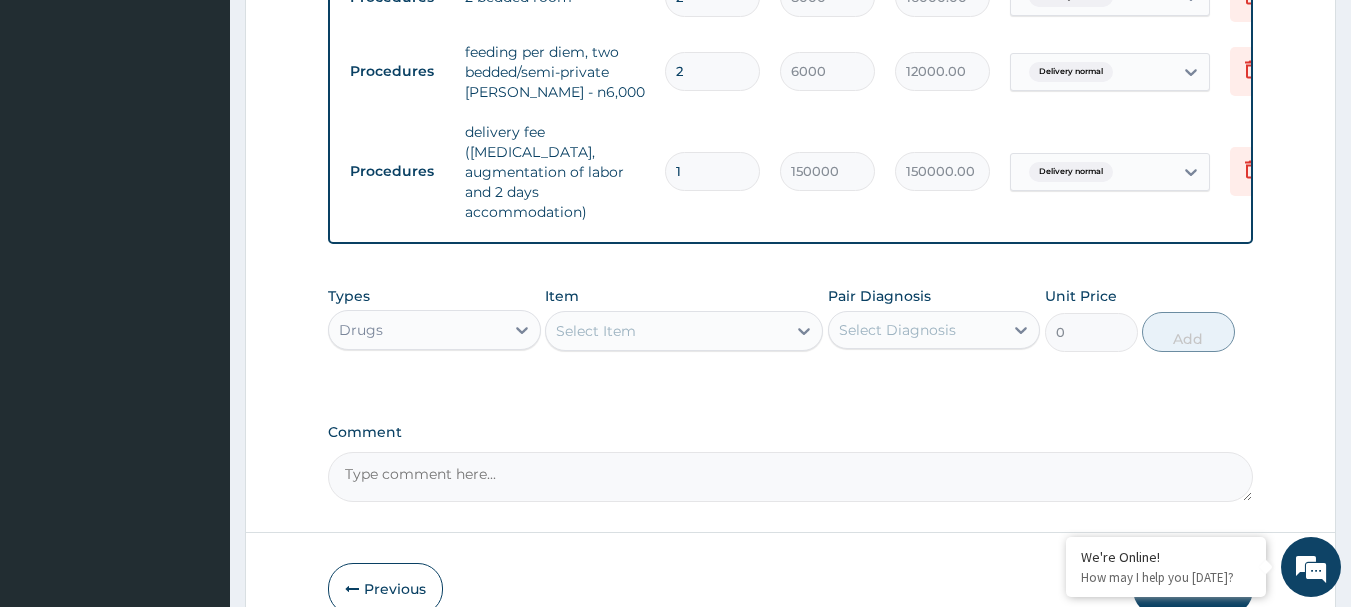 scroll, scrollTop: 1763, scrollLeft: 0, axis: vertical 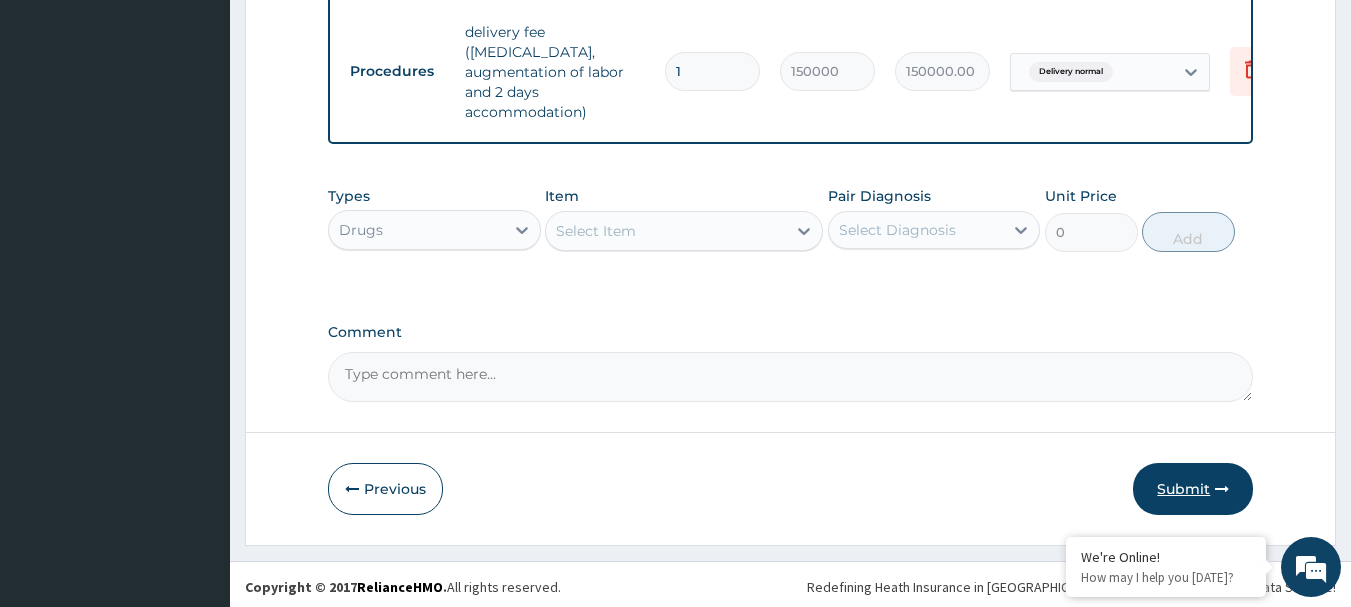 click on "Submit" at bounding box center (1193, 489) 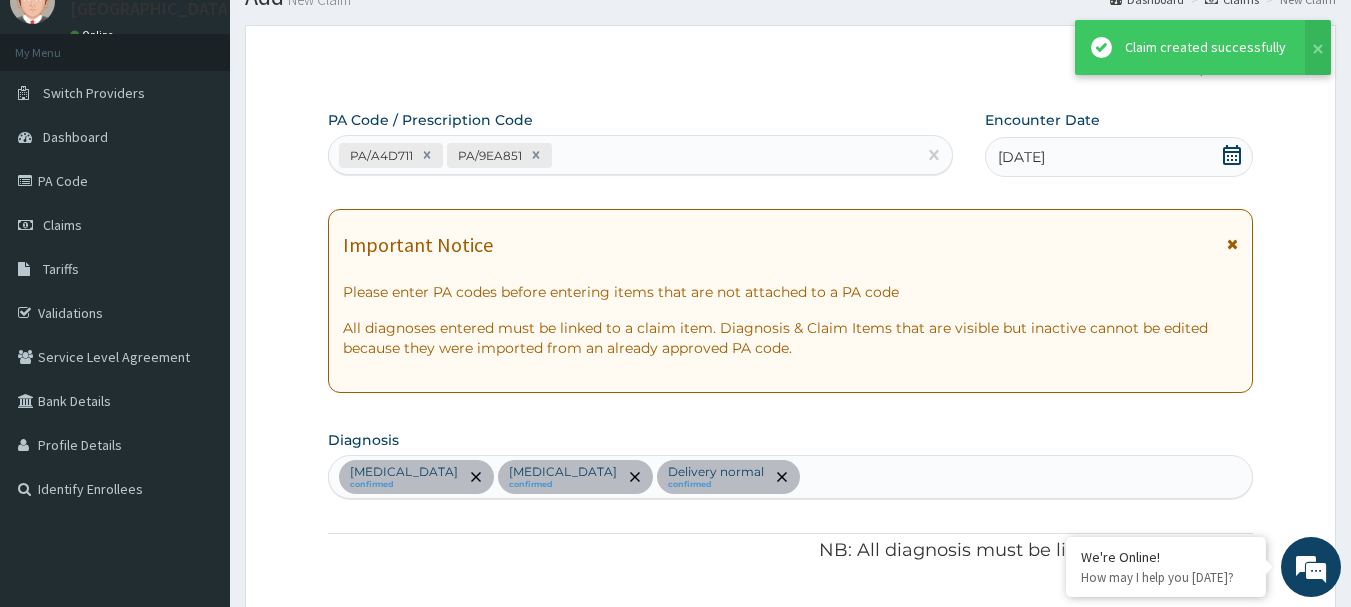 scroll, scrollTop: 1763, scrollLeft: 0, axis: vertical 